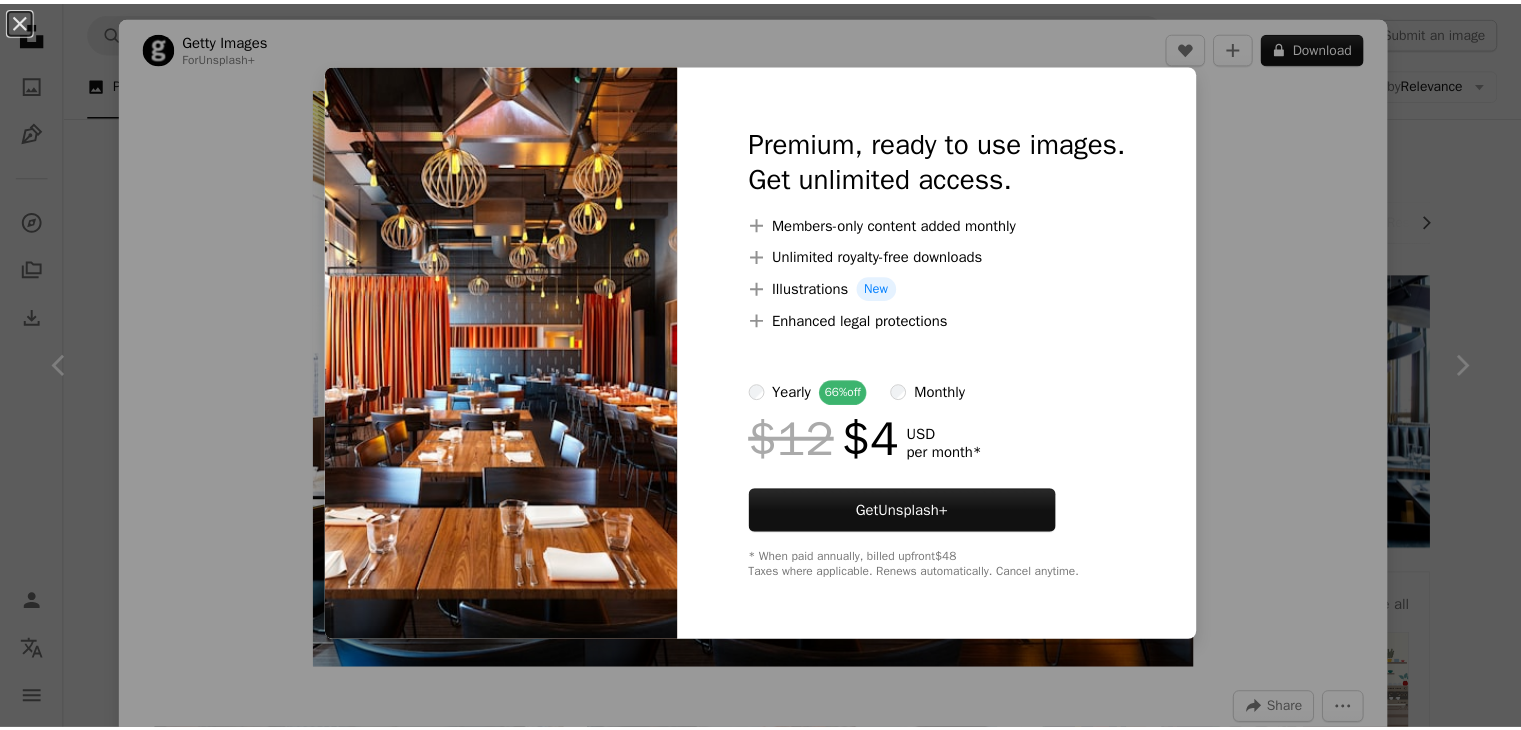 scroll, scrollTop: 800, scrollLeft: 0, axis: vertical 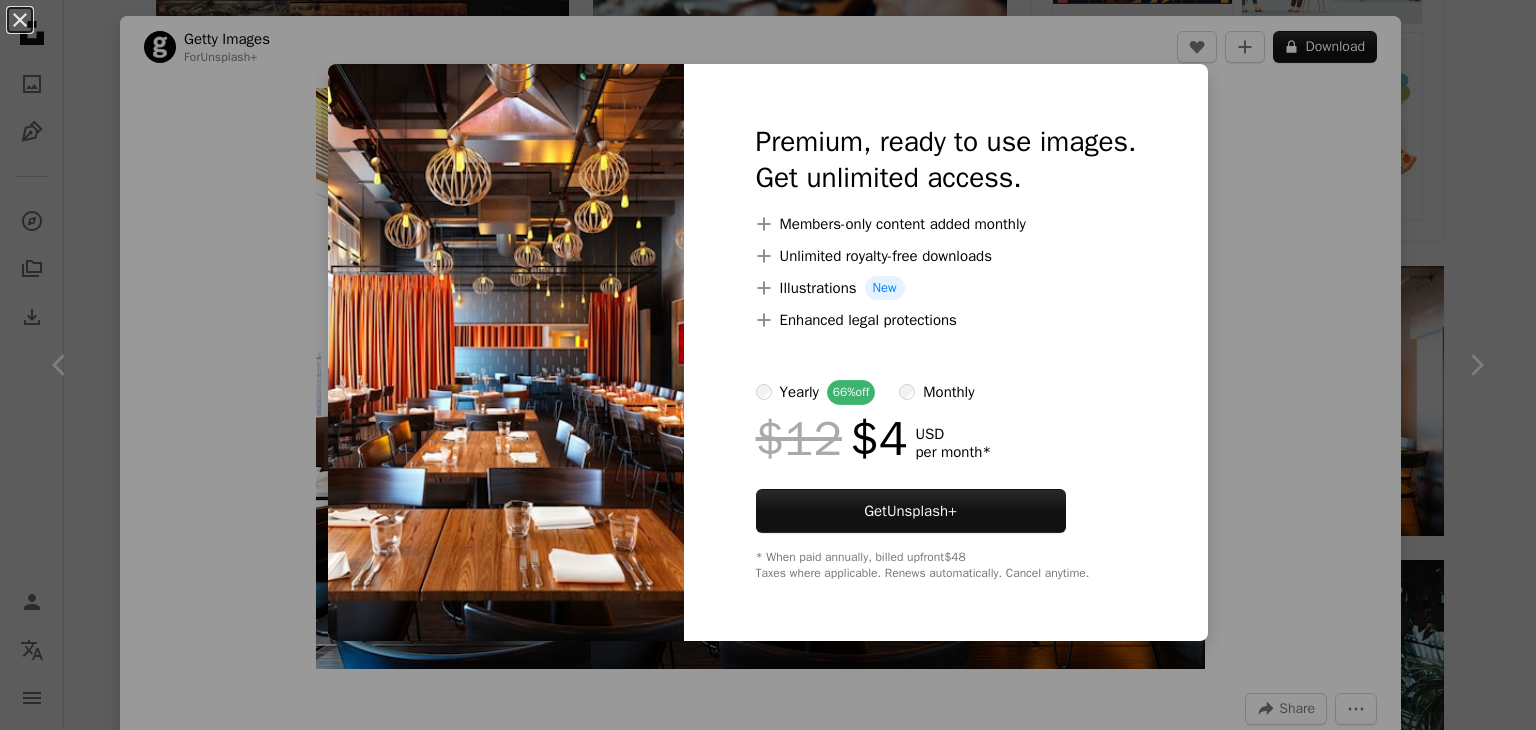 click on "An X shape Premium, ready to use images. Get unlimited access. A plus sign Members-only content added monthly A plus sign Unlimited royalty-free downloads A plus sign Illustrations  New A plus sign Enhanced legal protections yearly 66%  off monthly $12   $4 USD per month * Get  Unsplash+ * When paid annually, billed upfront  $48 Taxes where applicable. Renews automatically. Cancel anytime." at bounding box center (768, 365) 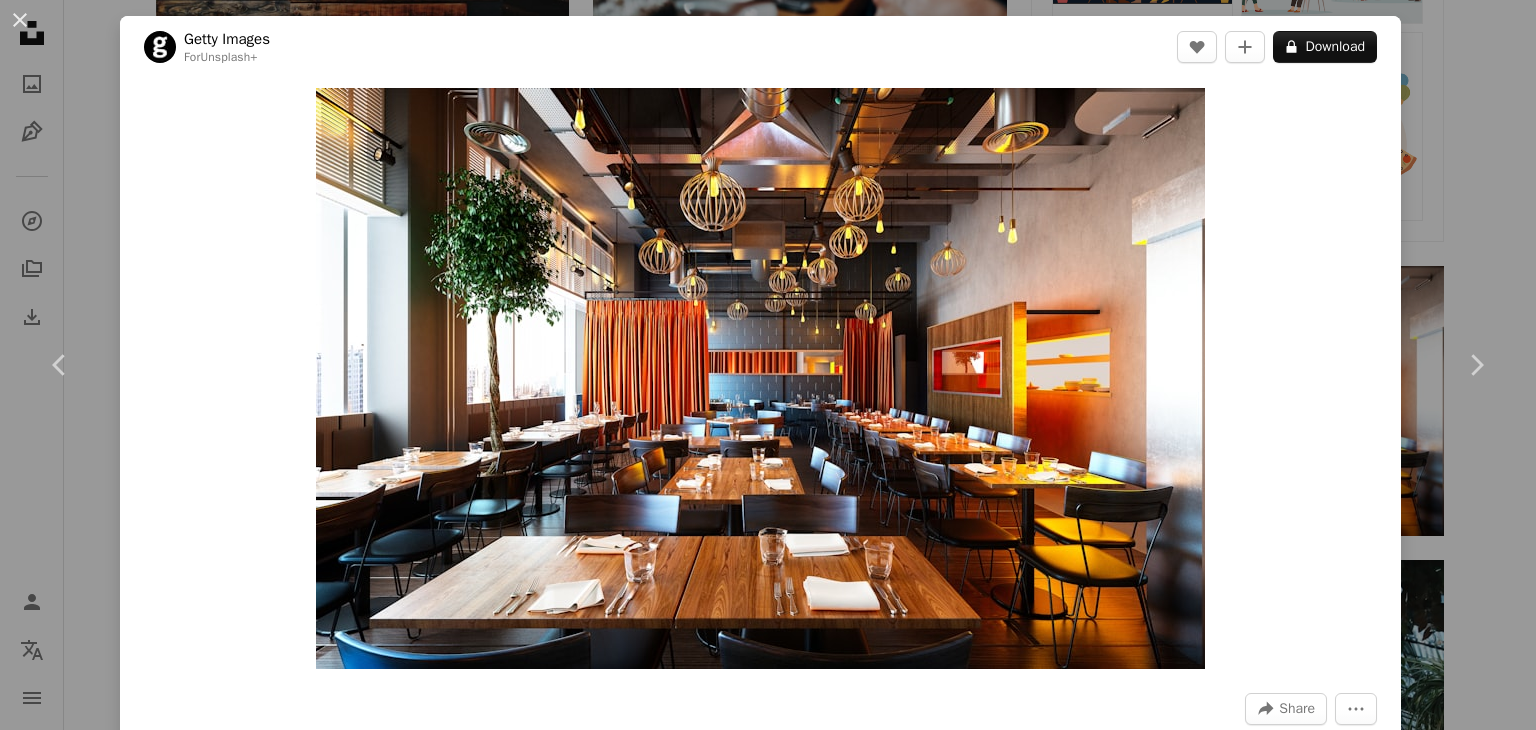 click on "[NAME] [LAST]" at bounding box center [768, 365] 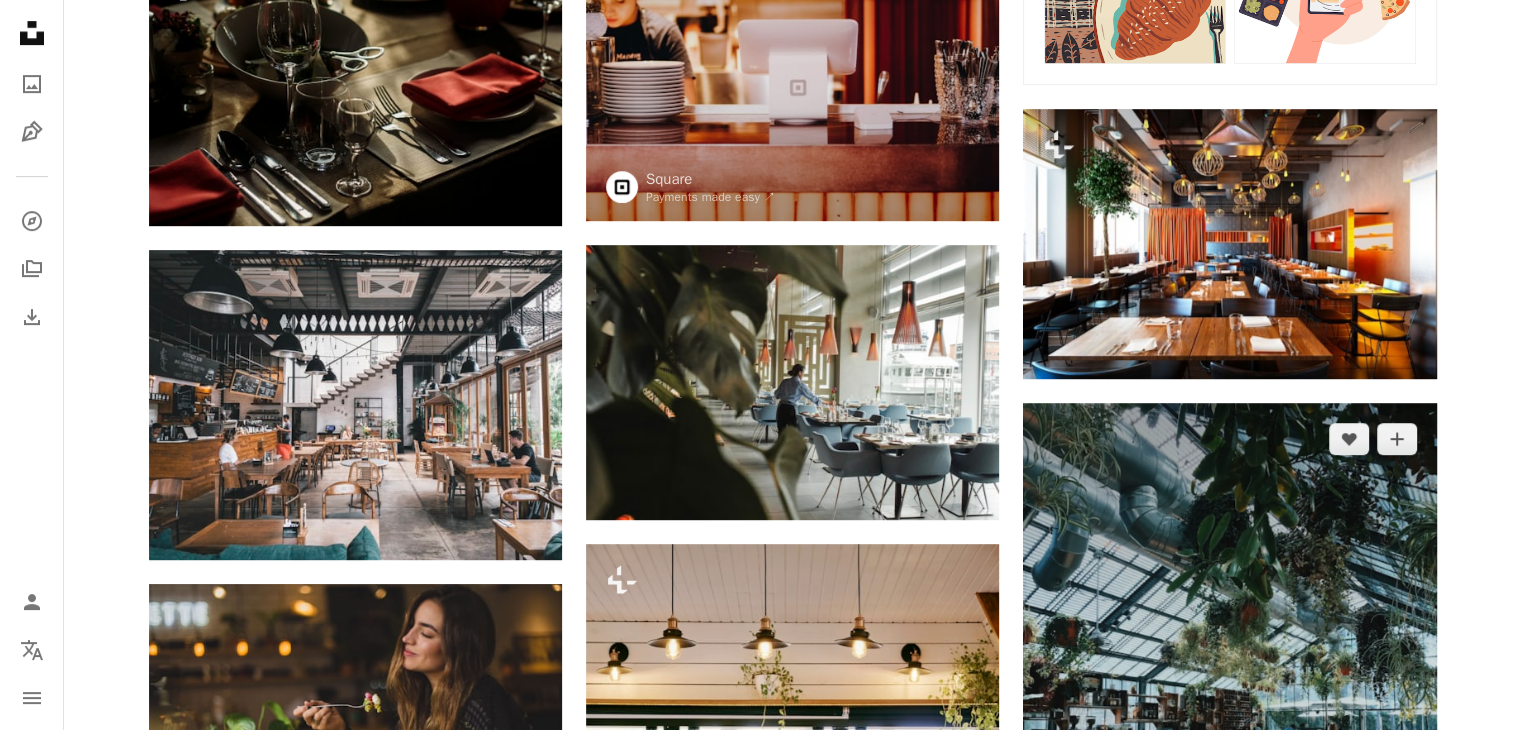scroll, scrollTop: 1100, scrollLeft: 0, axis: vertical 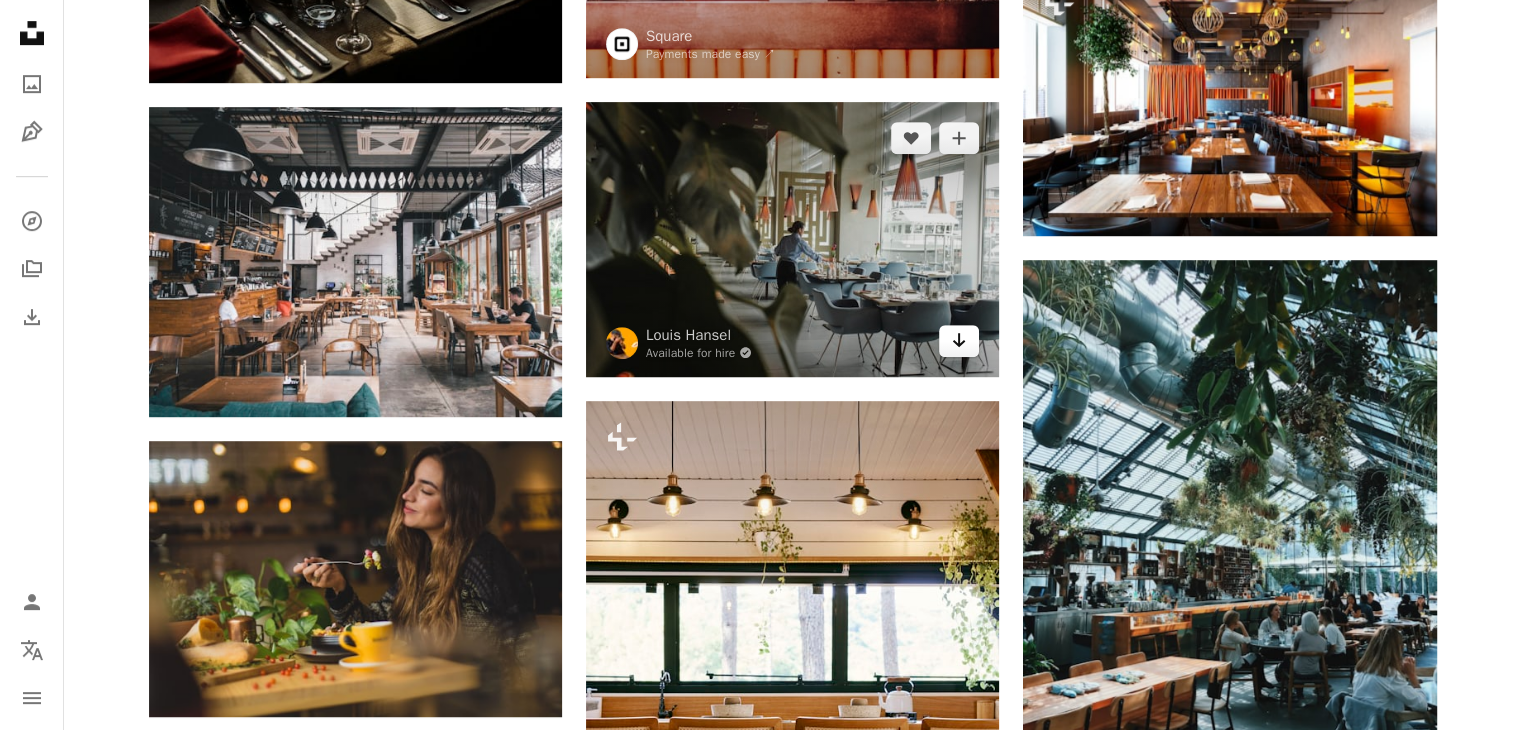 click 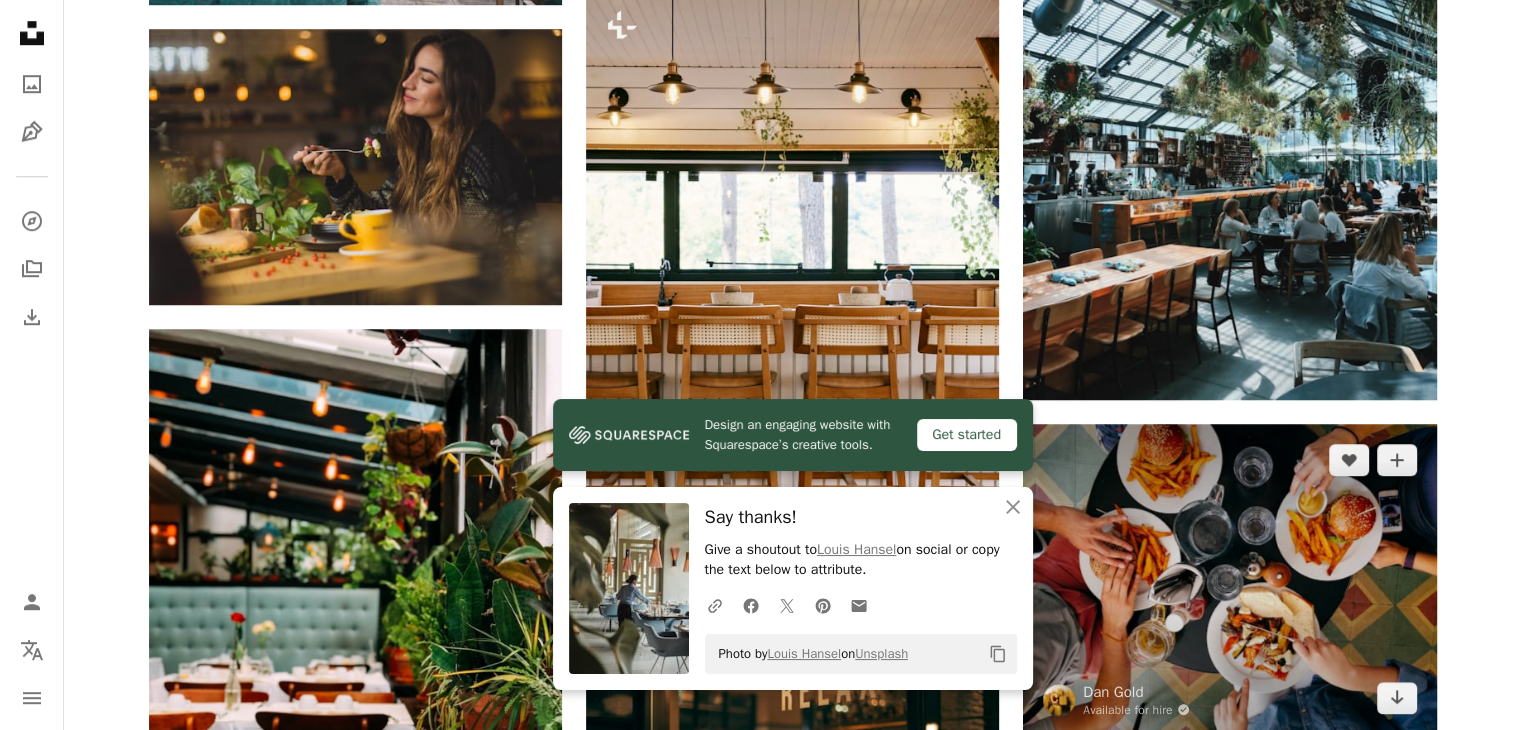 scroll, scrollTop: 1500, scrollLeft: 0, axis: vertical 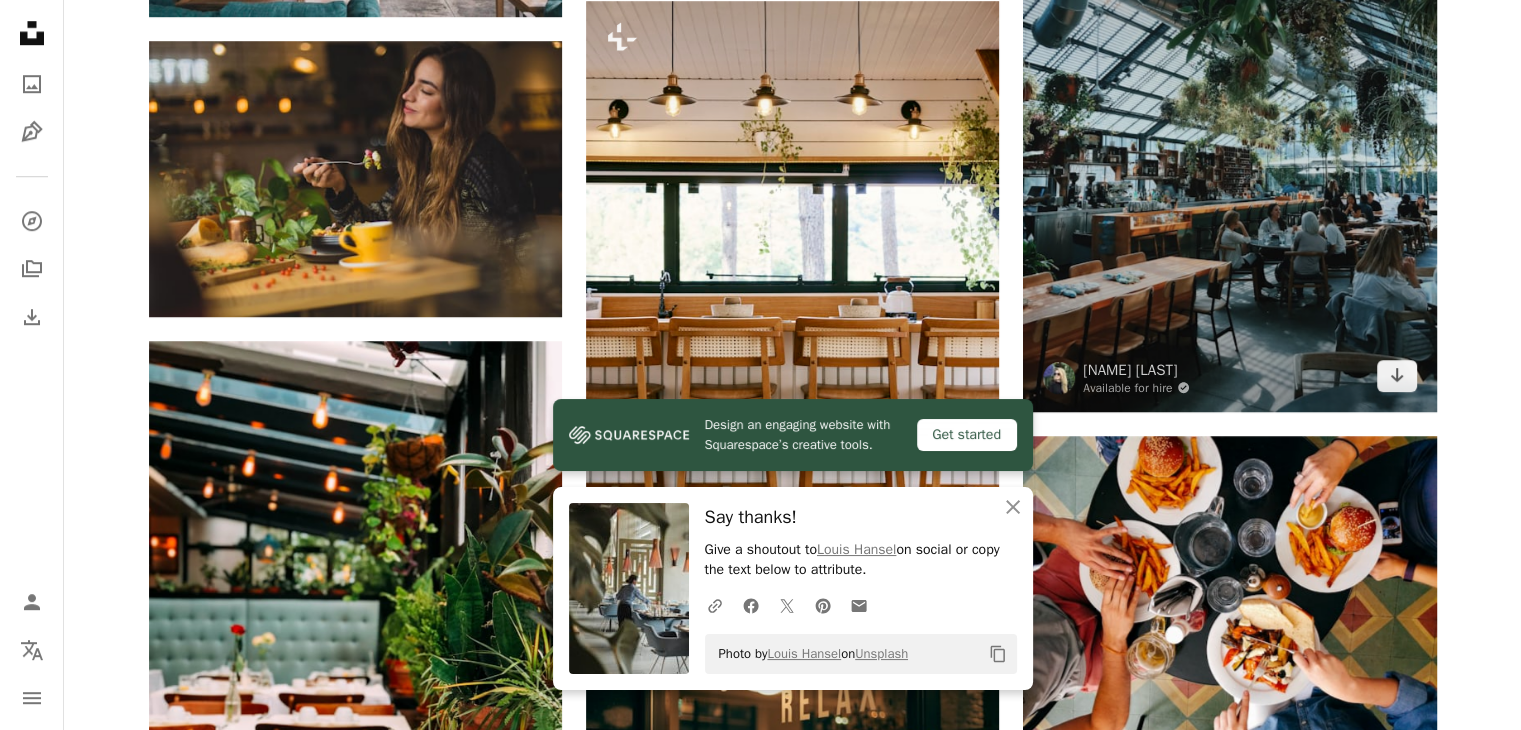 click at bounding box center (1229, 135) 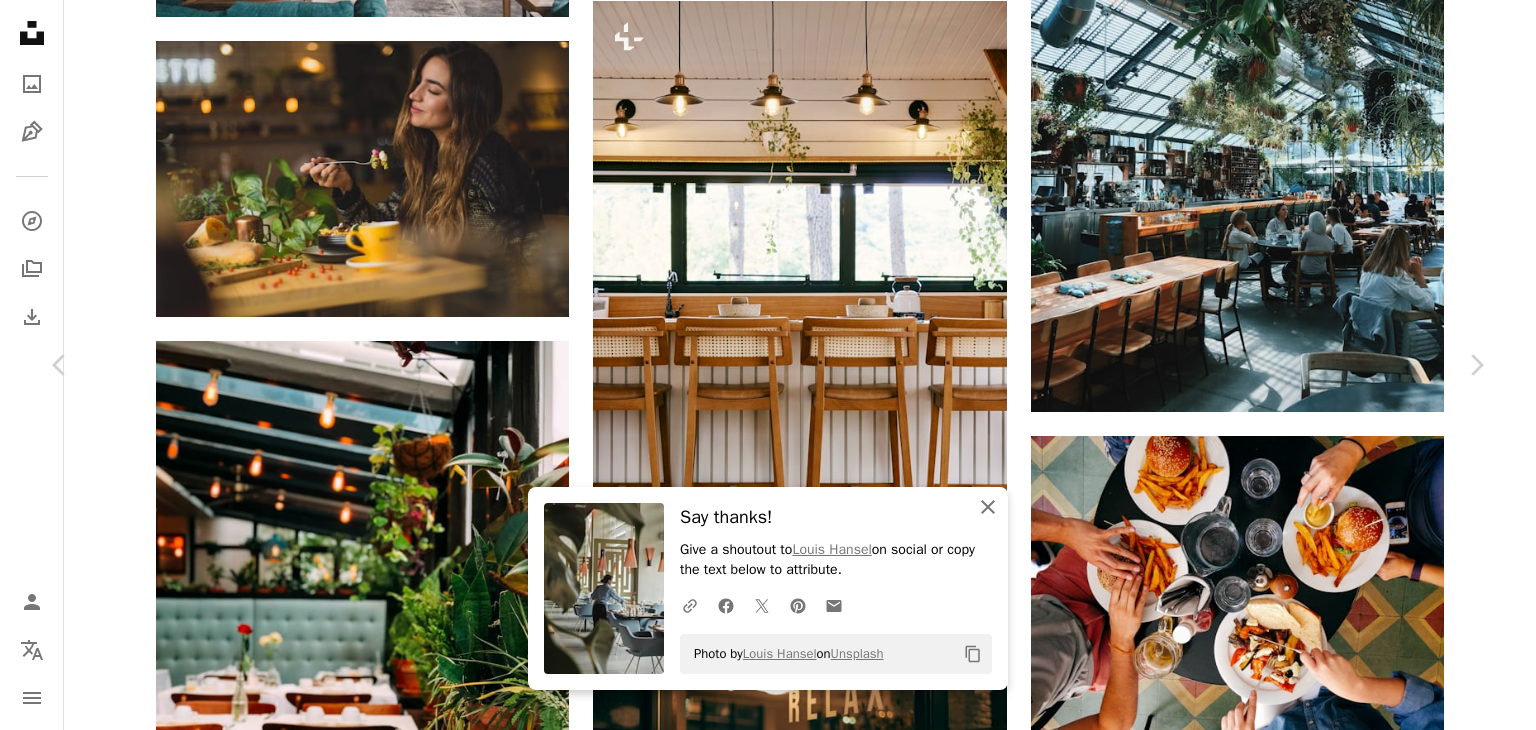 click on "An X shape" 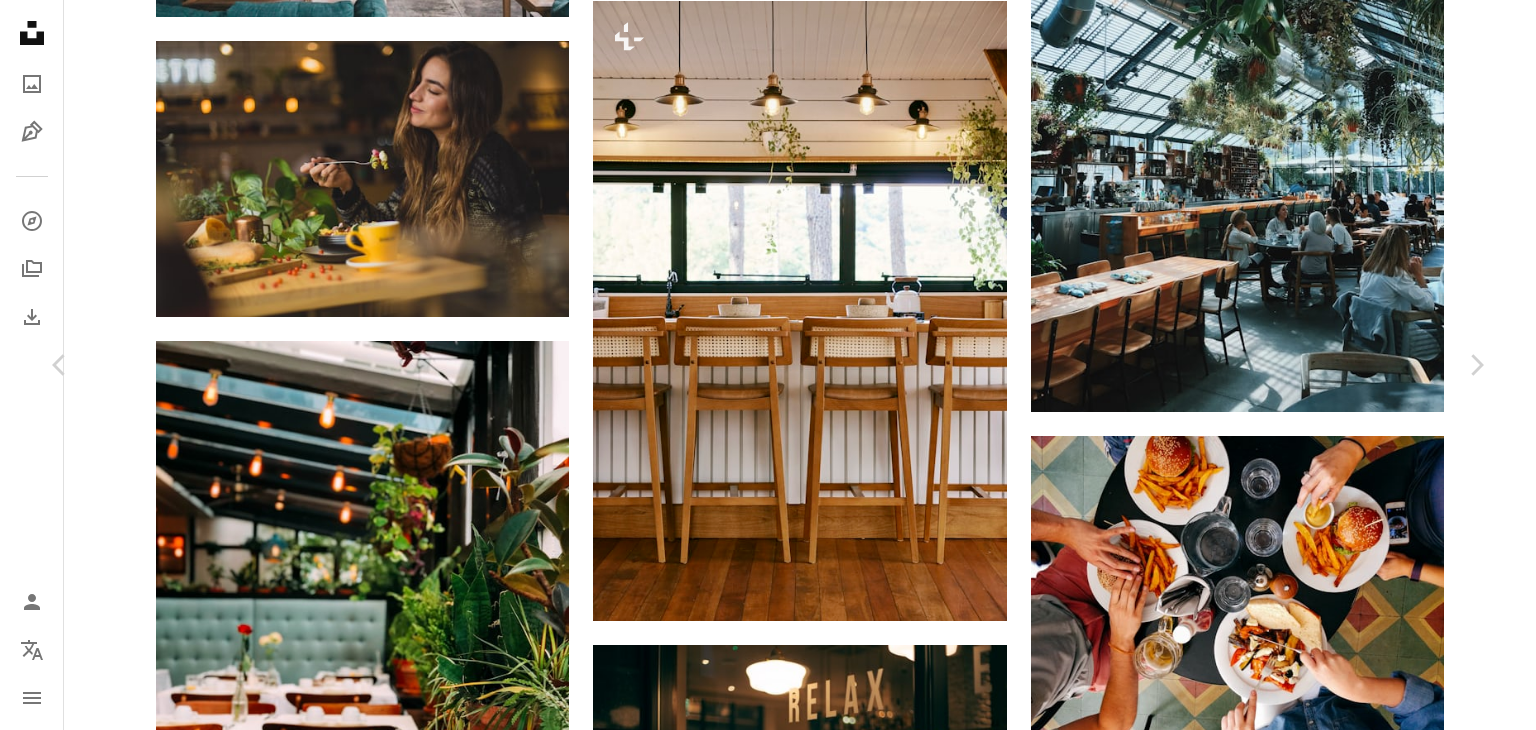 click on "Download free" at bounding box center [1287, 4400] 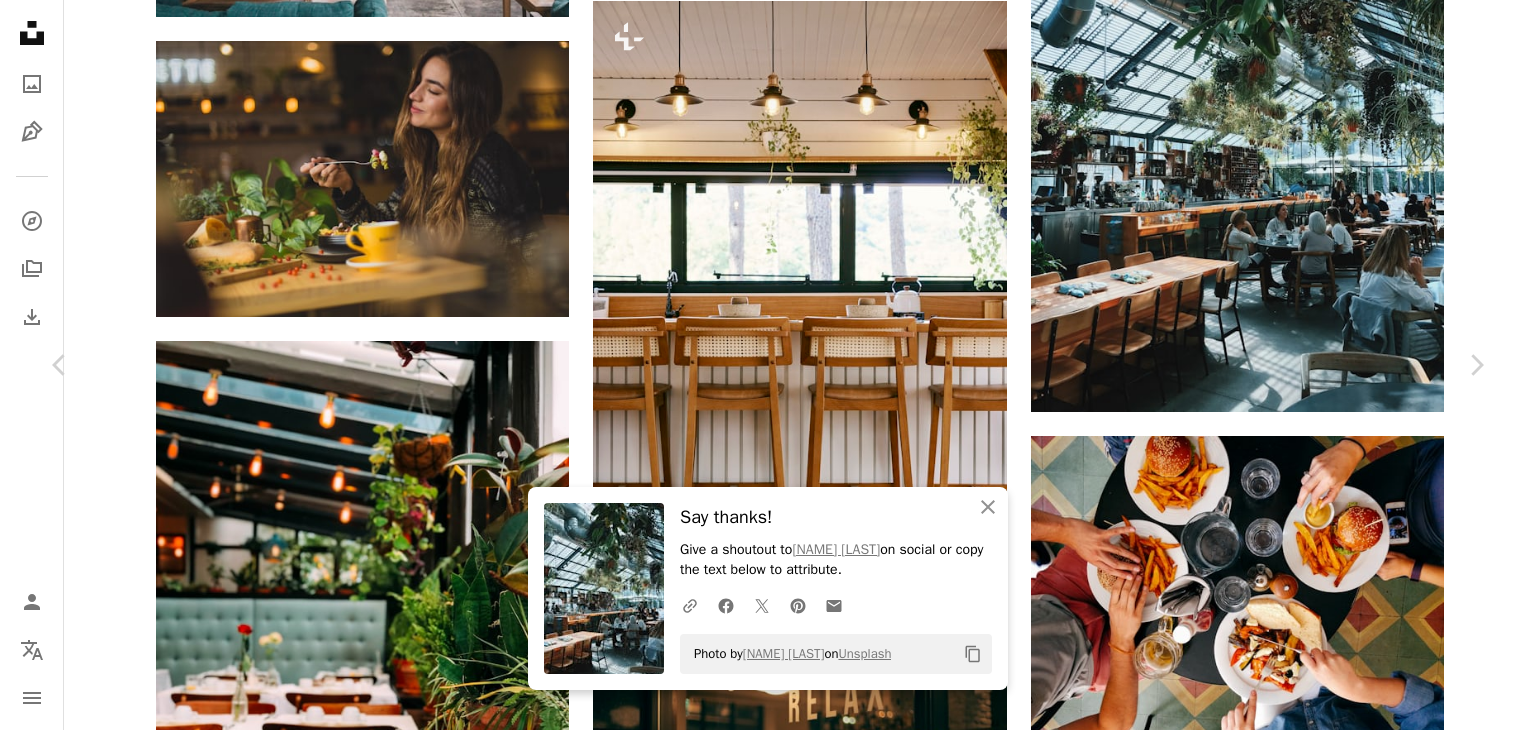 click on "[NAME] [LAST]" at bounding box center (768, 4718) 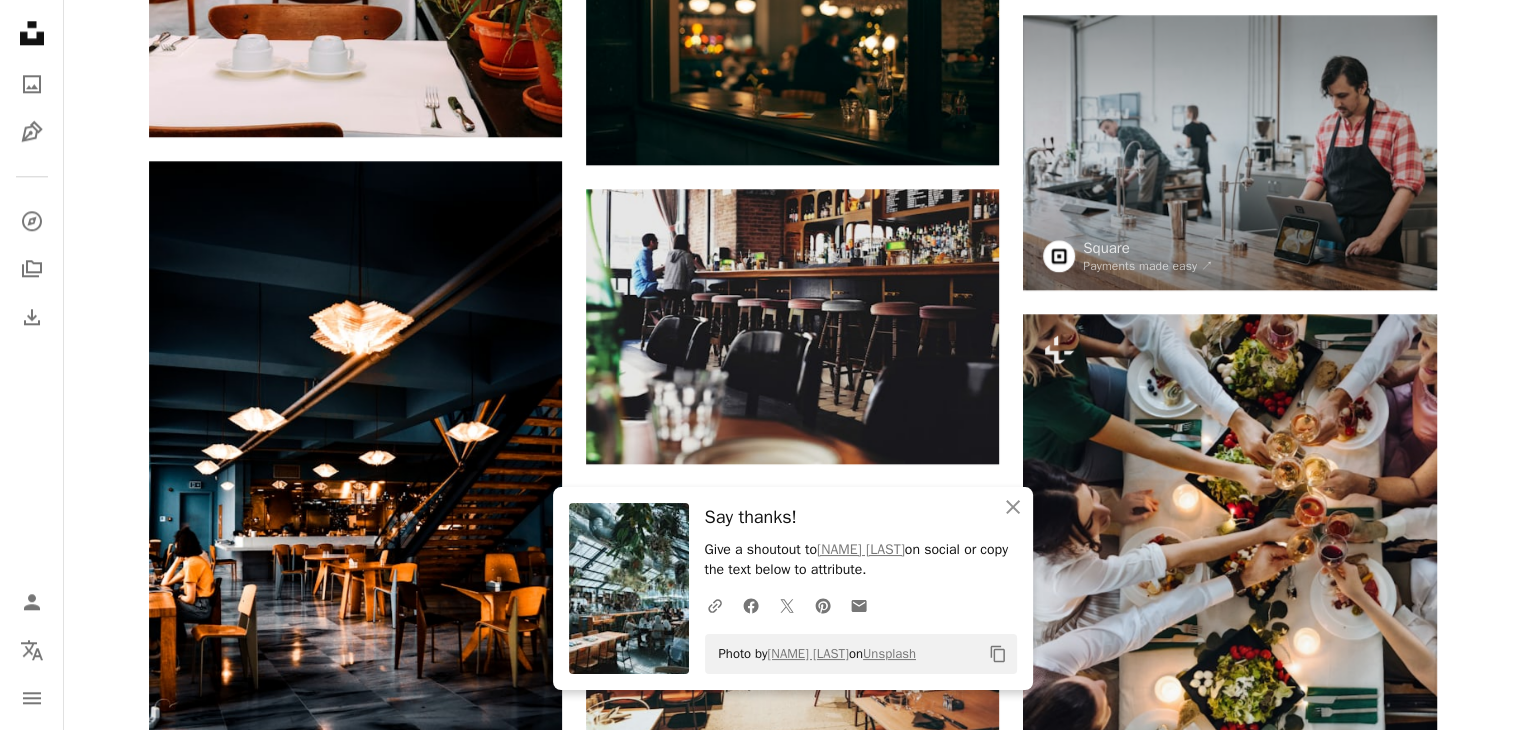 scroll, scrollTop: 2300, scrollLeft: 0, axis: vertical 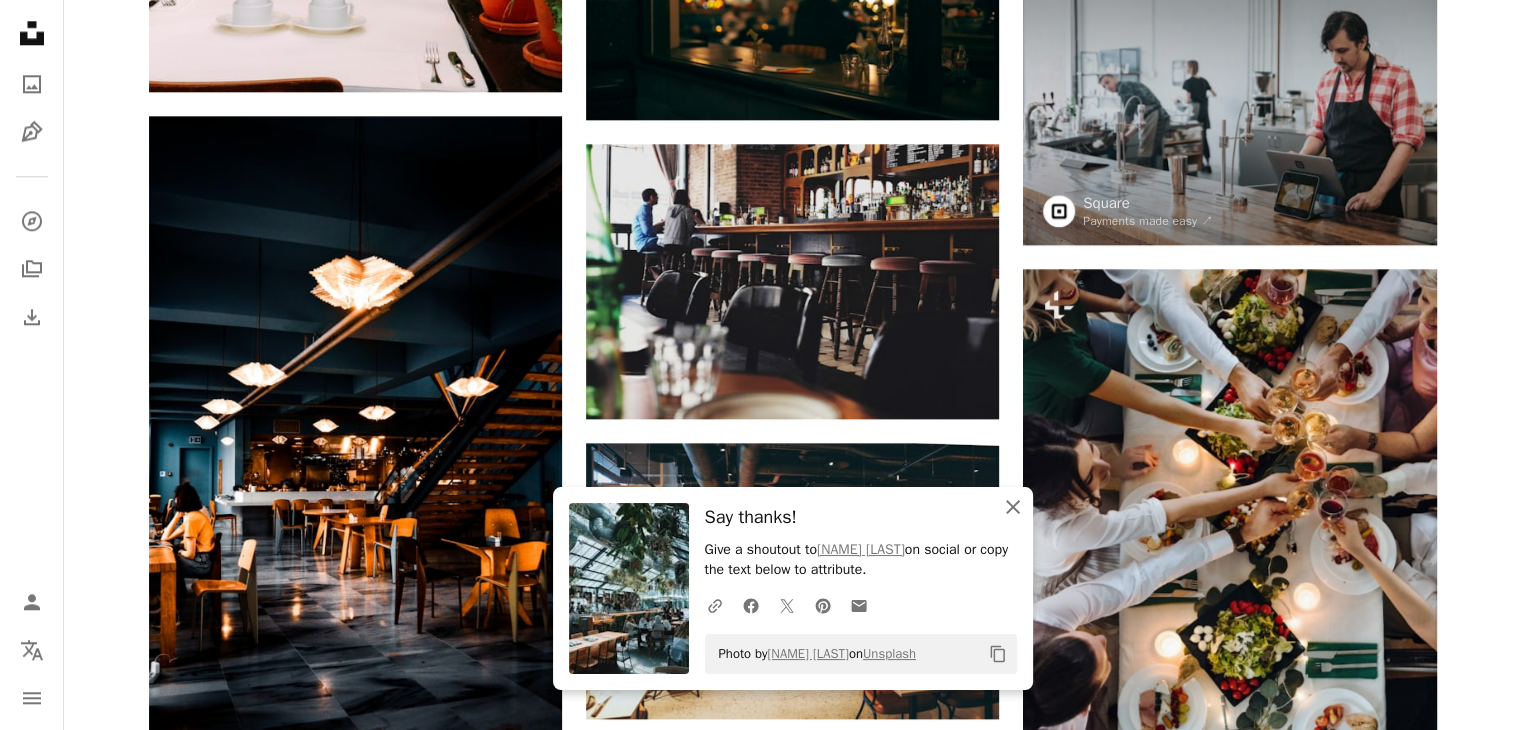 click on "An X shape" 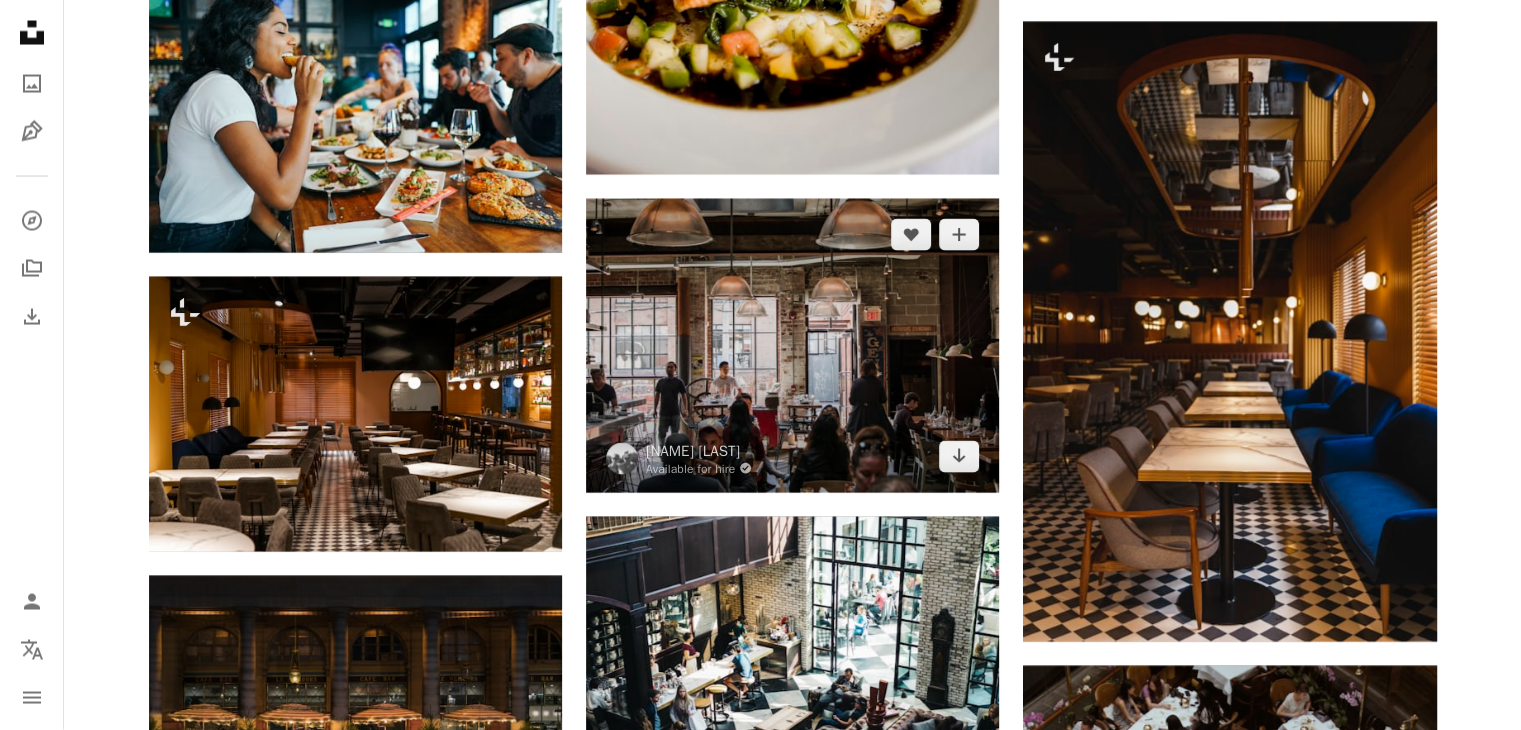 scroll, scrollTop: 4200, scrollLeft: 0, axis: vertical 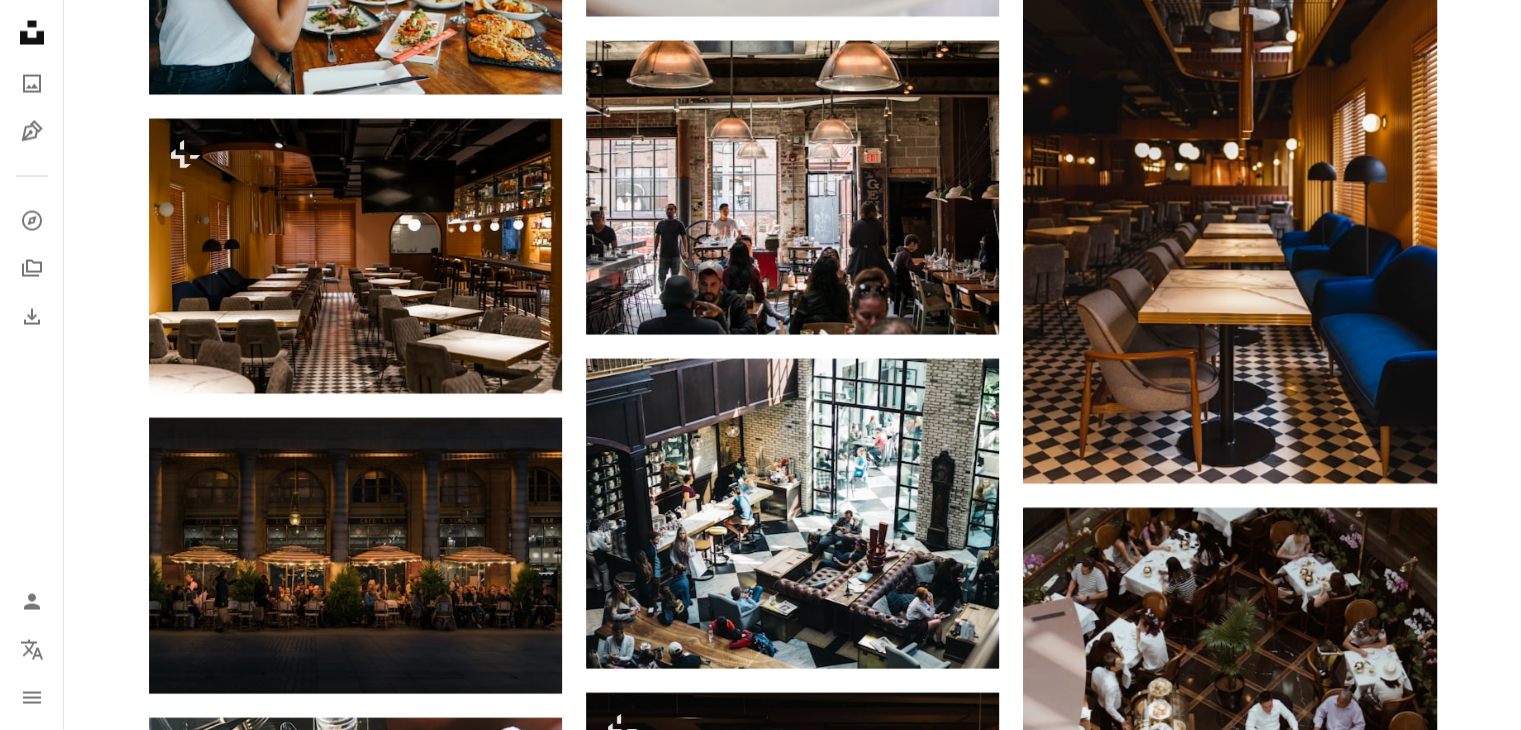 click on "Promoted Collaboration with   Clay Banks A heart A plus sign Square Payments made easy   ↗ Arrow pointing down A heart A plus sign Patrick Tomasso Available for hire A checkmark inside of a circle Arrow pointing down Plus sign for Unsplash+ A heart A plus sign Getty Images For  Unsplash+ A lock Download A heart A plus sign Shawn Arrow pointing down A heart A plus sign Pablo Merchán Montes Available for hire A checkmark inside of a circle Arrow pointing down A heart A plus sign Chris Liverani Arrow pointing down A heart A plus sign Volkan Vardar Available for hire A checkmark inside of a circle Arrow pointing down Plus sign for Unsplash+ A heart A plus sign Davey Gravy For  Unsplash+ A lock Download A heart A plus sign Jenn Kosar Arrow pointing down A heart A plus sign Alex Haney Available for hire A checkmark inside of a circle Arrow pointing down Plus sign for Unsplash+ A heart A plus sign Pablo Merchán Montes For  Unsplash+ A lock Download A heart A plus sign Siyuan Arrow pointing down A heart A heart" at bounding box center (792, 662) 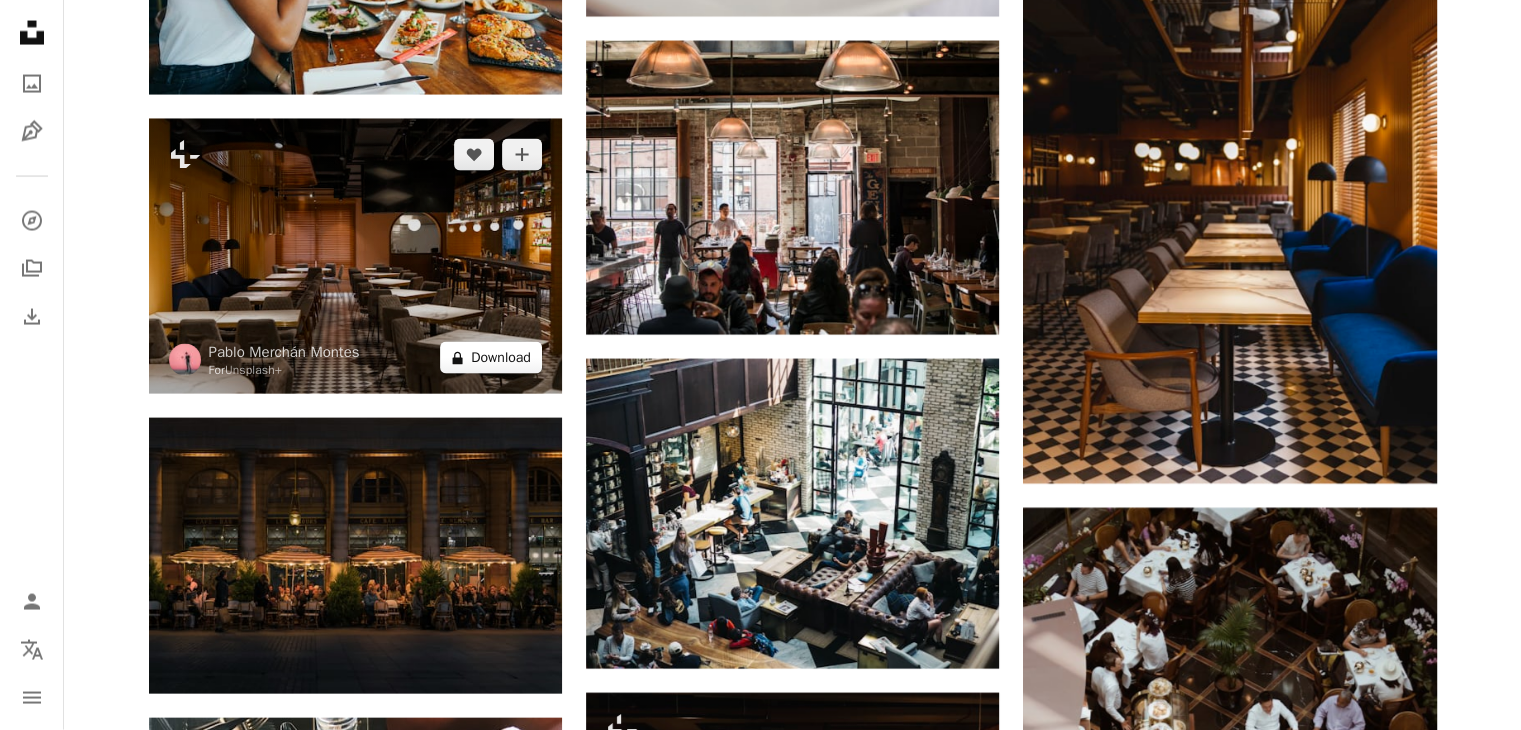 click on "A lock Download" at bounding box center (491, 358) 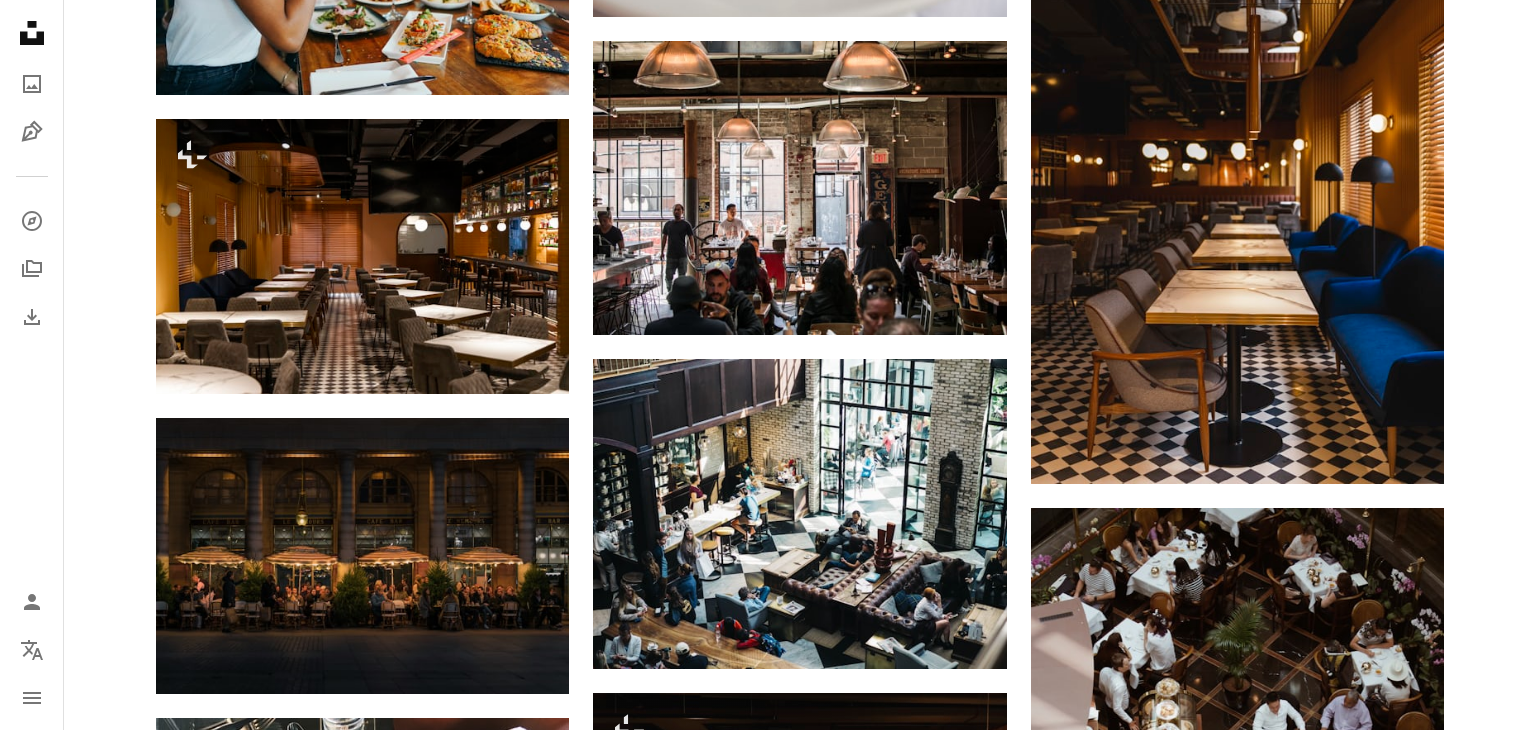 click on "An X shape Premium, ready to use images. Get unlimited access. A plus sign Members-only content added monthly A plus sign Unlimited royalty-free downloads A plus sign Illustrations  New A plus sign Enhanced legal protections yearly 66%  off monthly $12   $4 USD per month * Get  Unsplash+ * When paid annually, billed upfront  $48 Taxes where applicable. Renews automatically. Cancel anytime." at bounding box center (768, 5615) 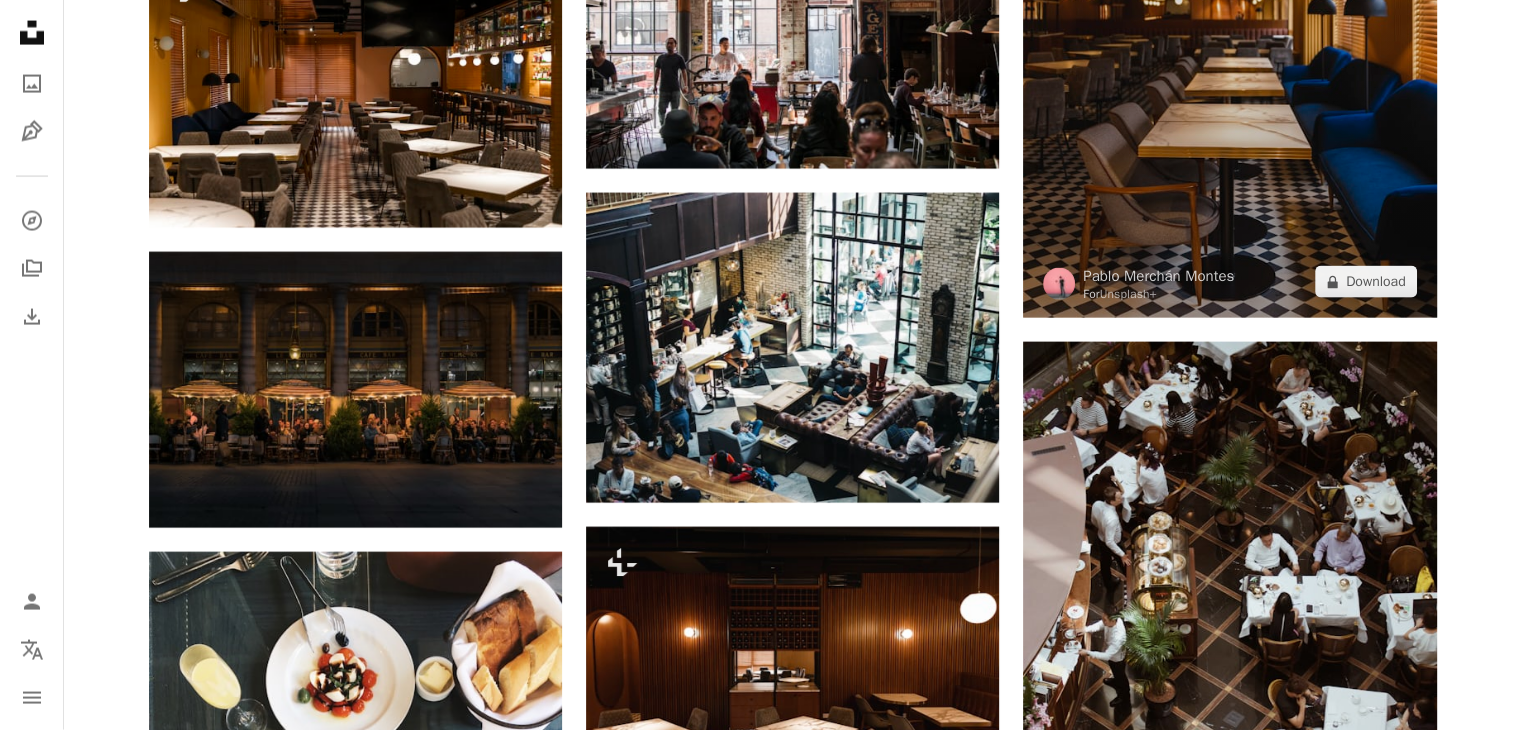 scroll, scrollTop: 4500, scrollLeft: 0, axis: vertical 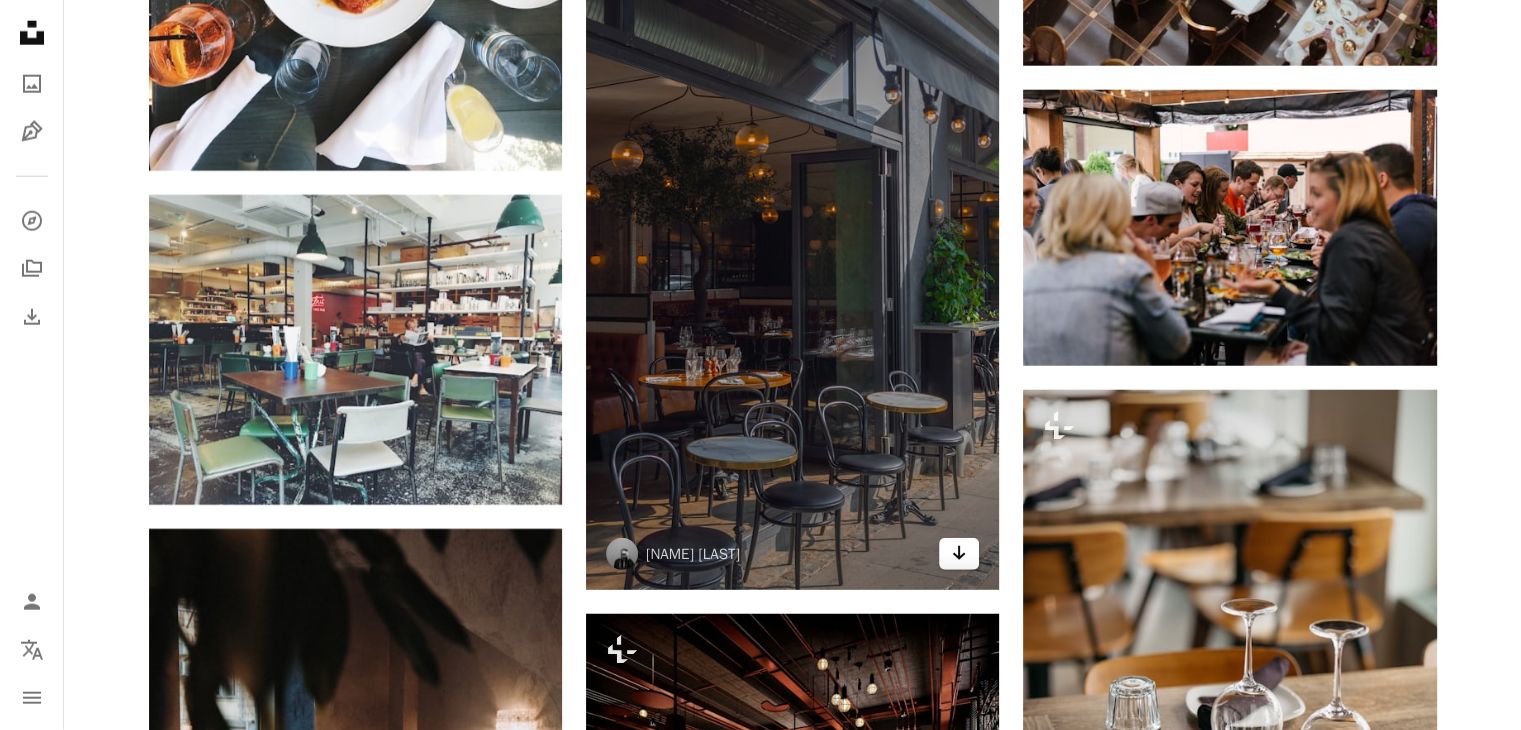 click on "Arrow pointing down" 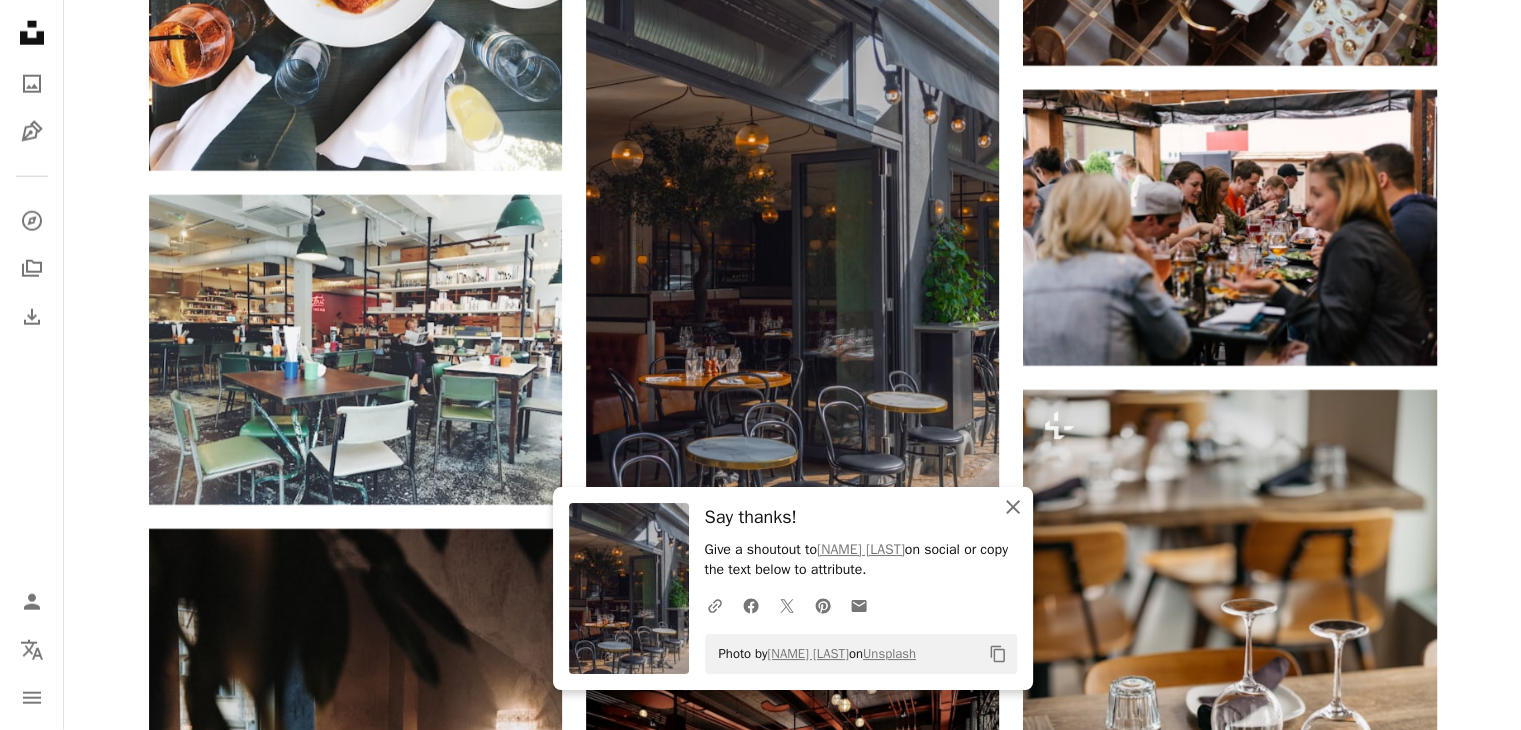 click on "An X shape" 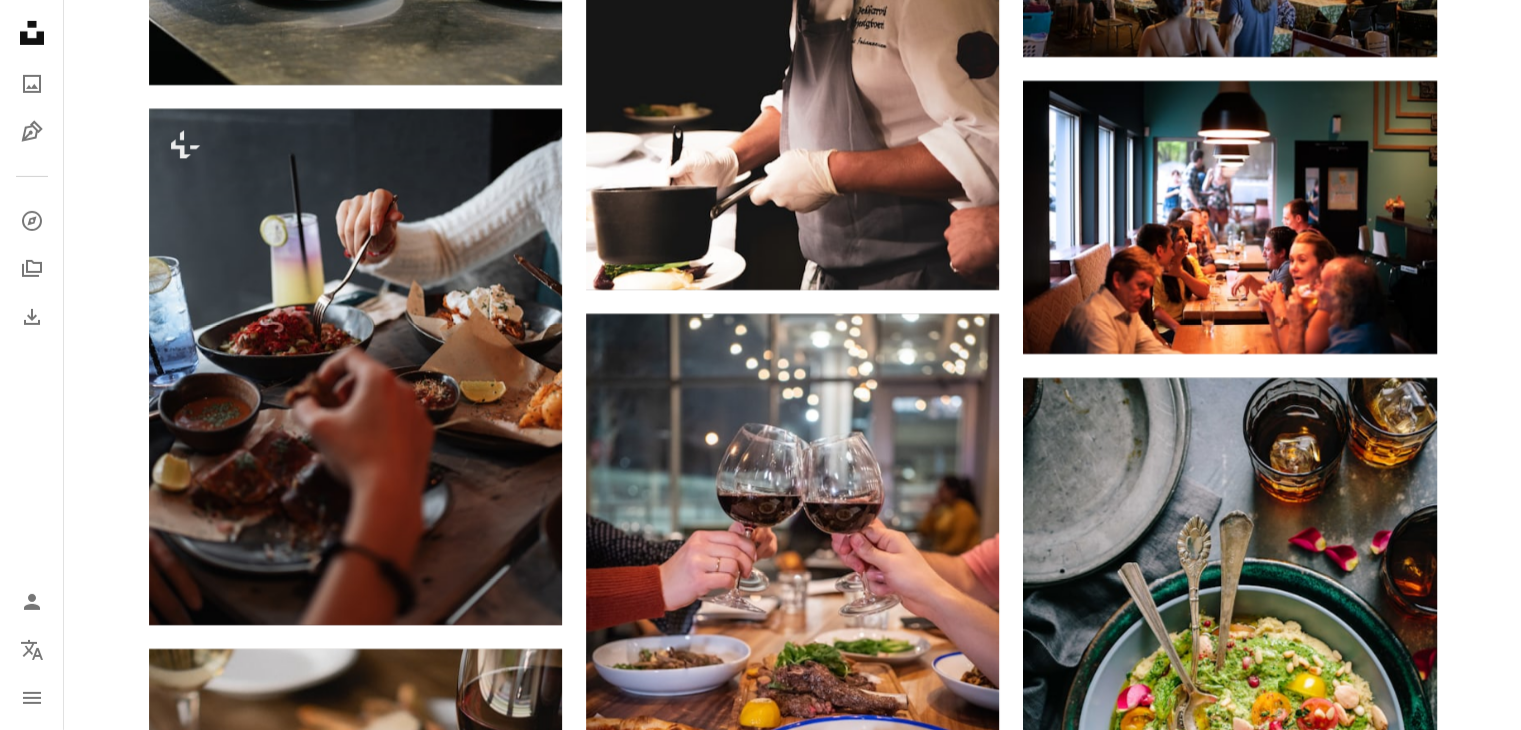 scroll, scrollTop: 14663, scrollLeft: 0, axis: vertical 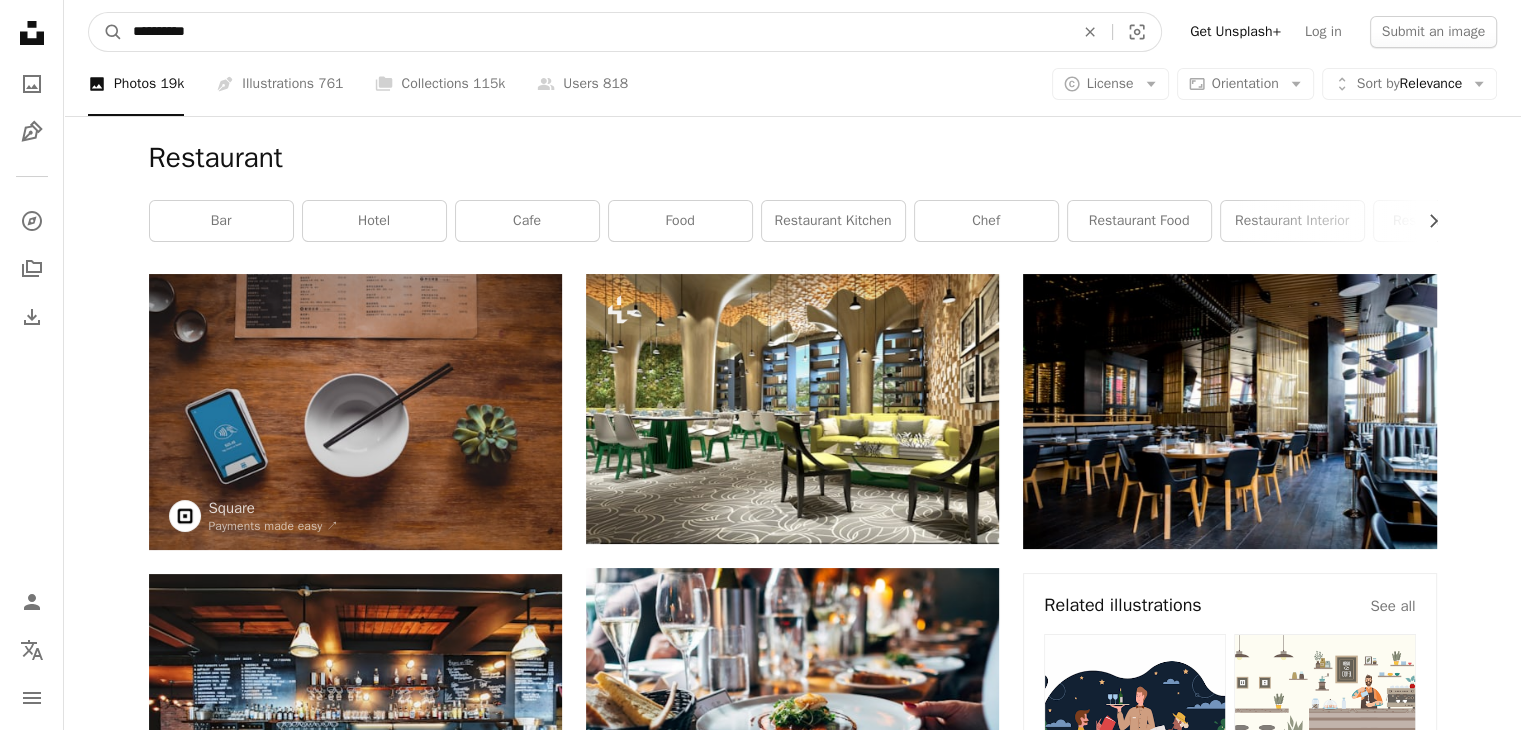 click on "**********" at bounding box center (595, 32) 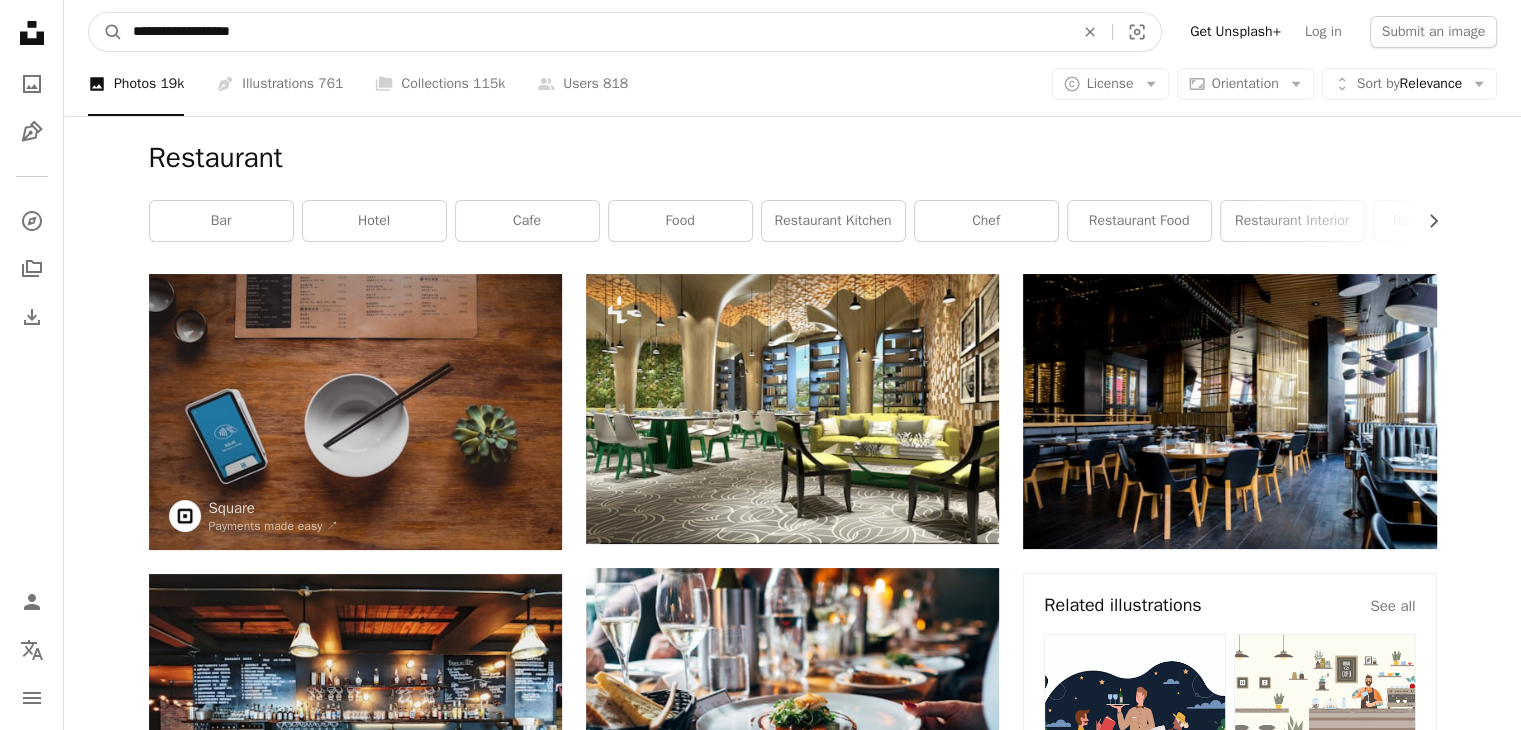 type on "**********" 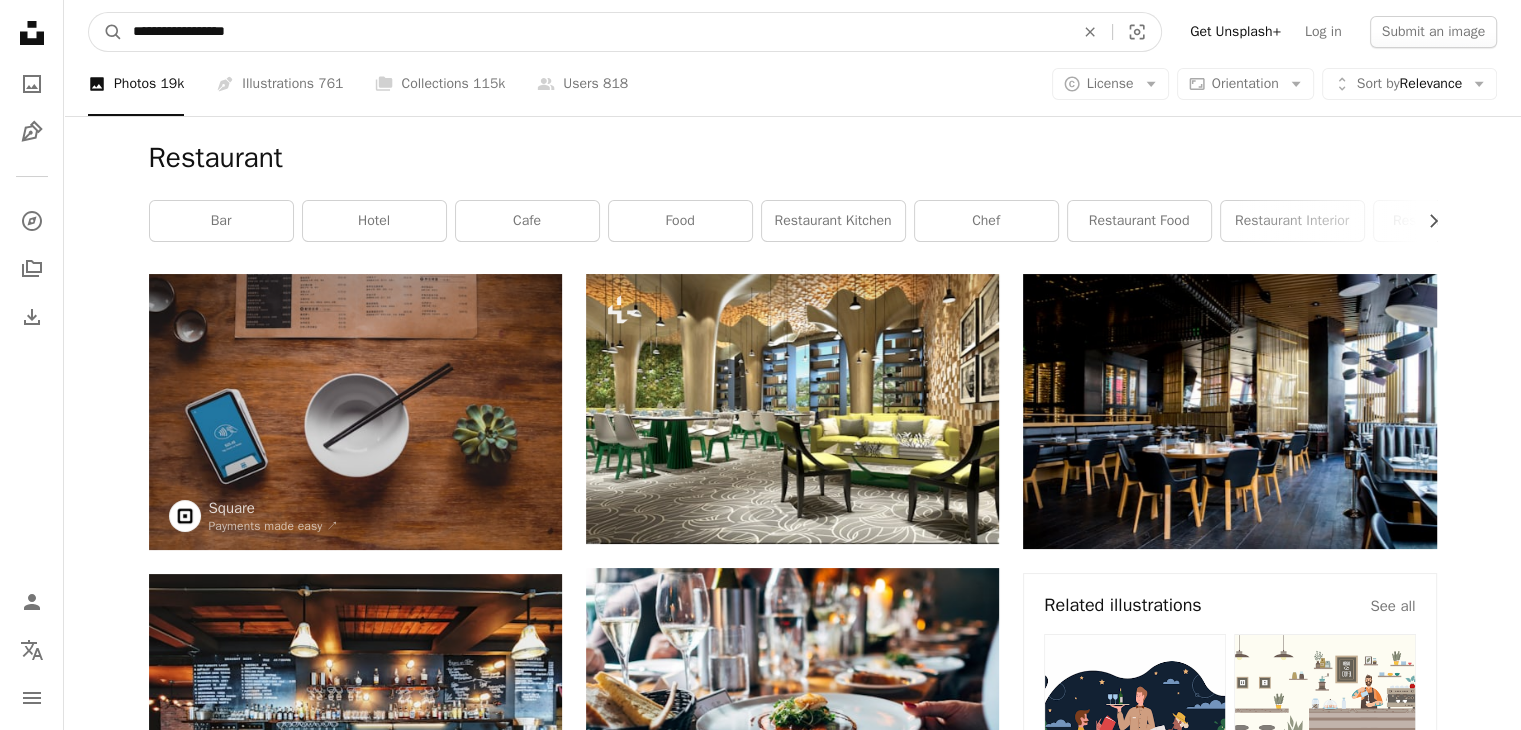 click on "A magnifying glass" at bounding box center (106, 32) 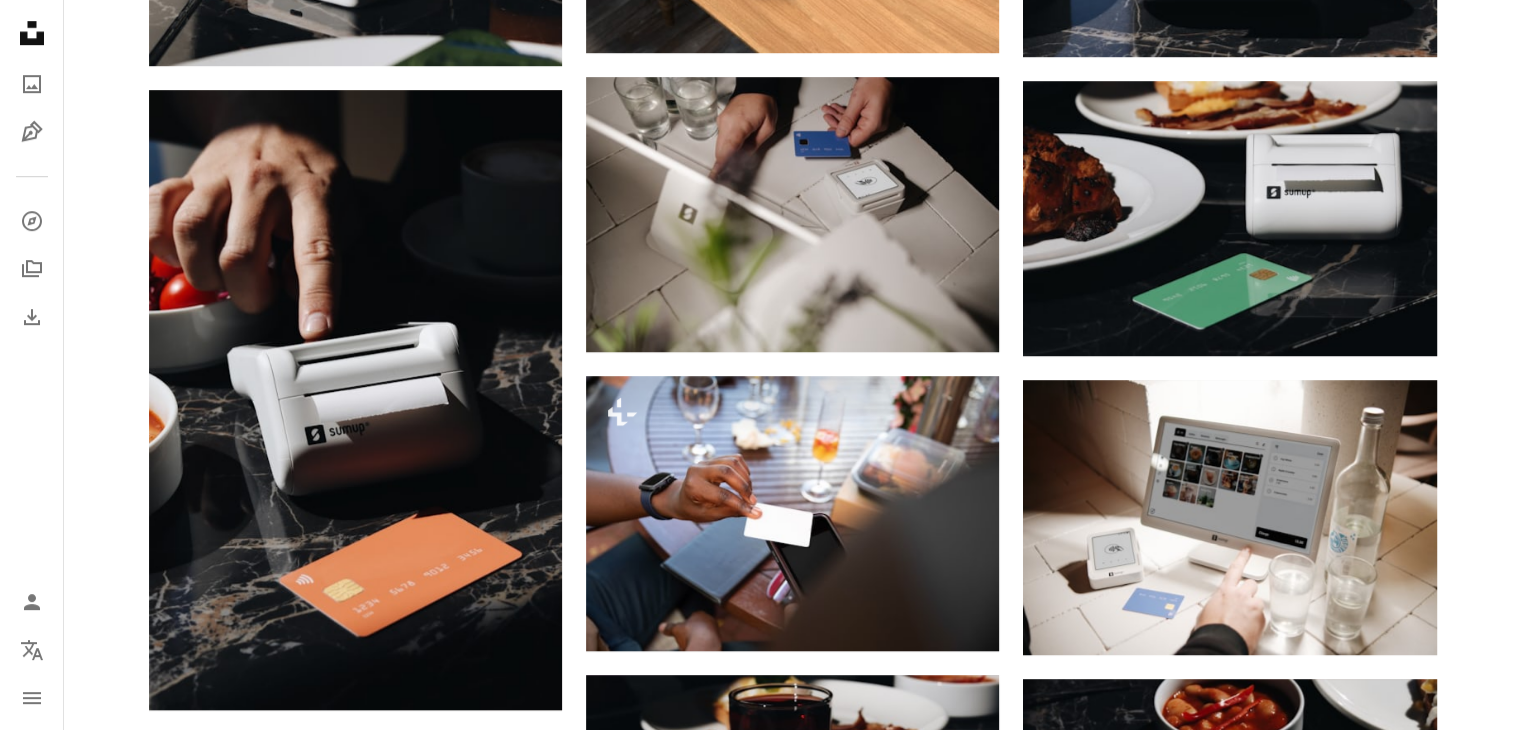 scroll, scrollTop: 1300, scrollLeft: 0, axis: vertical 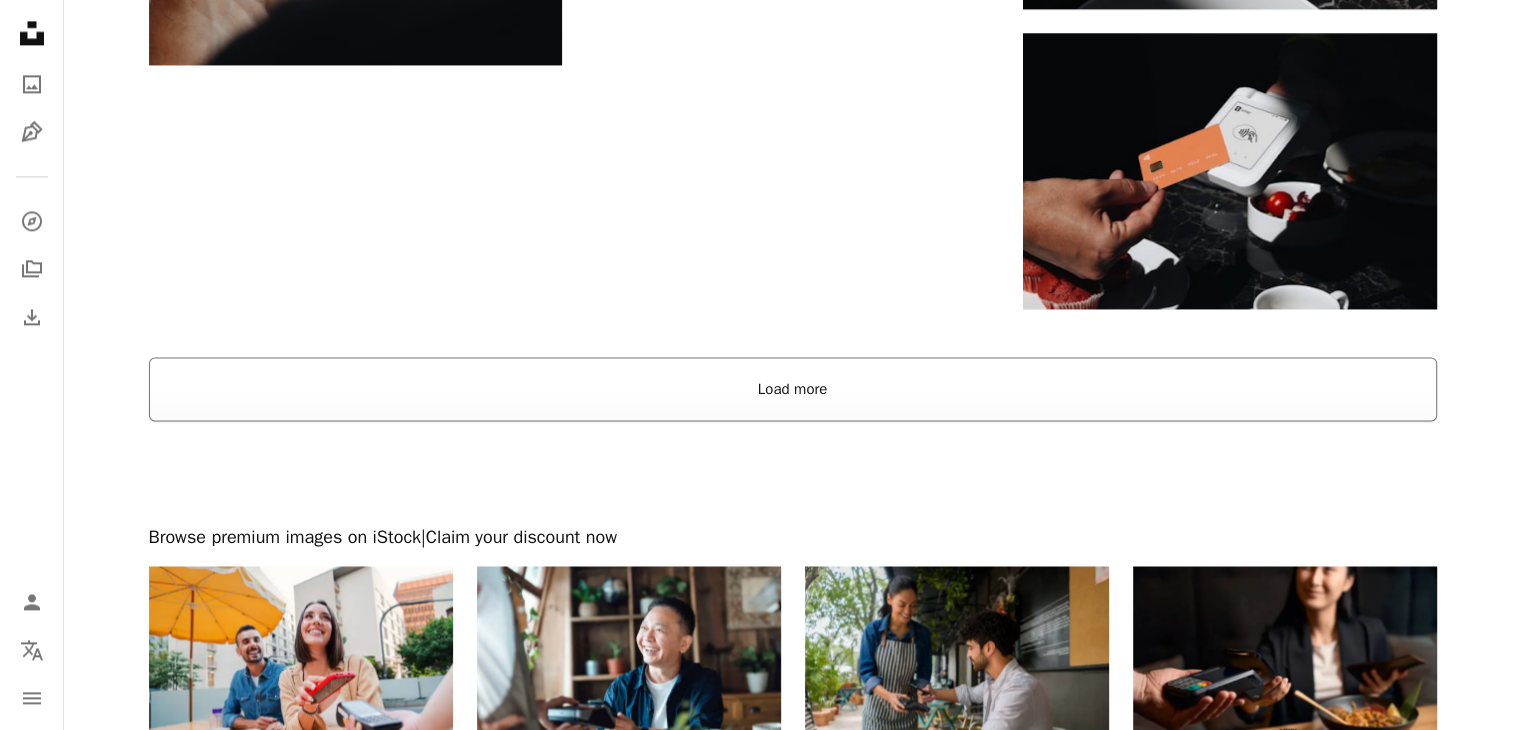 click on "Load more" at bounding box center (793, 389) 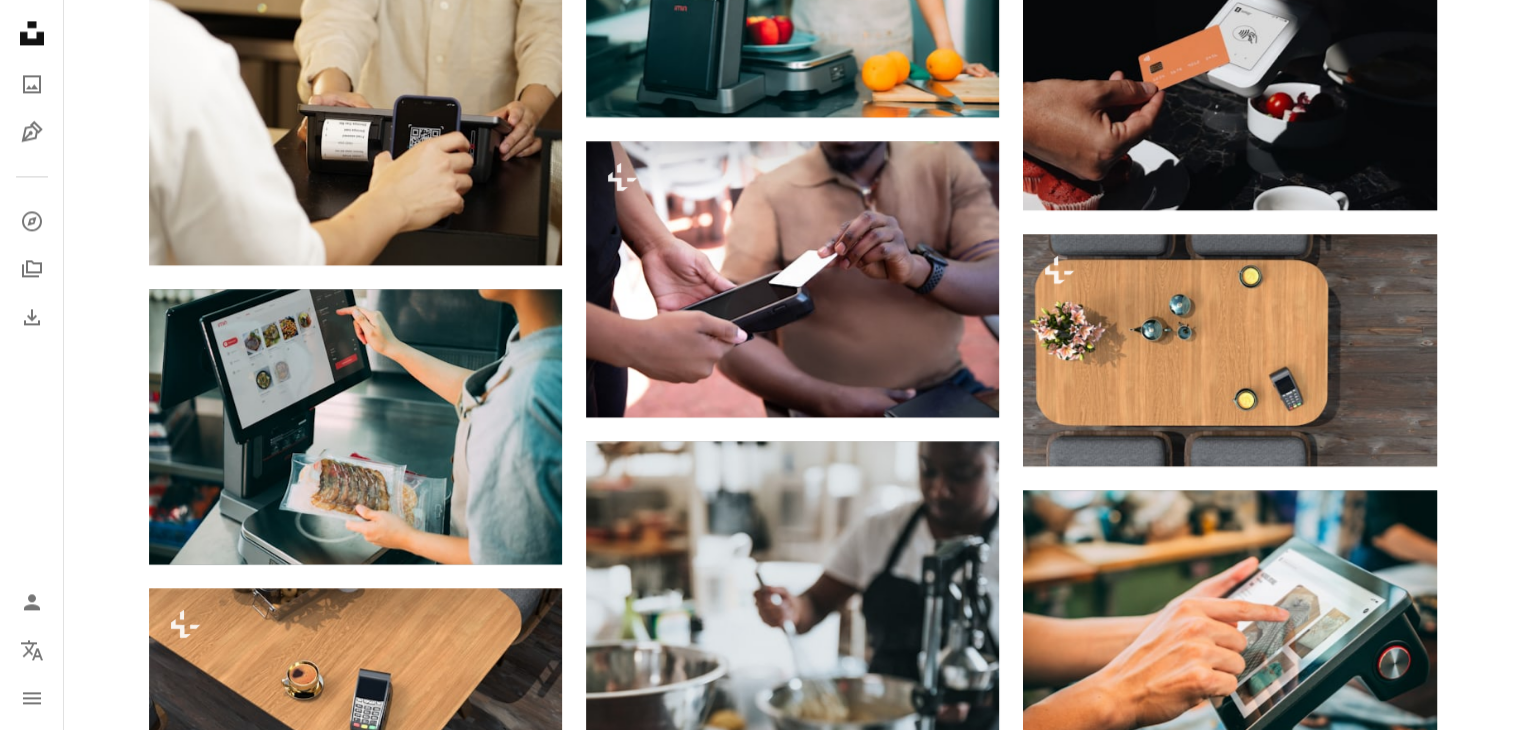 scroll, scrollTop: 3000, scrollLeft: 0, axis: vertical 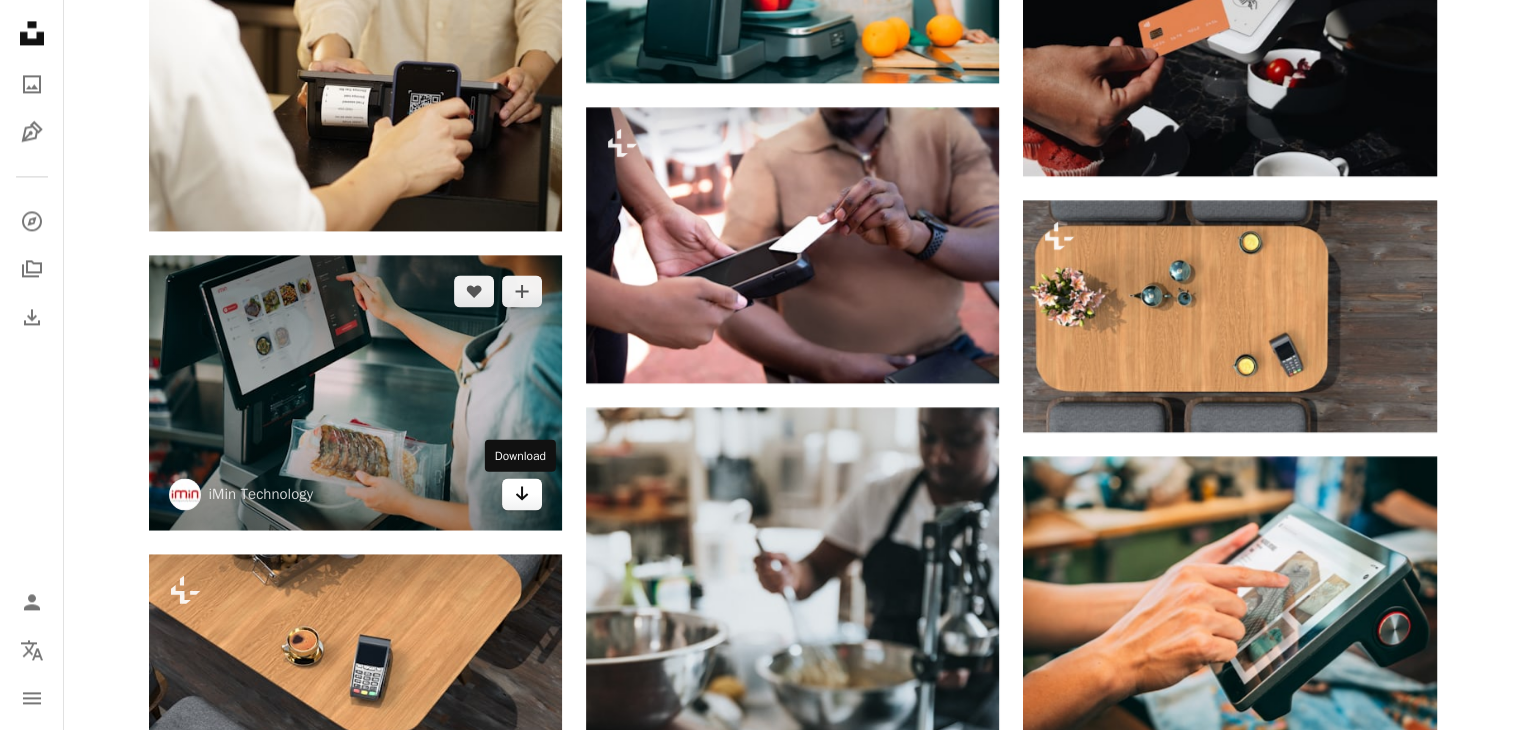 click on "Arrow pointing down" 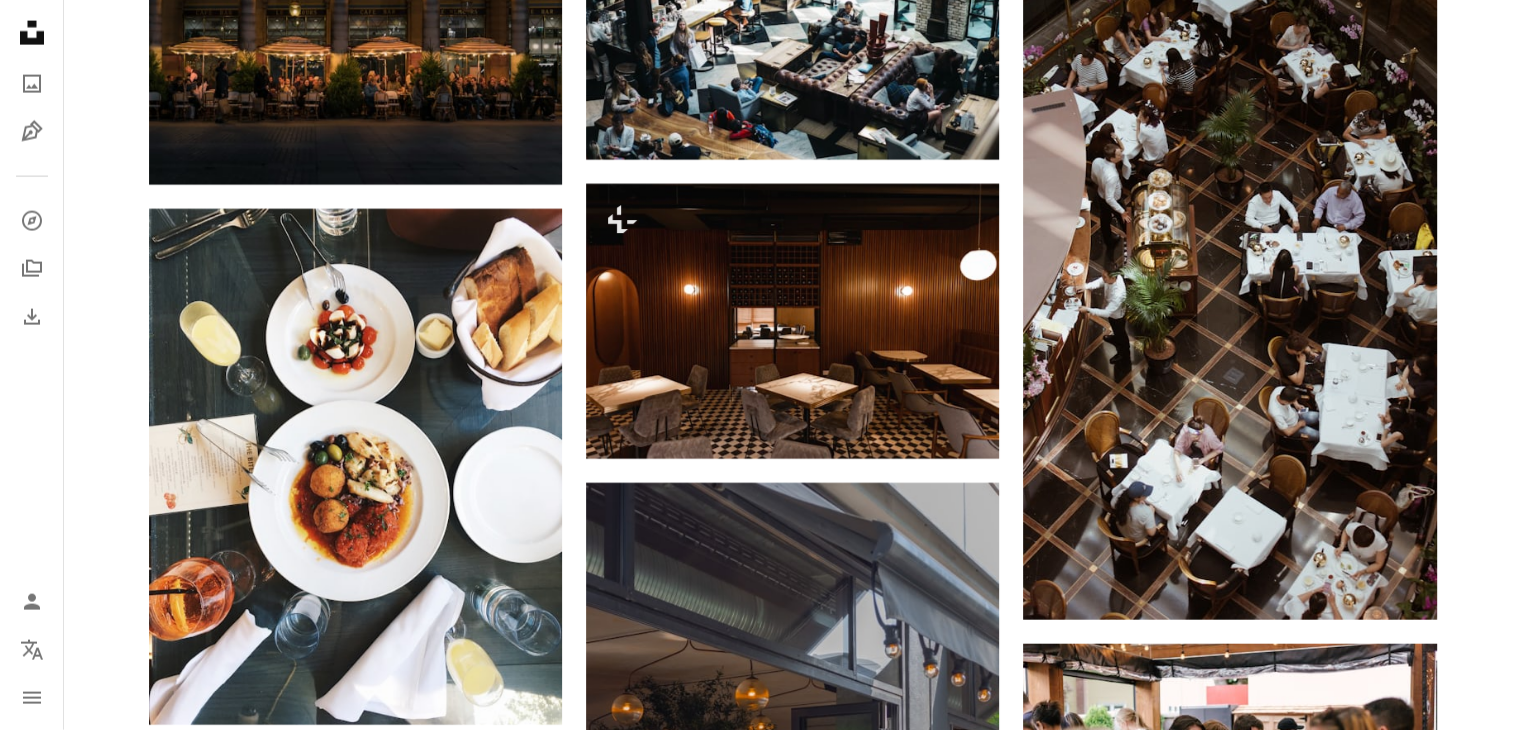 scroll, scrollTop: 4800, scrollLeft: 0, axis: vertical 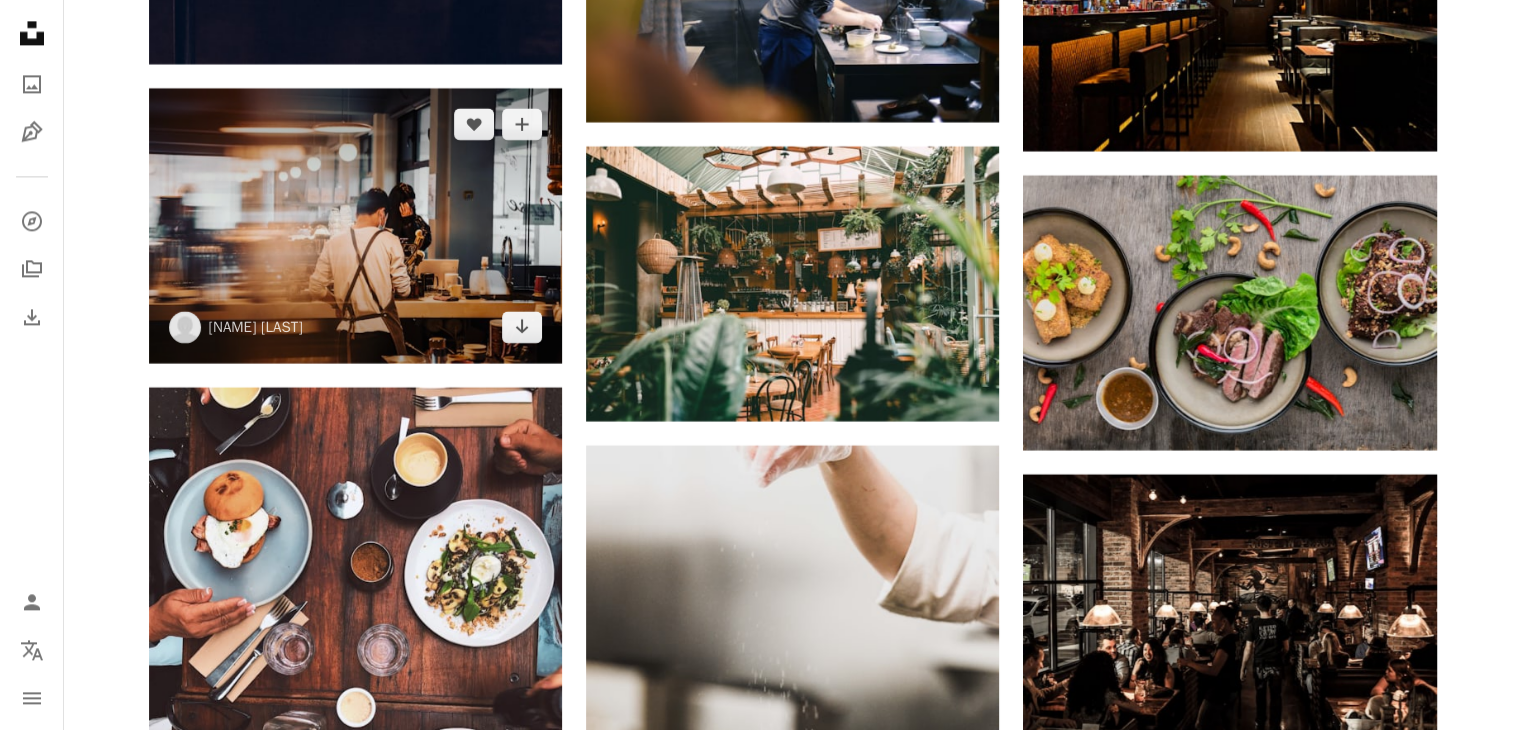 click at bounding box center [355, 225] 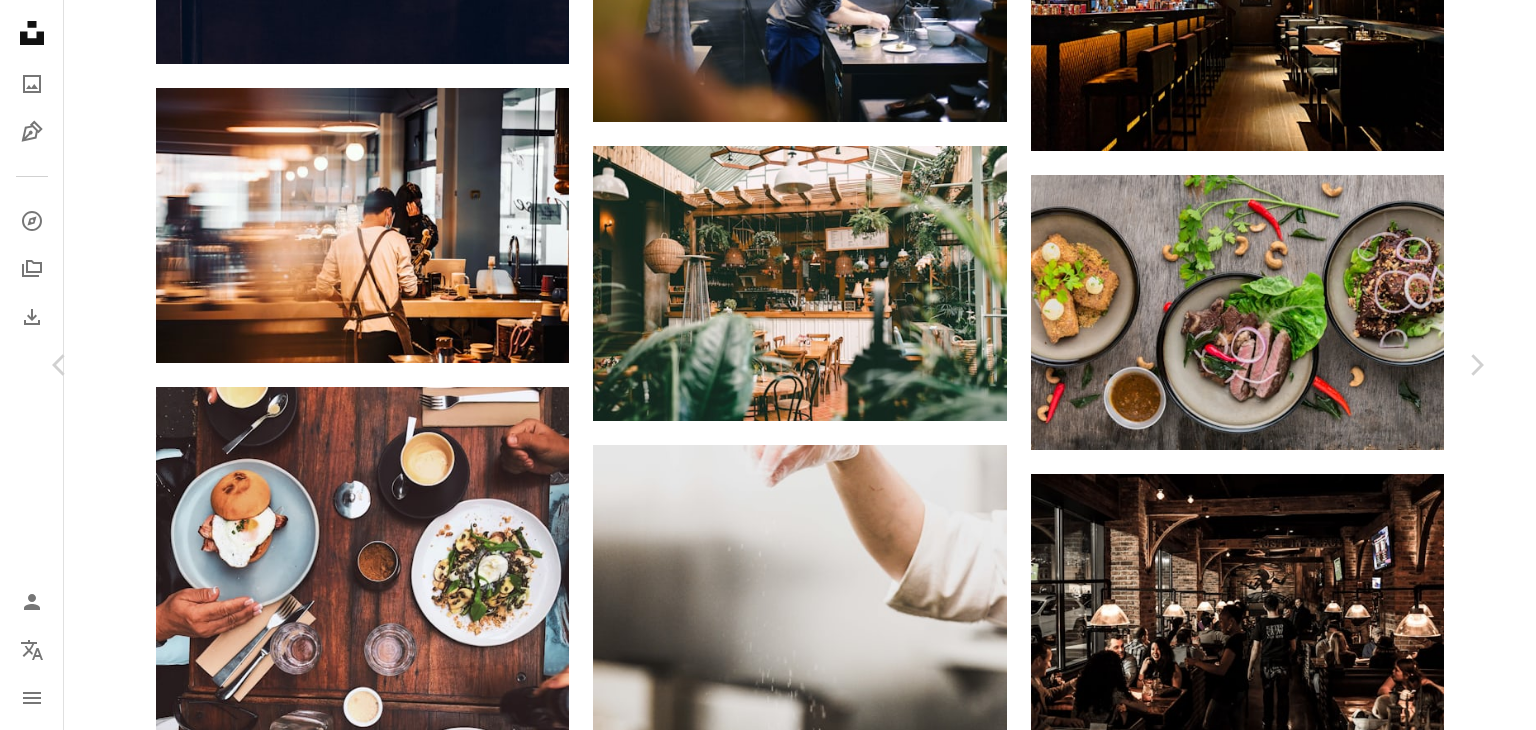 click on "Download free" at bounding box center (1287, 4879) 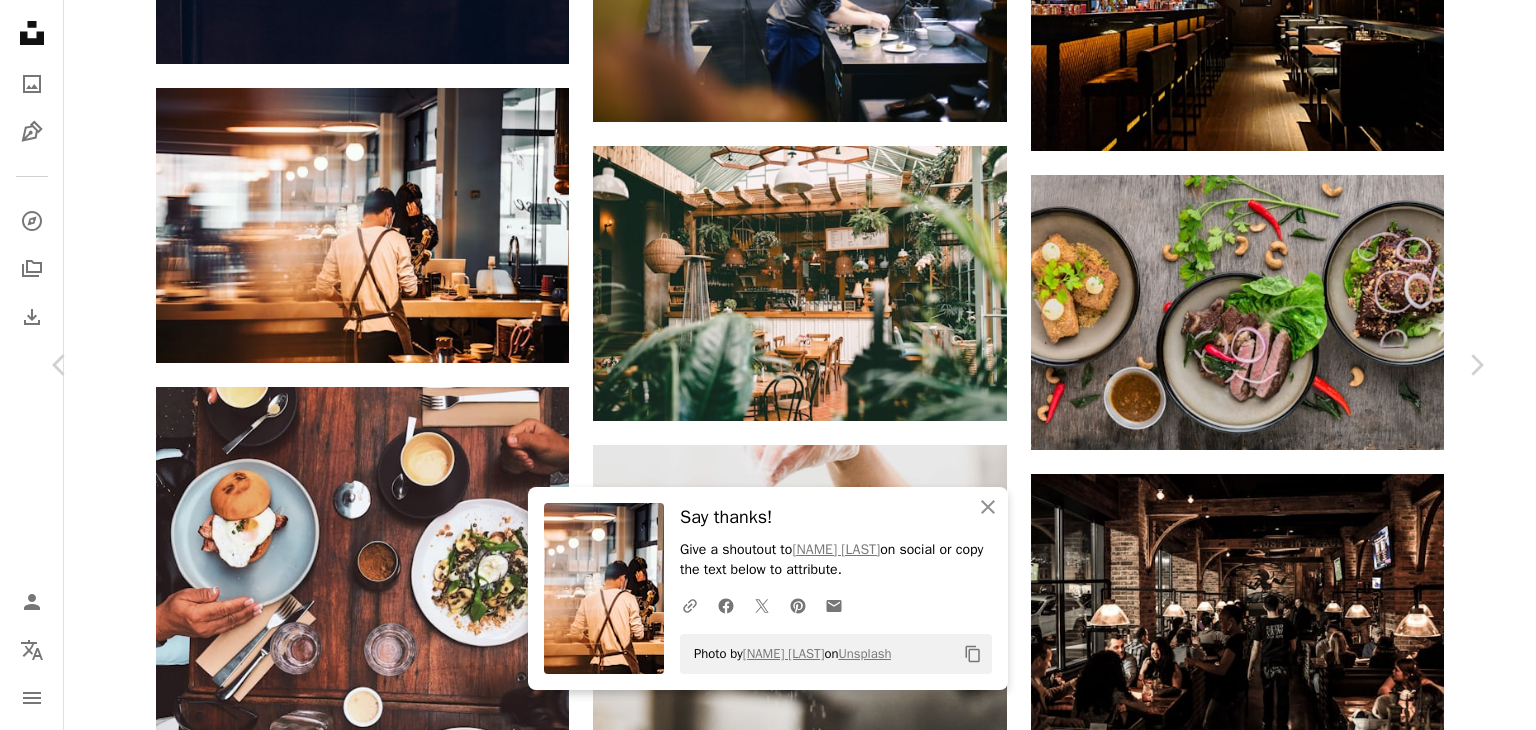 click on "An X shape Chevron left Chevron right An X shape Close Say thanks! Give a shoutout to  shen liu  on social or copy the text below to attribute. A URL sharing icon (chains) Facebook icon X (formerly Twitter) icon Pinterest icon An envelope Photo by  shen liu  on  Unsplash
Copy content shen liu mikeshen A heart A plus sign Download free Chevron down Zoom in Views 954,468 Downloads 9,010 A forward-right arrow Share Info icon Info More Actions coffee shop Calendar outlined Published on  May 4, 2021 Camera NIKON CORPORATION, NIKON D850 Safety Free to use under the  Unsplash License food human restaurant furniture cafe table coffee cup cup pub food court cafeteria bar counter Free pictures Browse premium related images on iStock  |  Save 20% with code UNSPLASH20 View more on iStock  ↗ Related images A heart A plus sign Yana Hurska Available for hire A checkmark inside of a circle Arrow pointing down A heart A plus sign Luke White Available for hire A checkmark inside of a circle Arrow pointing down Ahmed" at bounding box center [768, 5197] 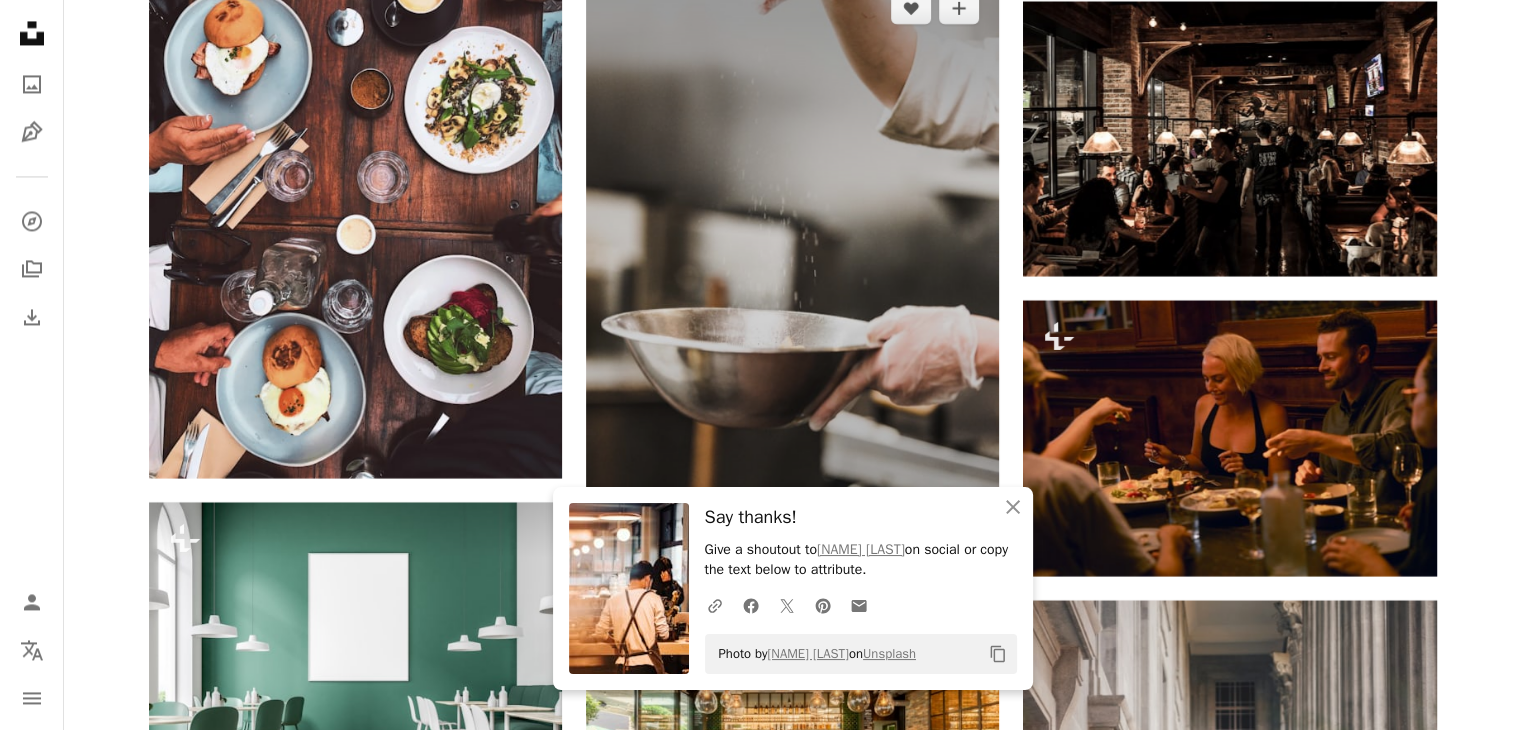 scroll, scrollTop: 18611, scrollLeft: 0, axis: vertical 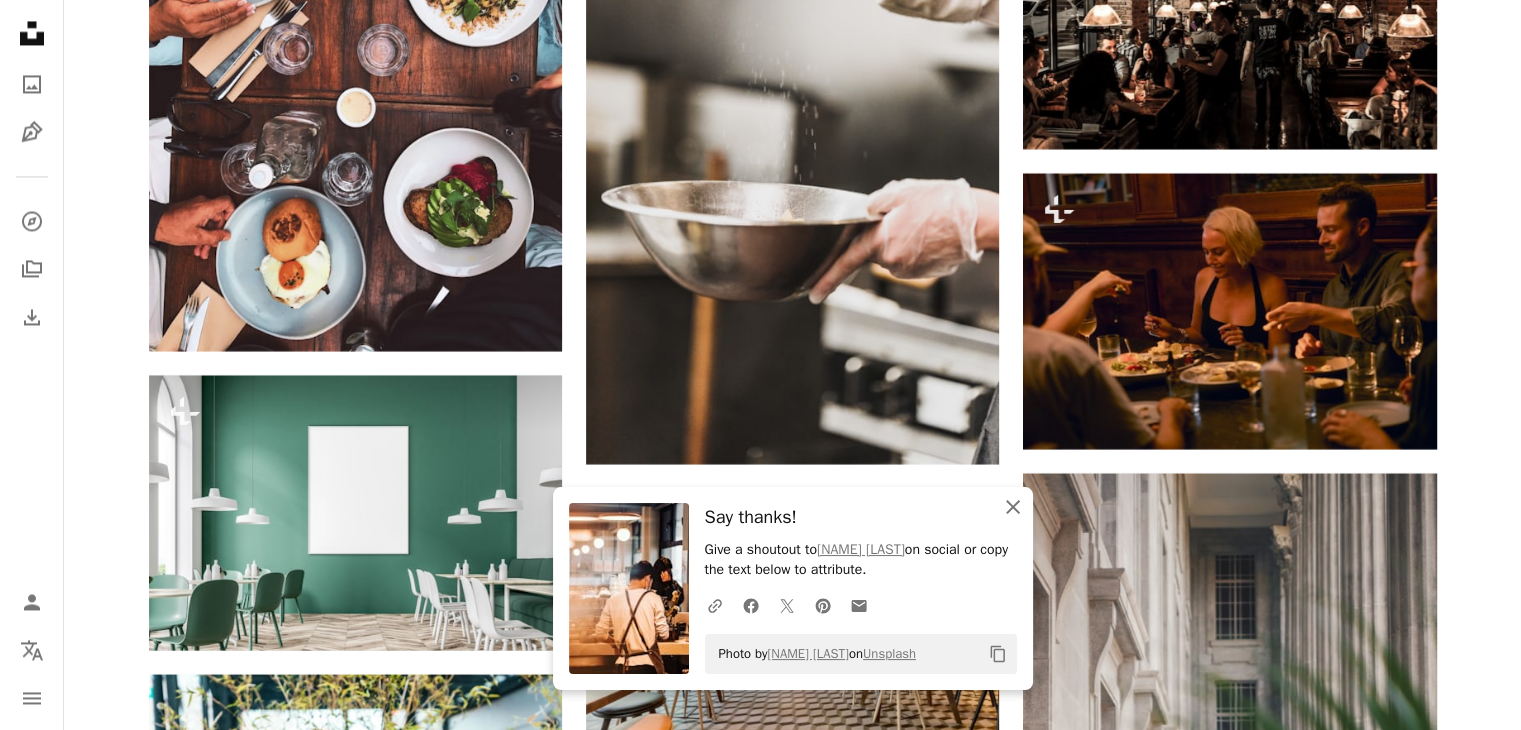 click on "An X shape" 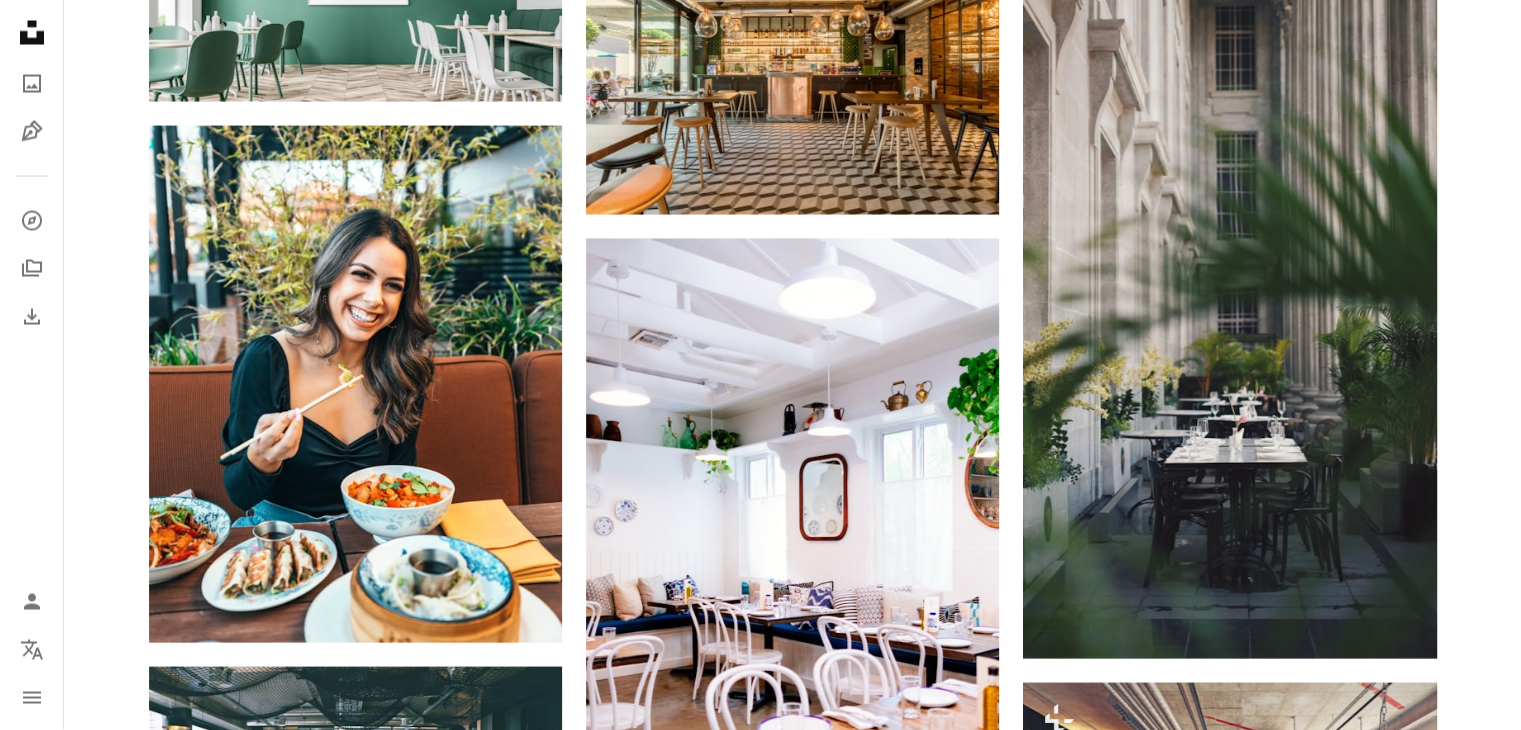 scroll, scrollTop: 19317, scrollLeft: 0, axis: vertical 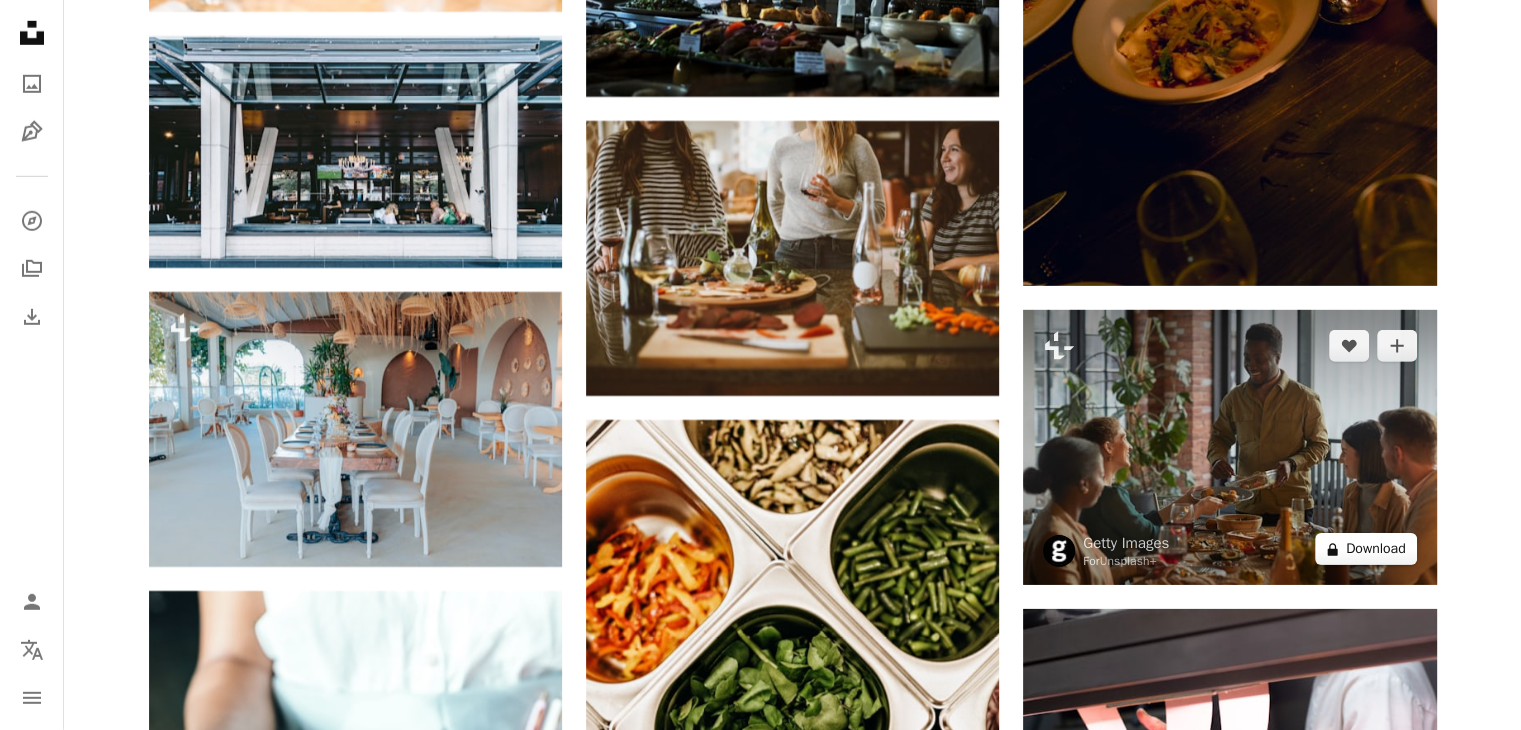 click on "A lock Download" at bounding box center [1366, 549] 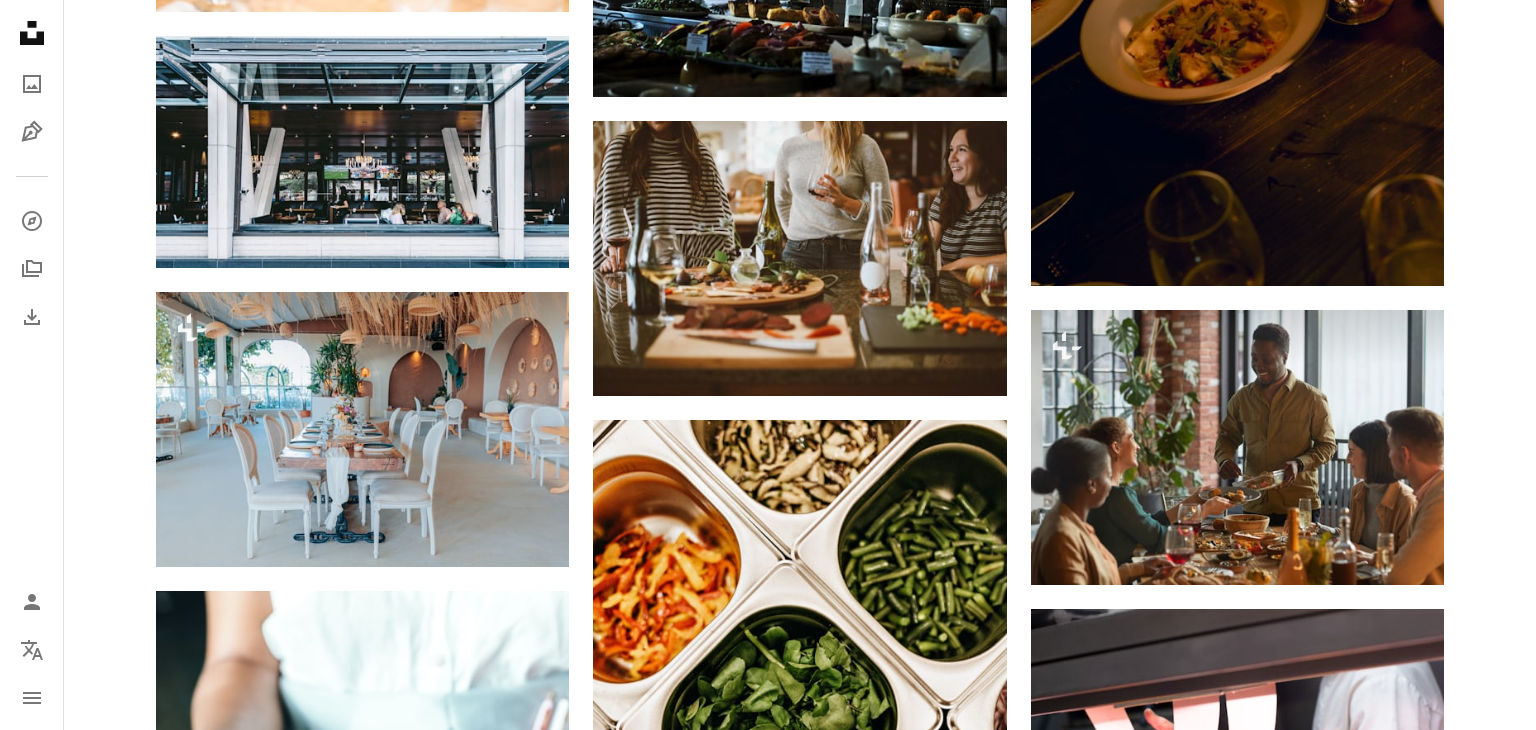 click on "An X shape Premium, ready to use images. Get unlimited access. A plus sign Members-only content added monthly A plus sign Unlimited royalty-free downloads A plus sign Illustrations  New A plus sign Enhanced legal protections yearly 66%  off monthly $12   $4 USD per month * Get  Unsplash+ * When paid annually, billed upfront  $48 Taxes where applicable. Renews automatically. Cancel anytime." at bounding box center (768, 4645) 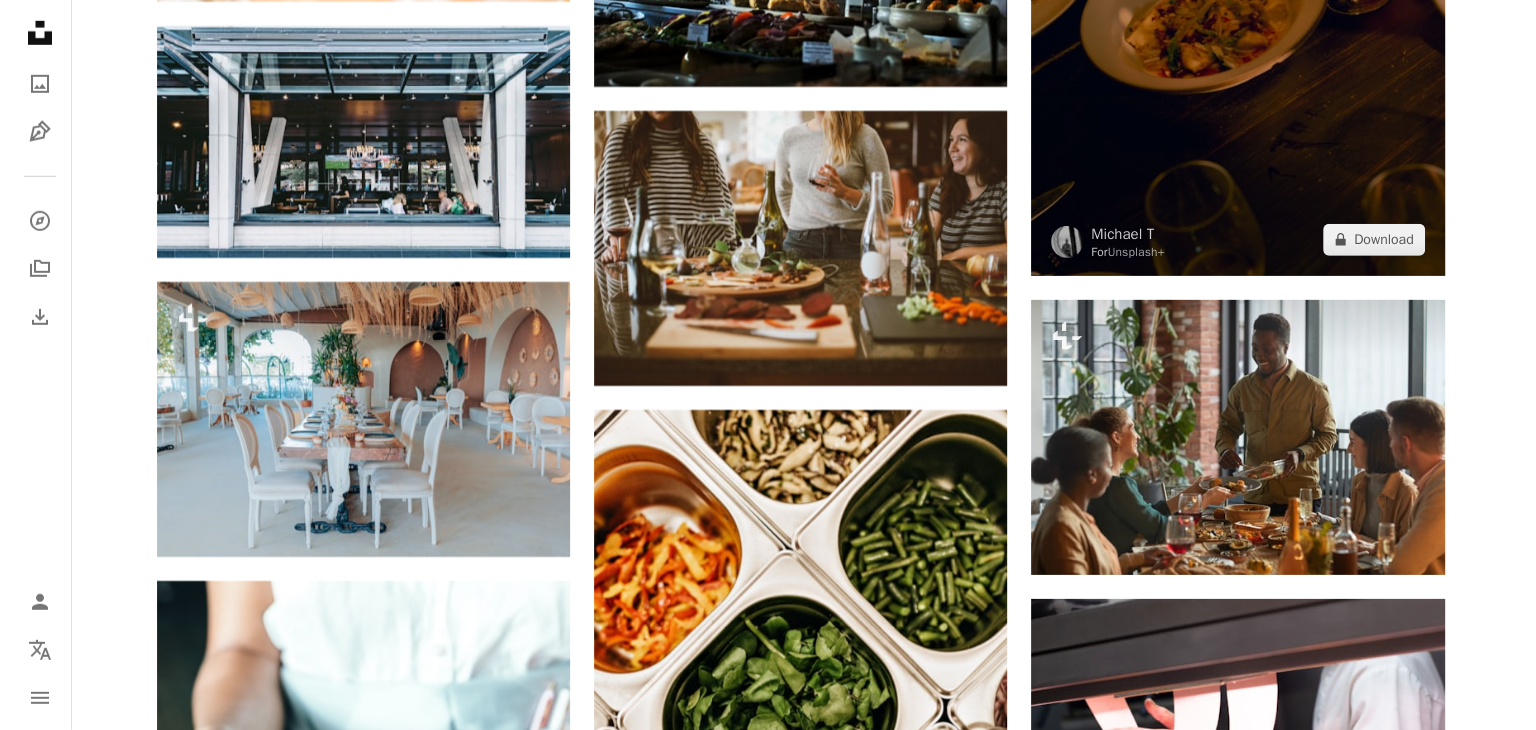 scroll, scrollTop: 21377, scrollLeft: 0, axis: vertical 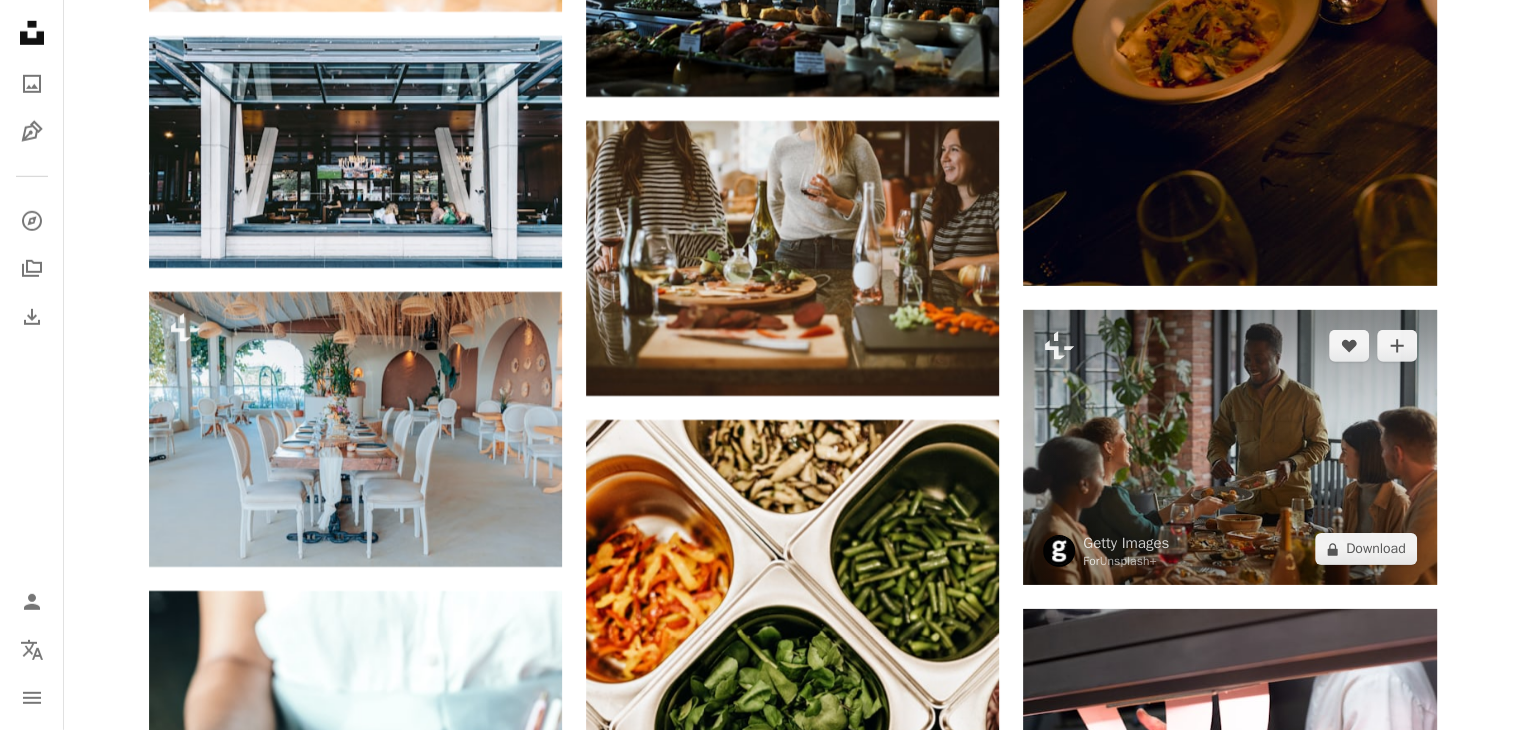 click at bounding box center [1229, 447] 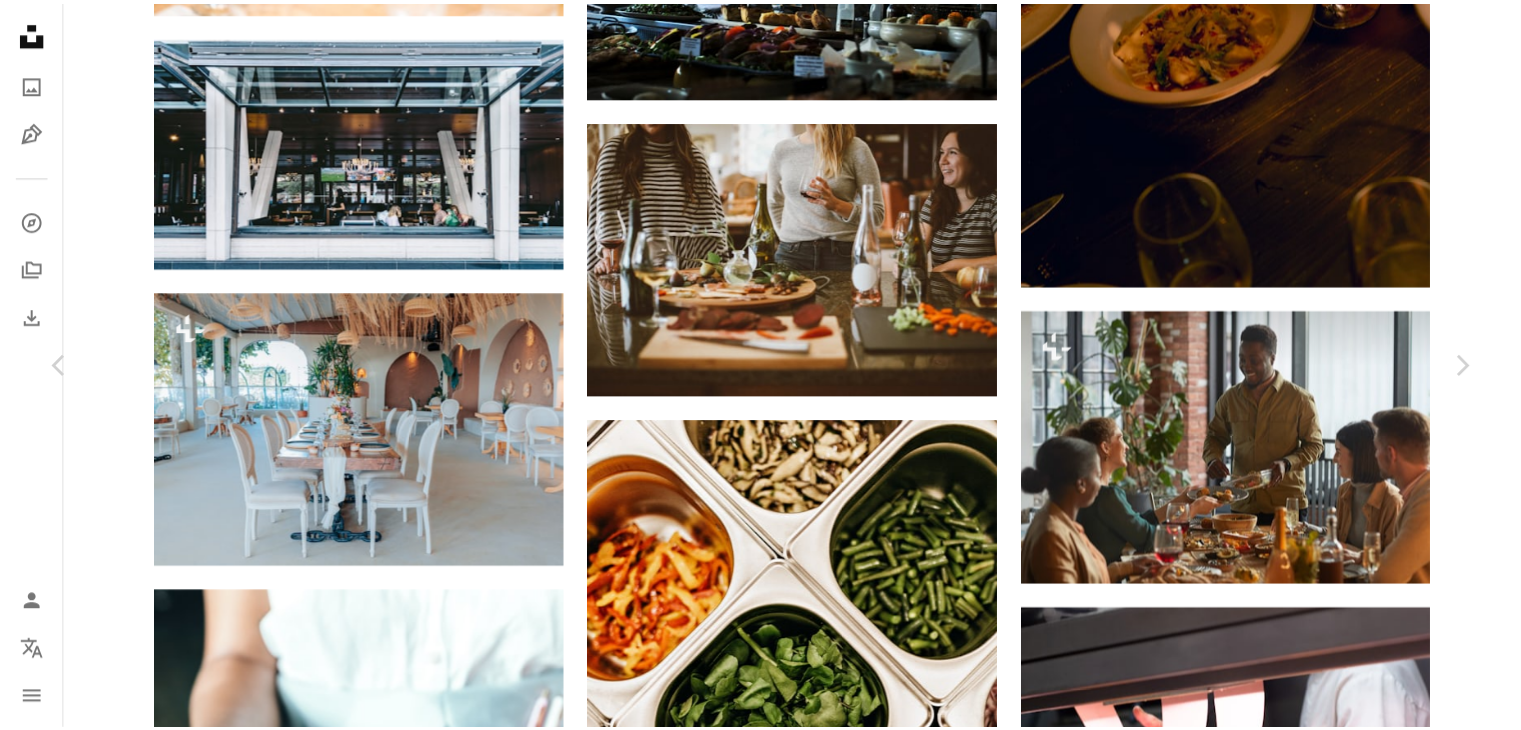 scroll, scrollTop: 300, scrollLeft: 0, axis: vertical 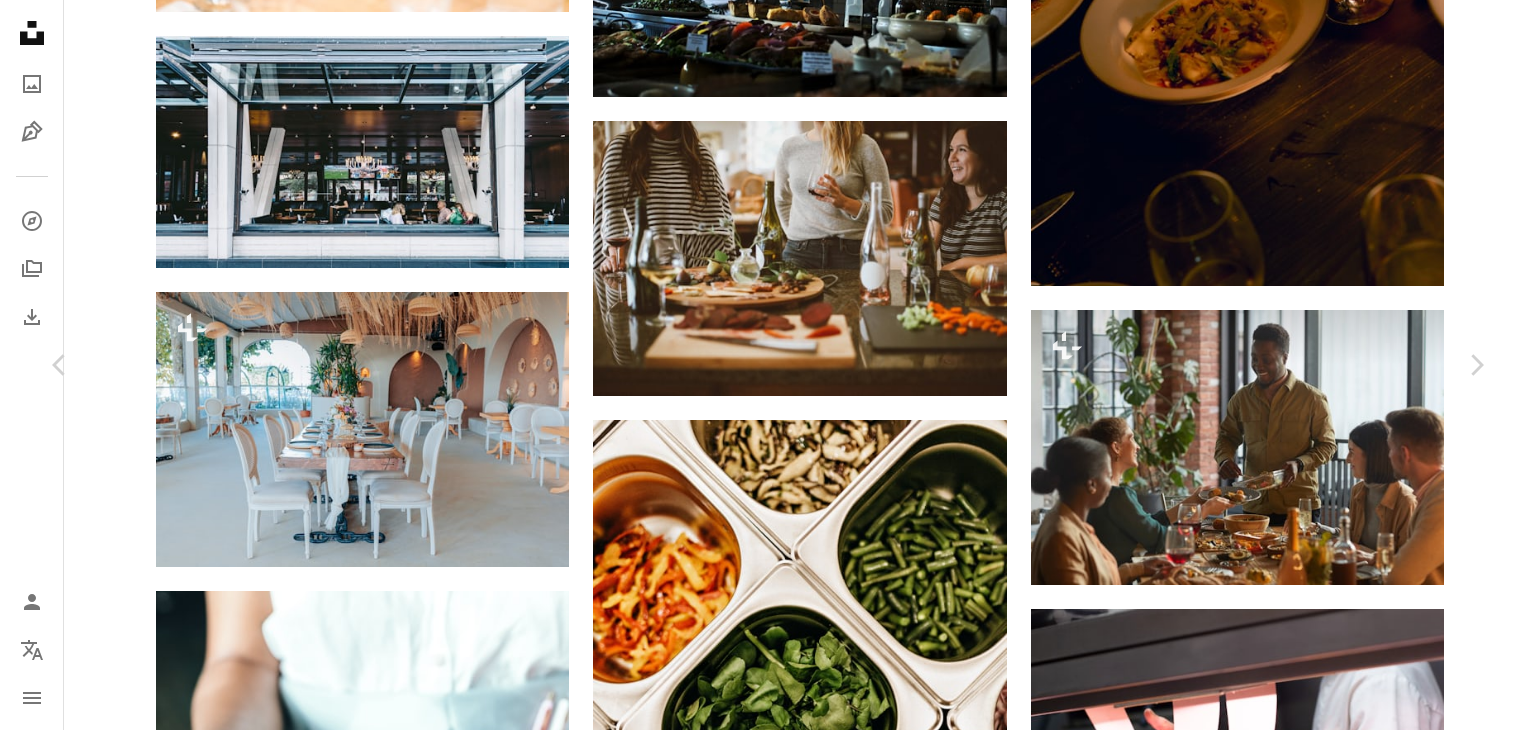 click on "[NAME] [LAST]" at bounding box center [768, 4645] 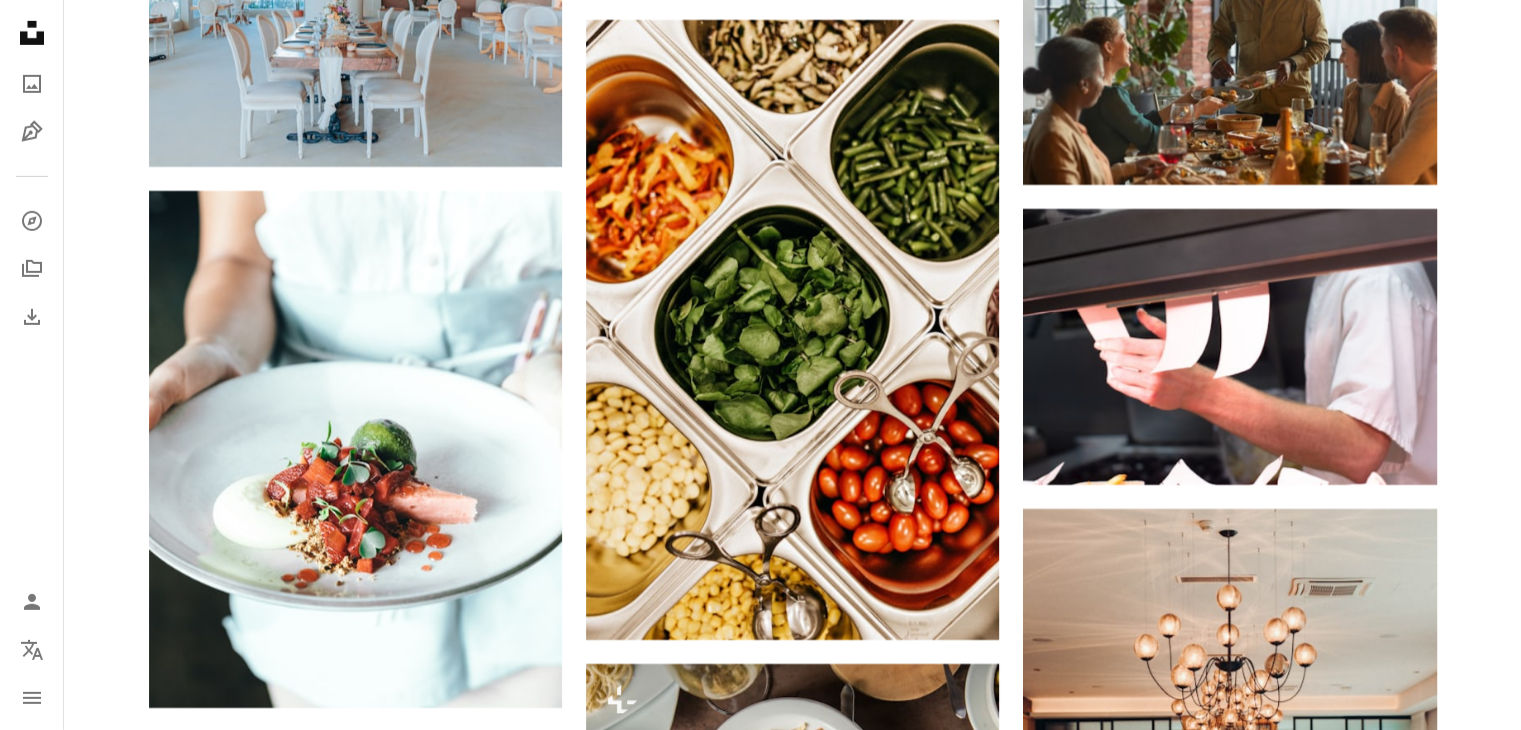 scroll, scrollTop: 22377, scrollLeft: 0, axis: vertical 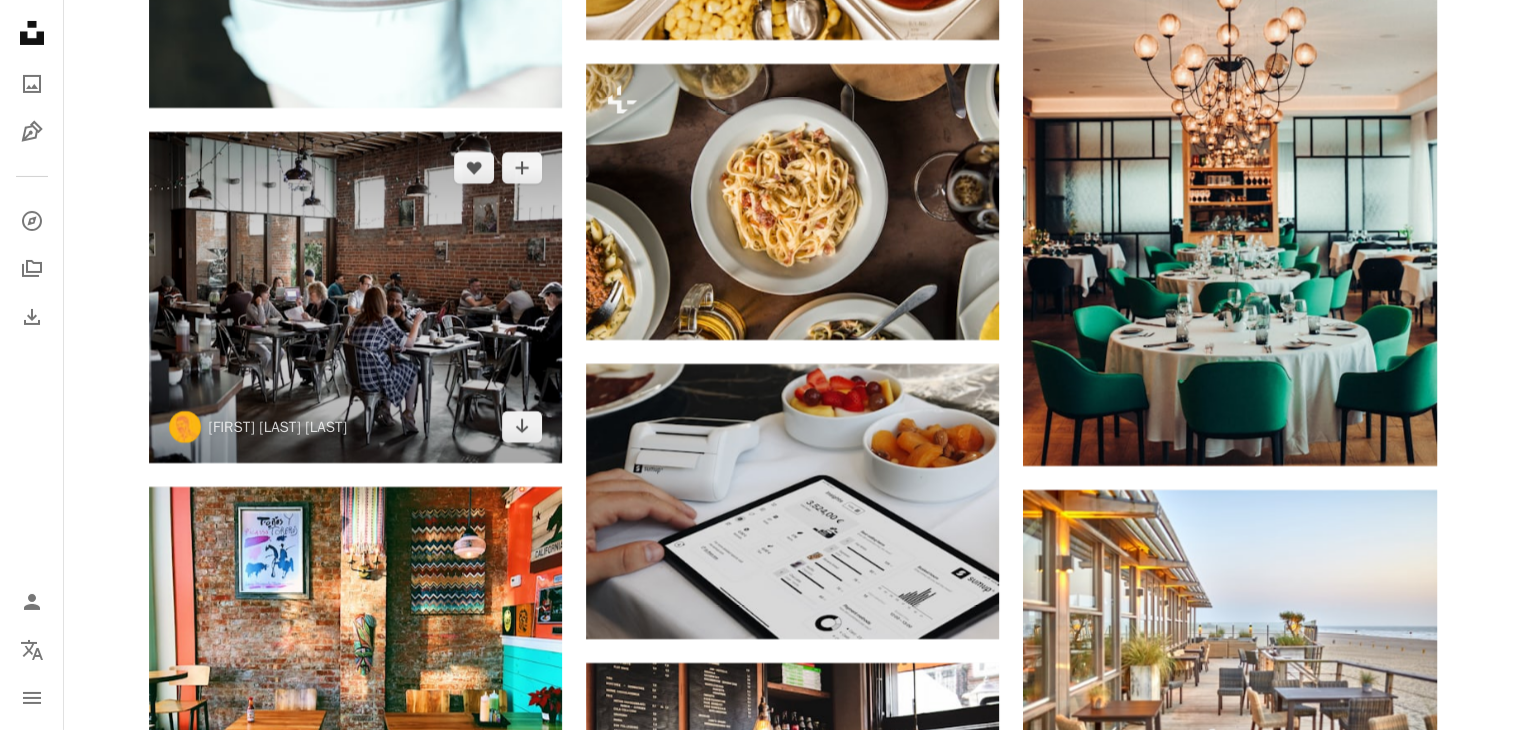 click at bounding box center [355, 297] 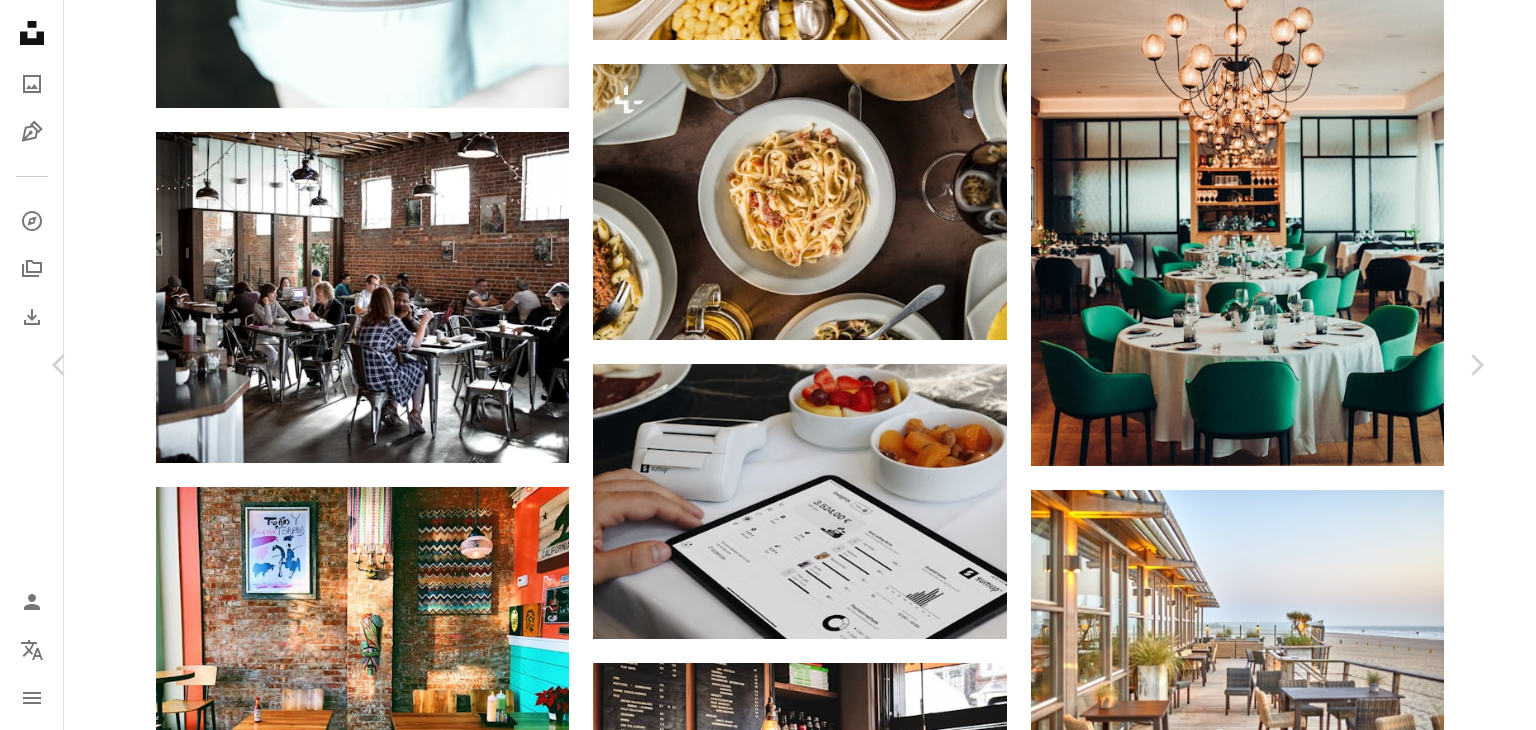 click on "[NAME] [LAST] [USERNAME]" at bounding box center [768, 3645] 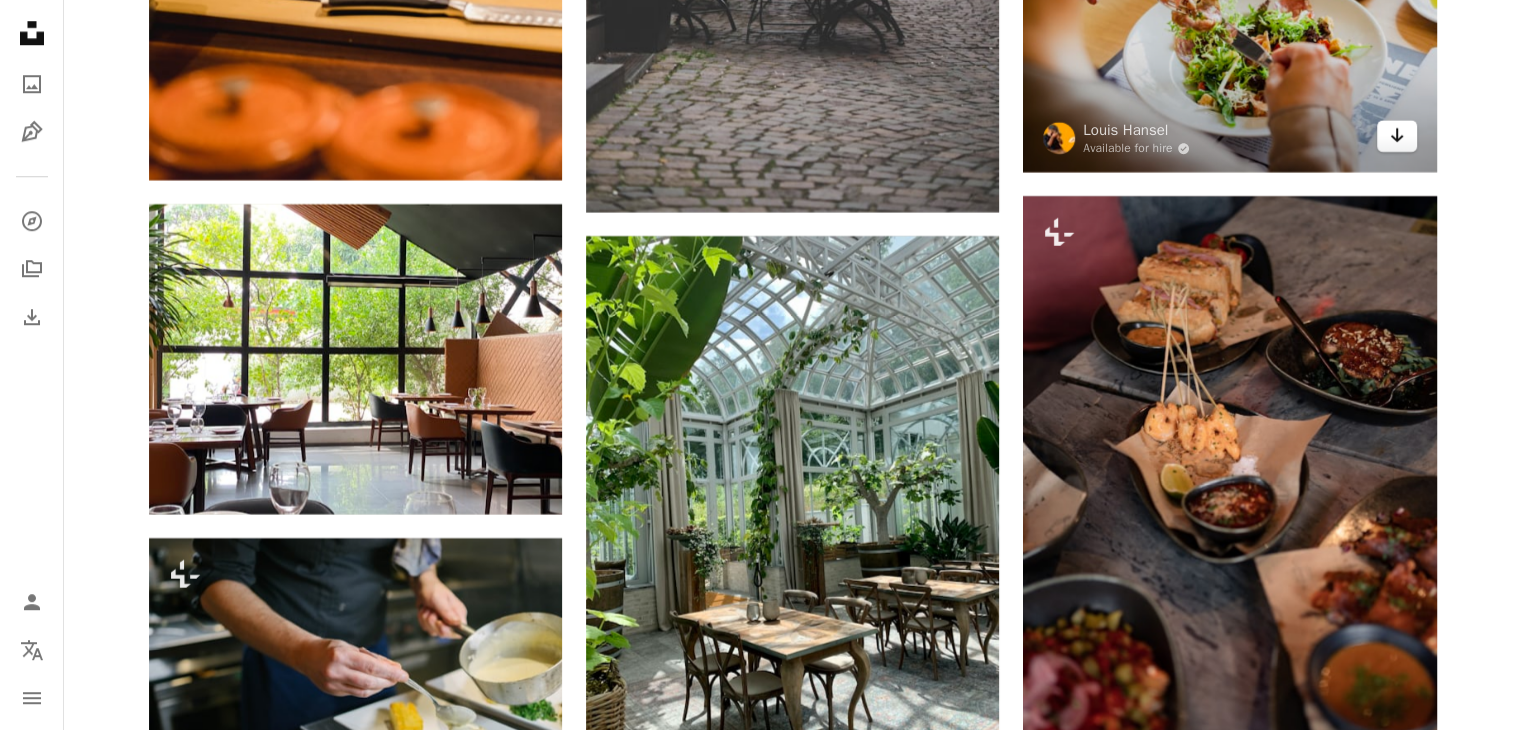 scroll, scrollTop: 24677, scrollLeft: 0, axis: vertical 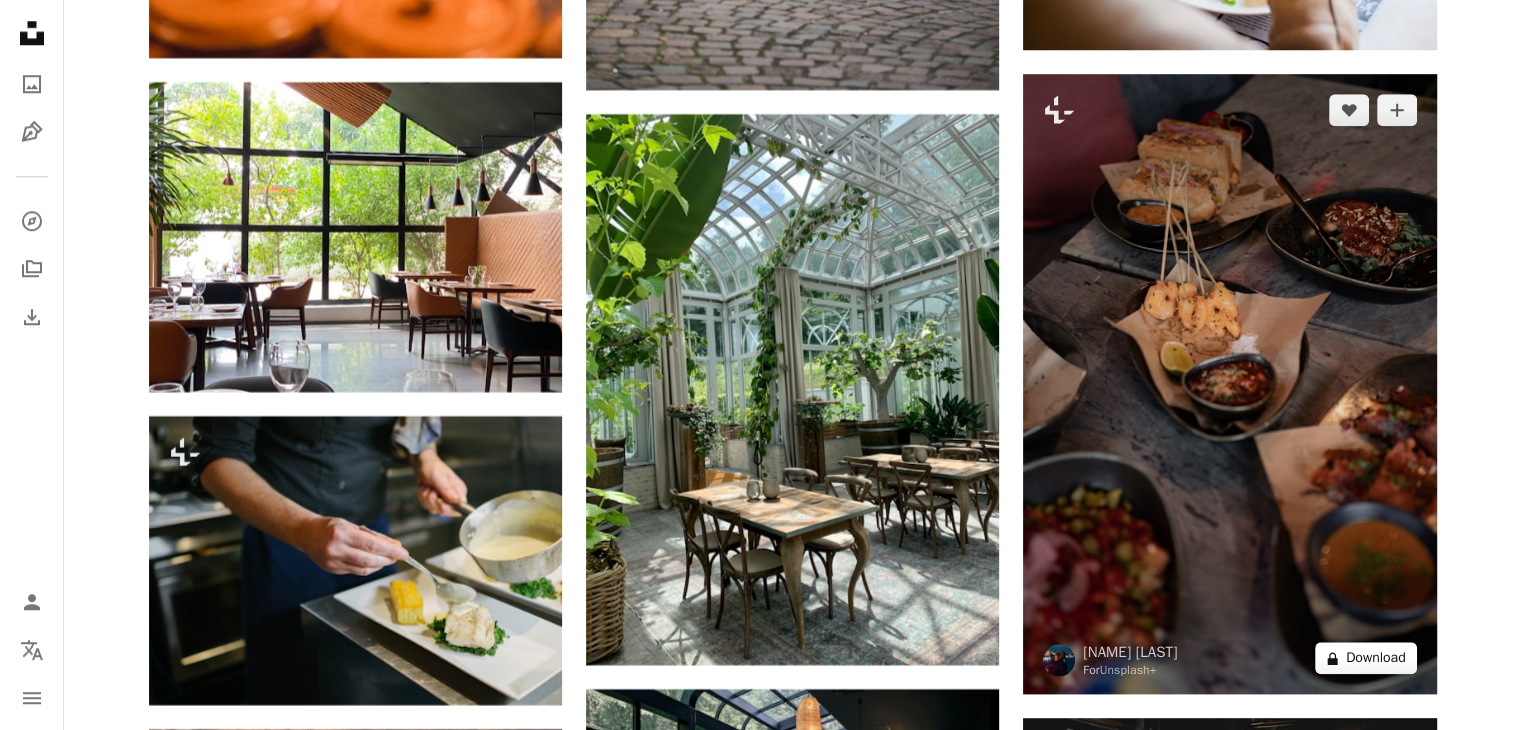 click on "A lock Download" at bounding box center (1366, 658) 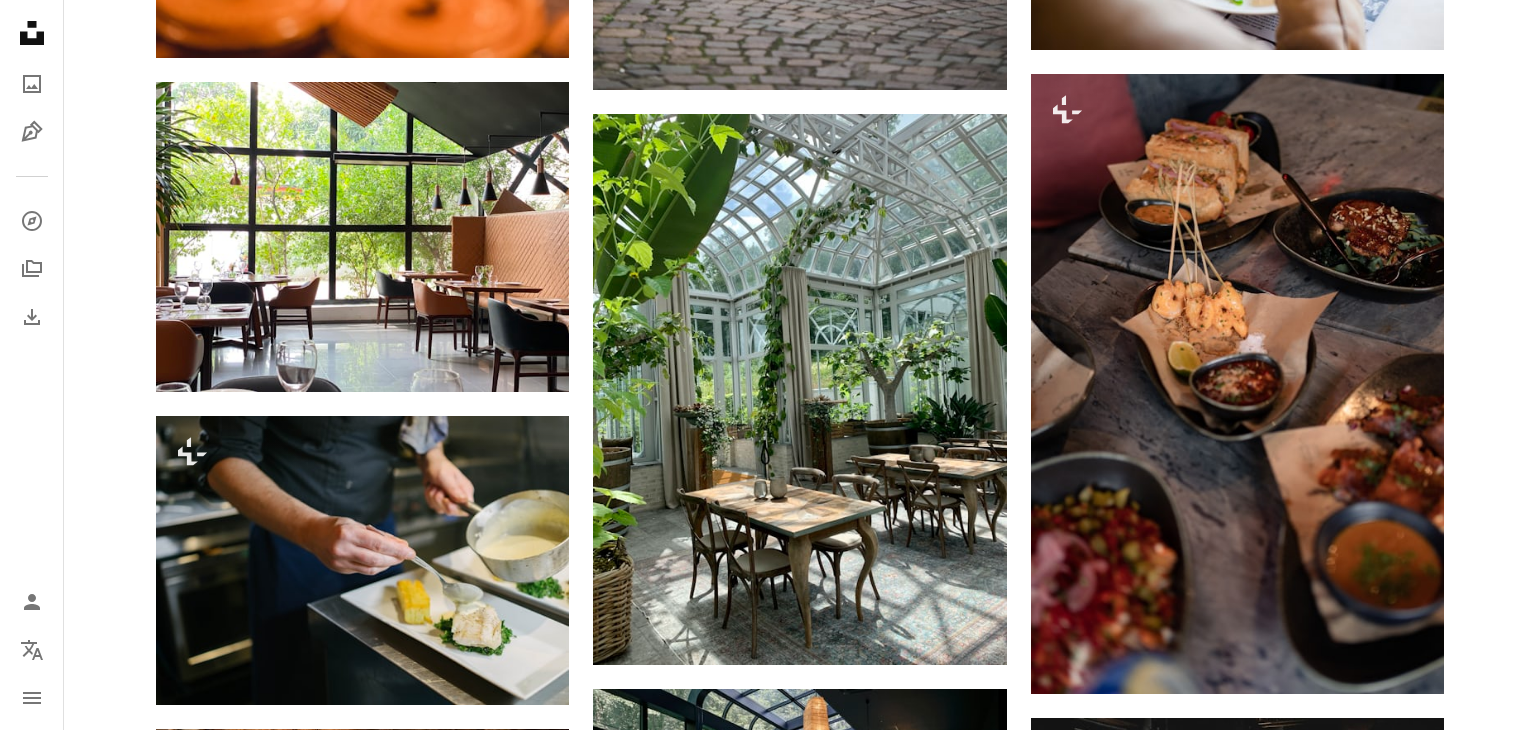 click on "An X shape Premium, ready to use images. Get unlimited access. A plus sign Members-only content added monthly A plus sign Unlimited royalty-free downloads A plus sign Illustrations  New A plus sign Enhanced legal protections yearly 66%  off monthly $12   $4 USD per month * Get  Unsplash+ * When paid annually, billed upfront  $48 Taxes where applicable. Renews automatically. Cancel anytime." at bounding box center (768, 3793) 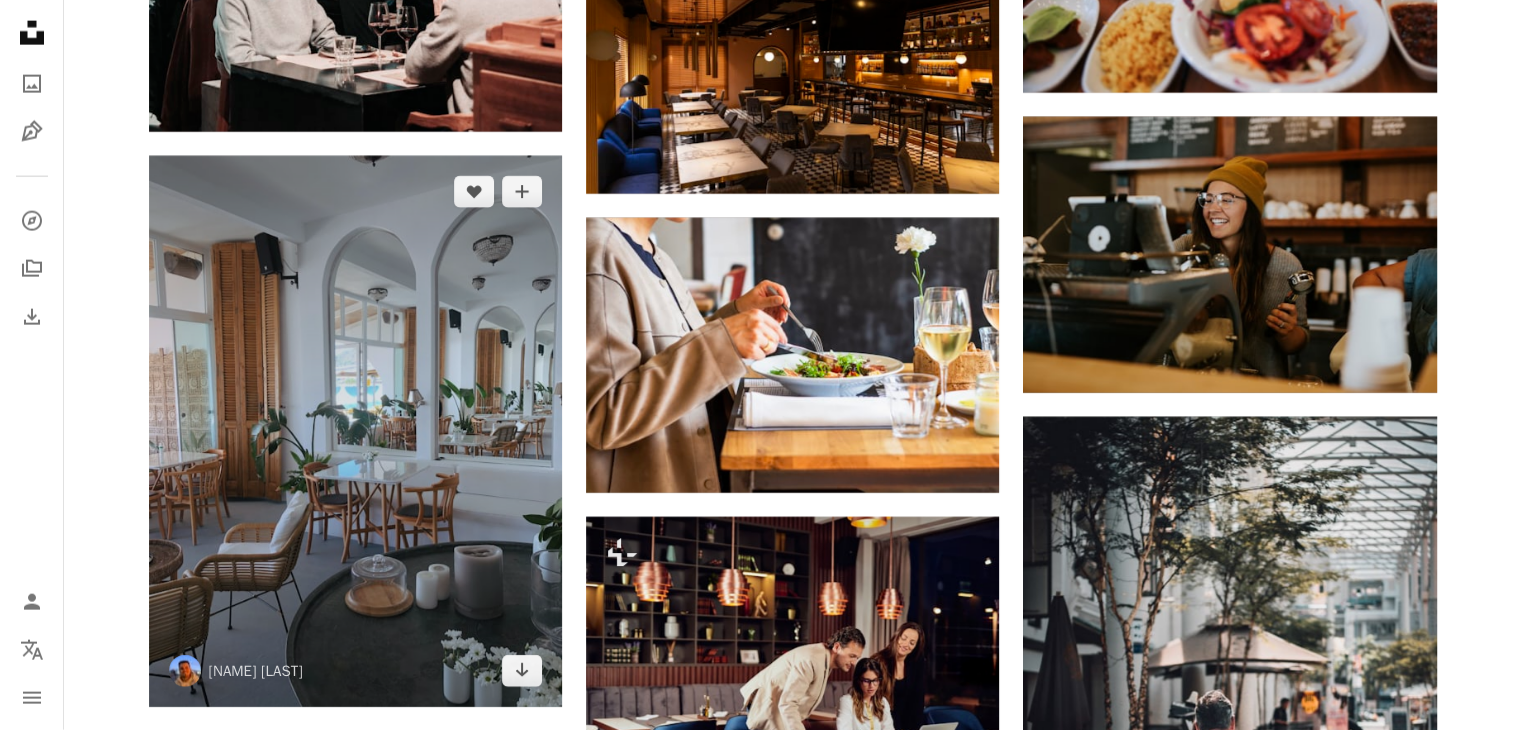 scroll, scrollTop: 27777, scrollLeft: 0, axis: vertical 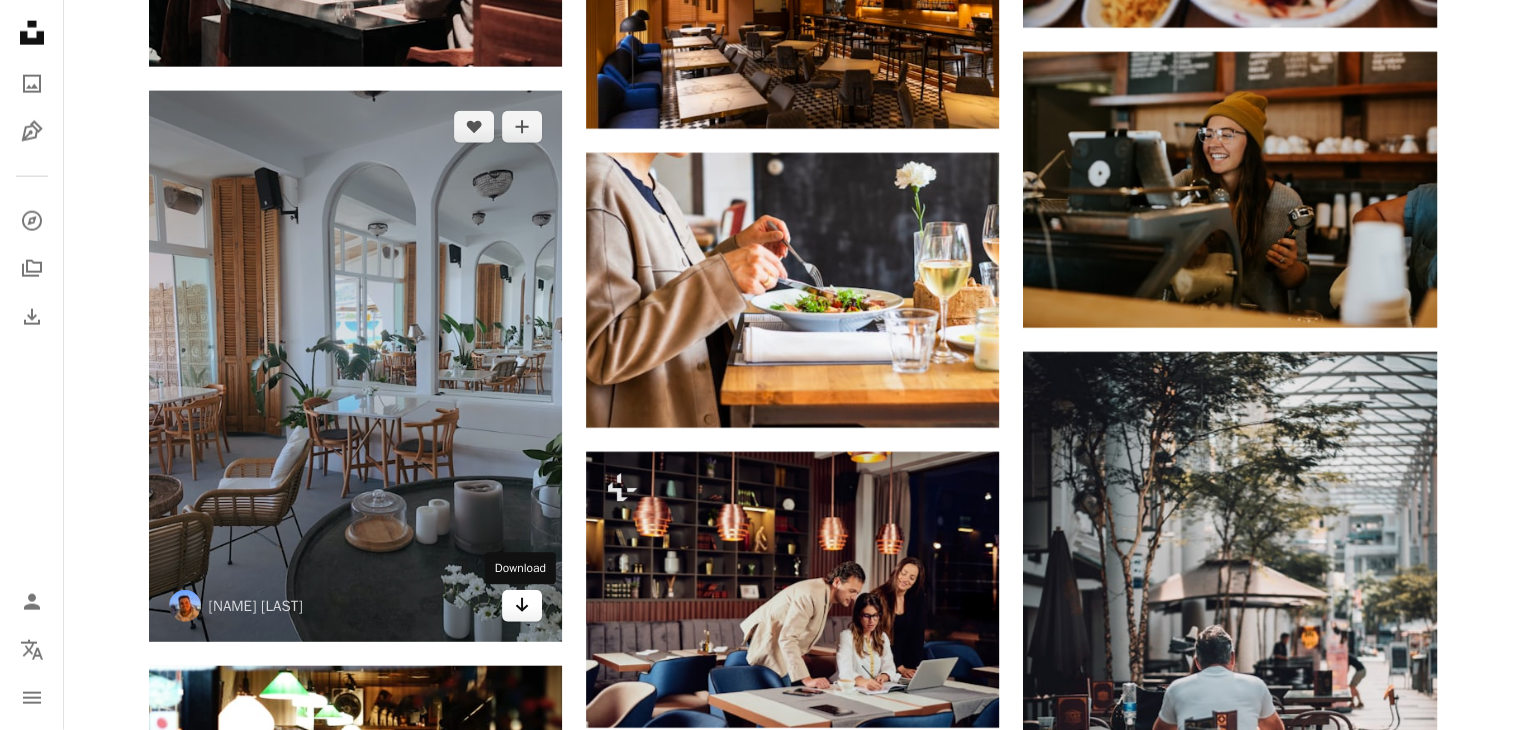 click on "Arrow pointing down" 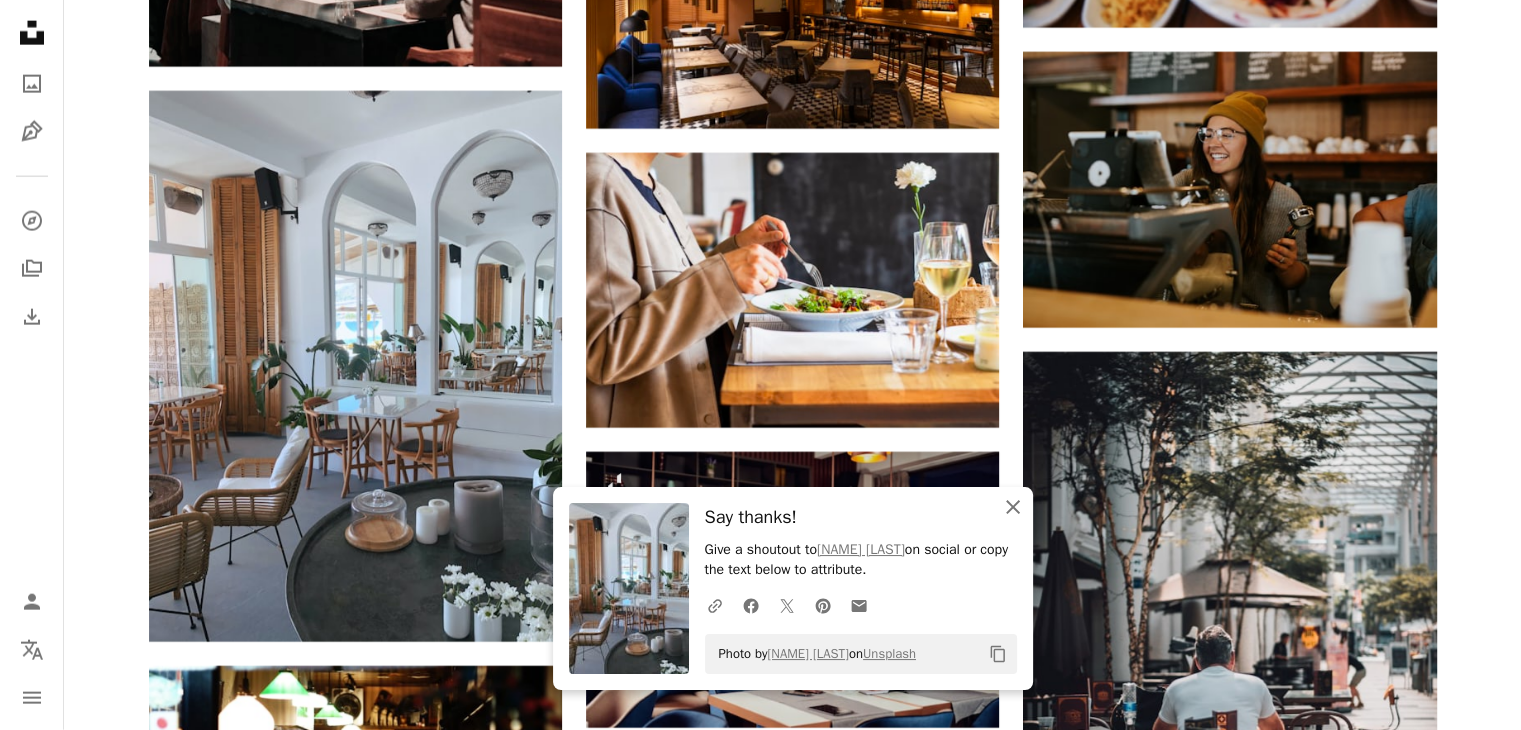 click on "An X shape" 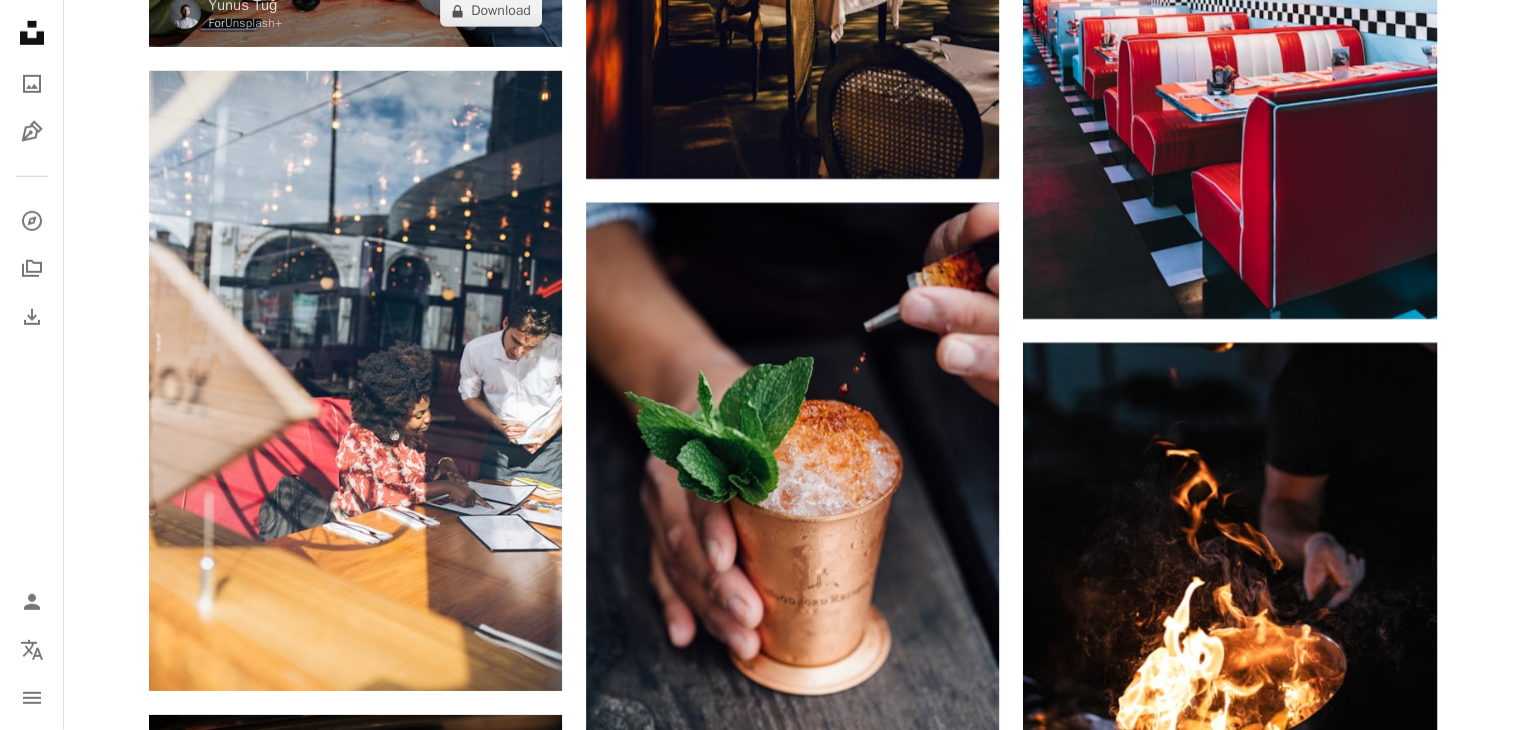 scroll, scrollTop: 28977, scrollLeft: 0, axis: vertical 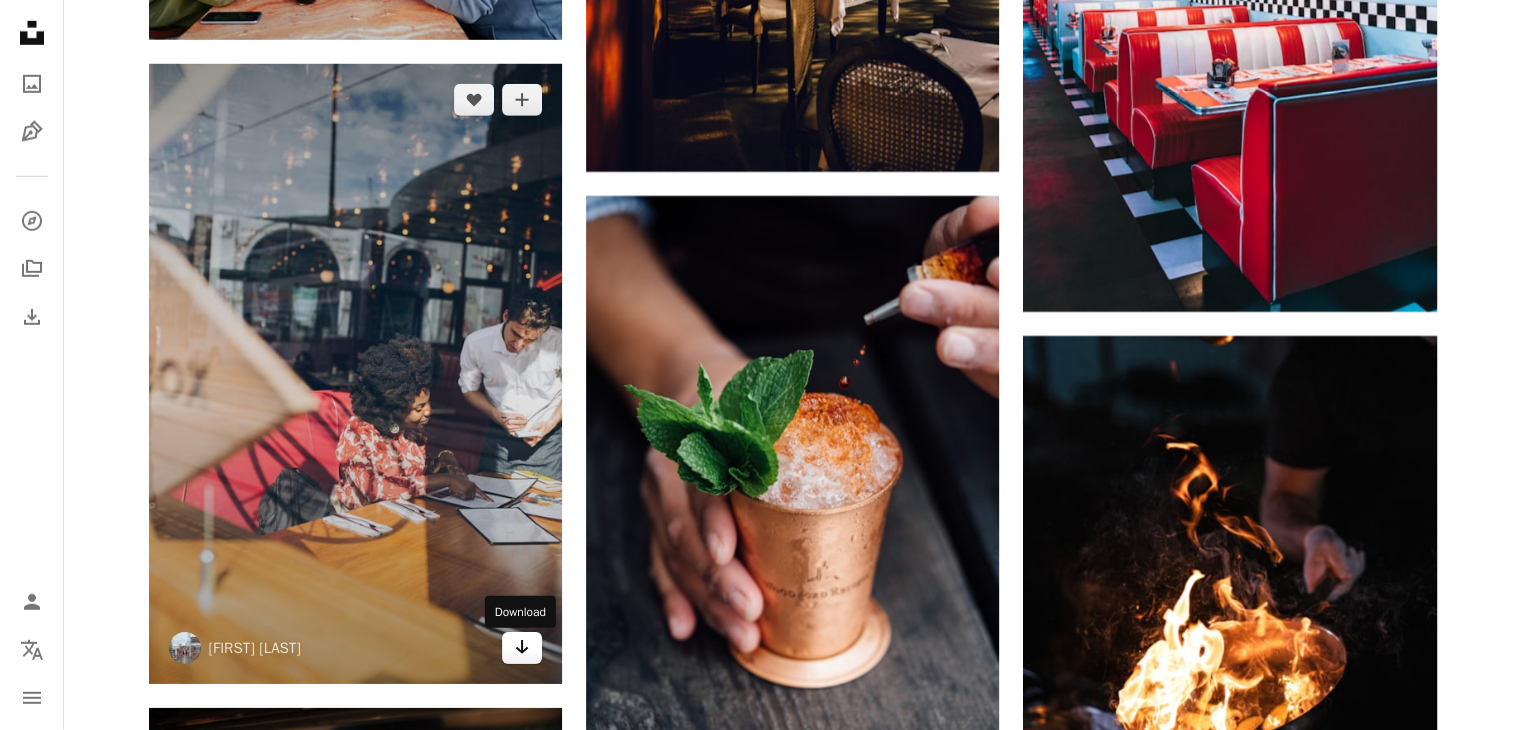 click on "Arrow pointing down" at bounding box center (522, 648) 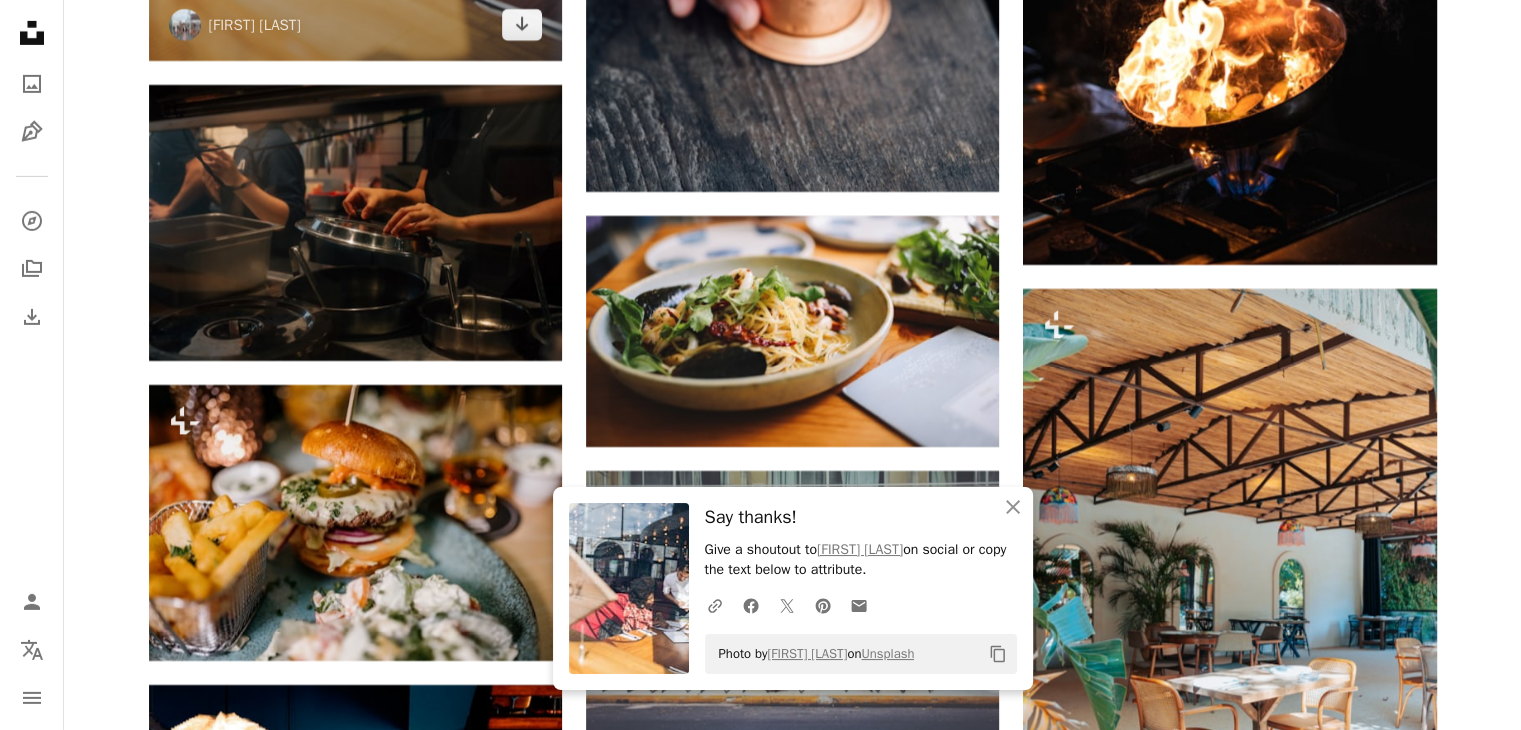 scroll, scrollTop: 29677, scrollLeft: 0, axis: vertical 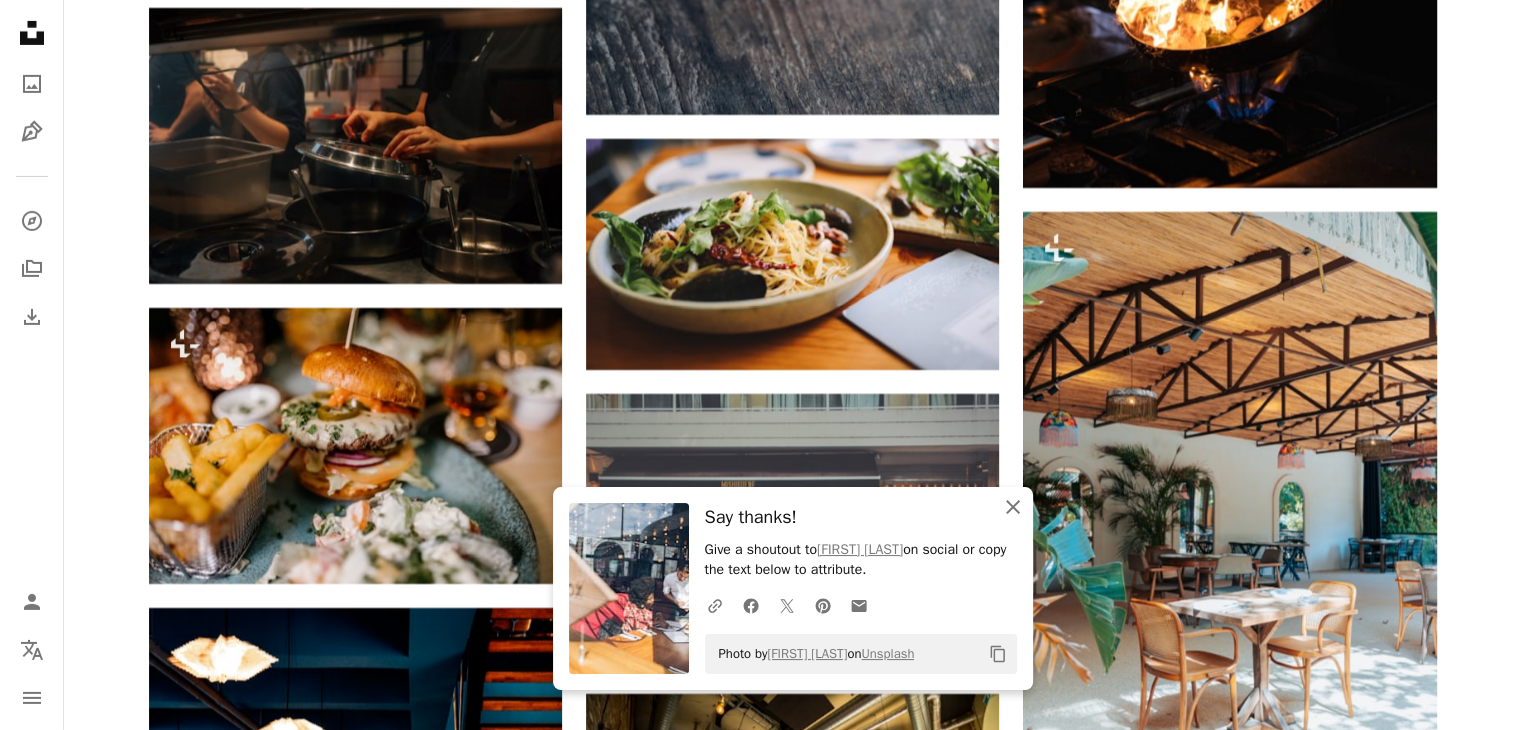 click on "An X shape" 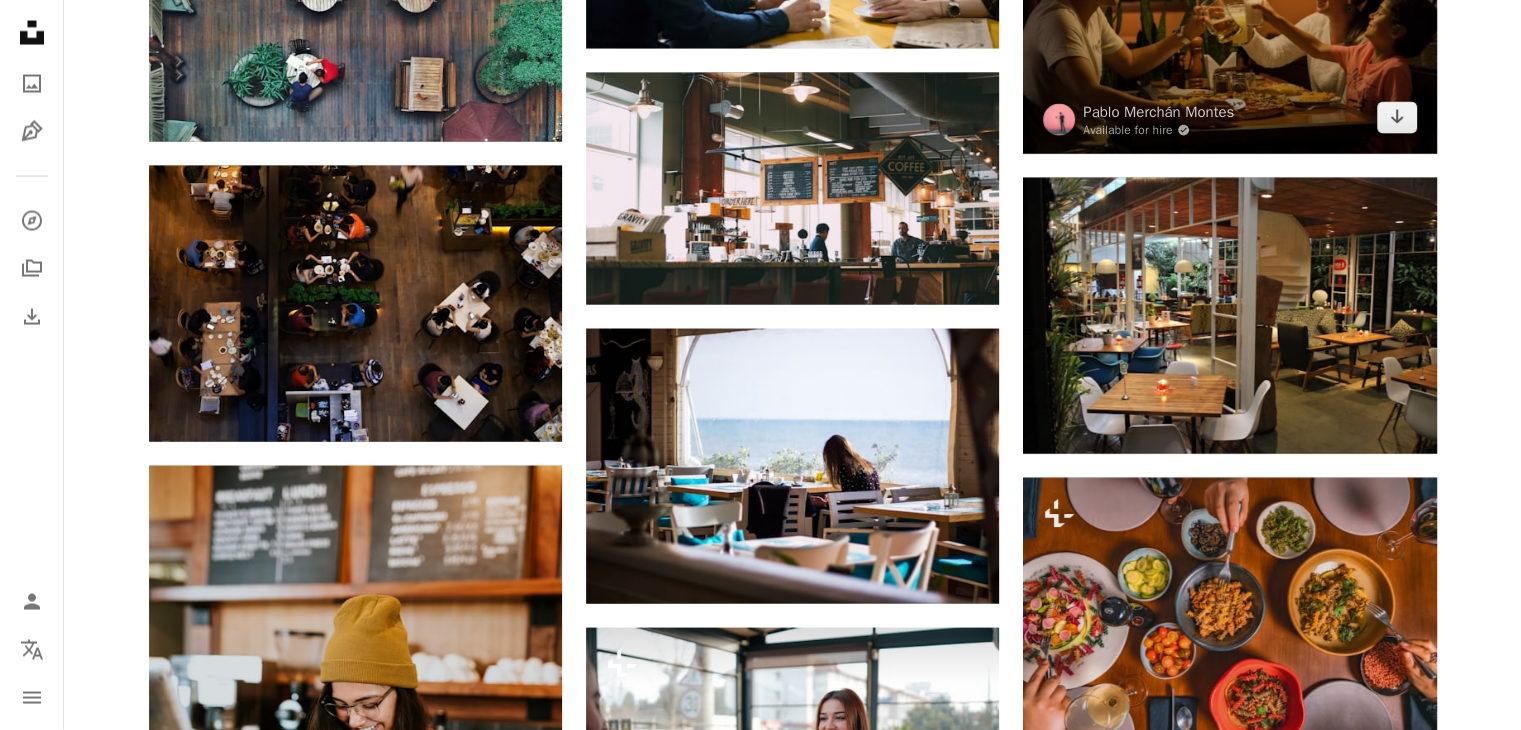 scroll, scrollTop: 34577, scrollLeft: 0, axis: vertical 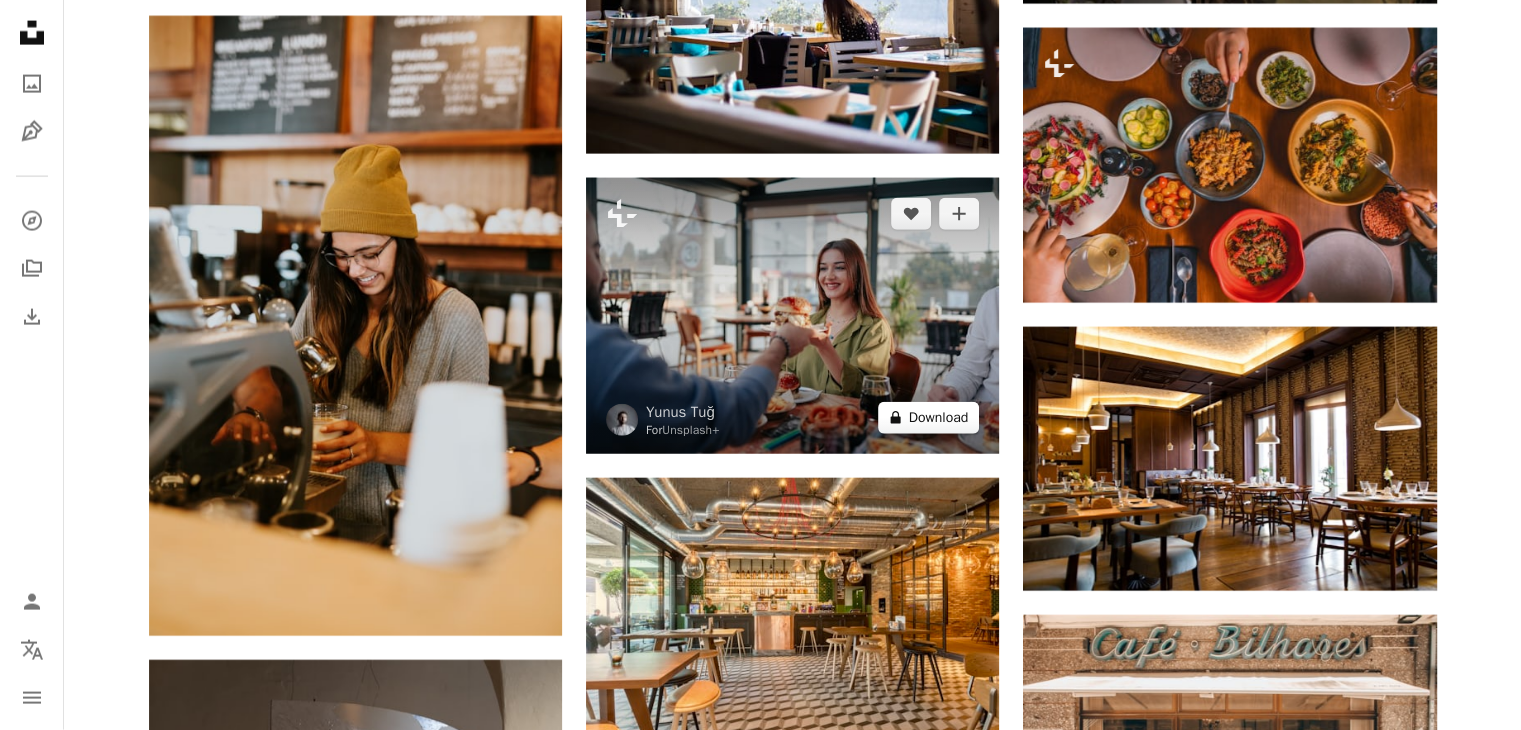 click on "A lock Download" at bounding box center (929, 418) 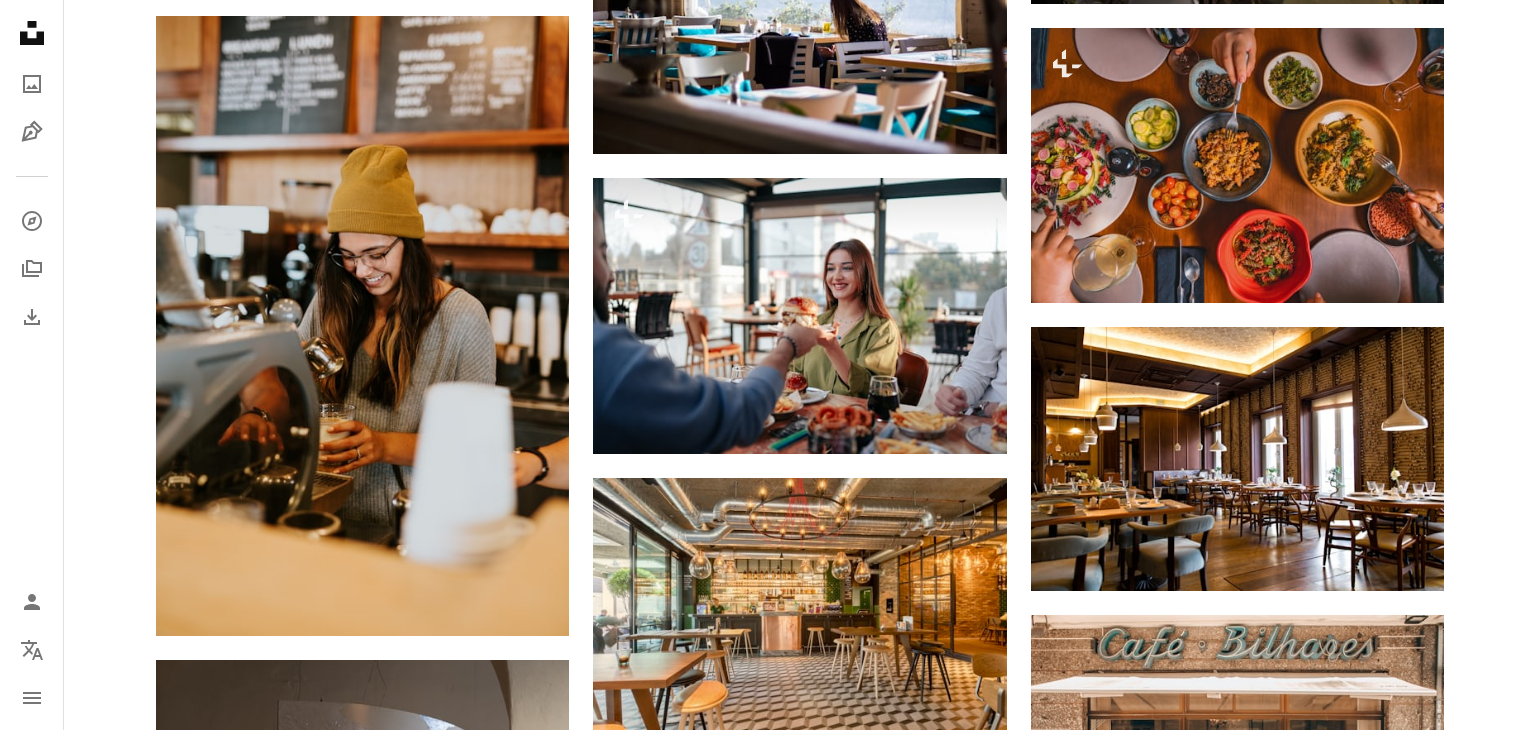 click on "An X shape Premium, ready to use images. Get unlimited access. A plus sign Members-only content added monthly A plus sign Unlimited royalty-free downloads A plus sign Illustrations  New A plus sign Enhanced legal protections yearly 66%  off monthly $12   $4 USD per month * Get  Unsplash+ * When paid annually, billed upfront  $48 Taxes where applicable. Renews automatically. Cancel anytime." at bounding box center [768, 4634] 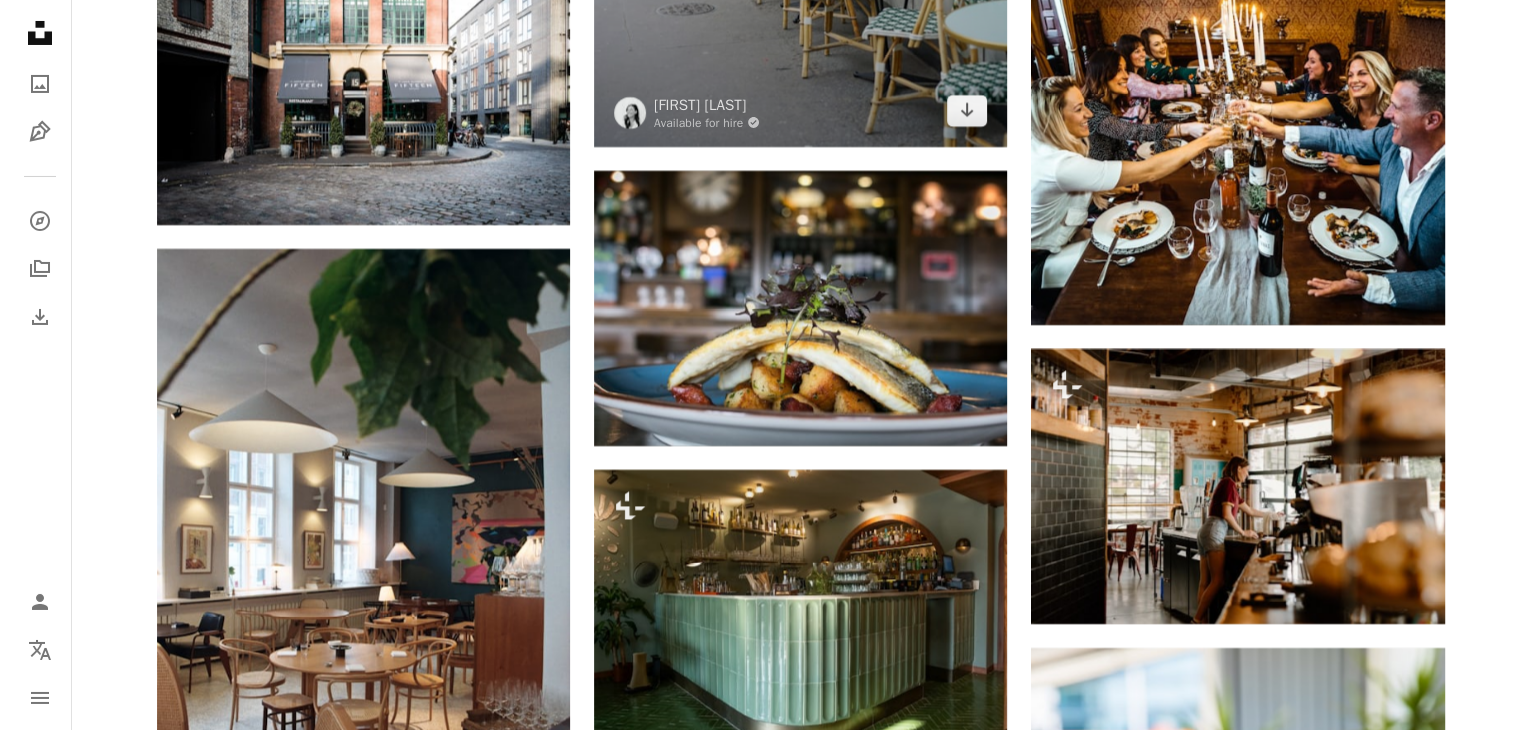 scroll, scrollTop: 37720, scrollLeft: 0, axis: vertical 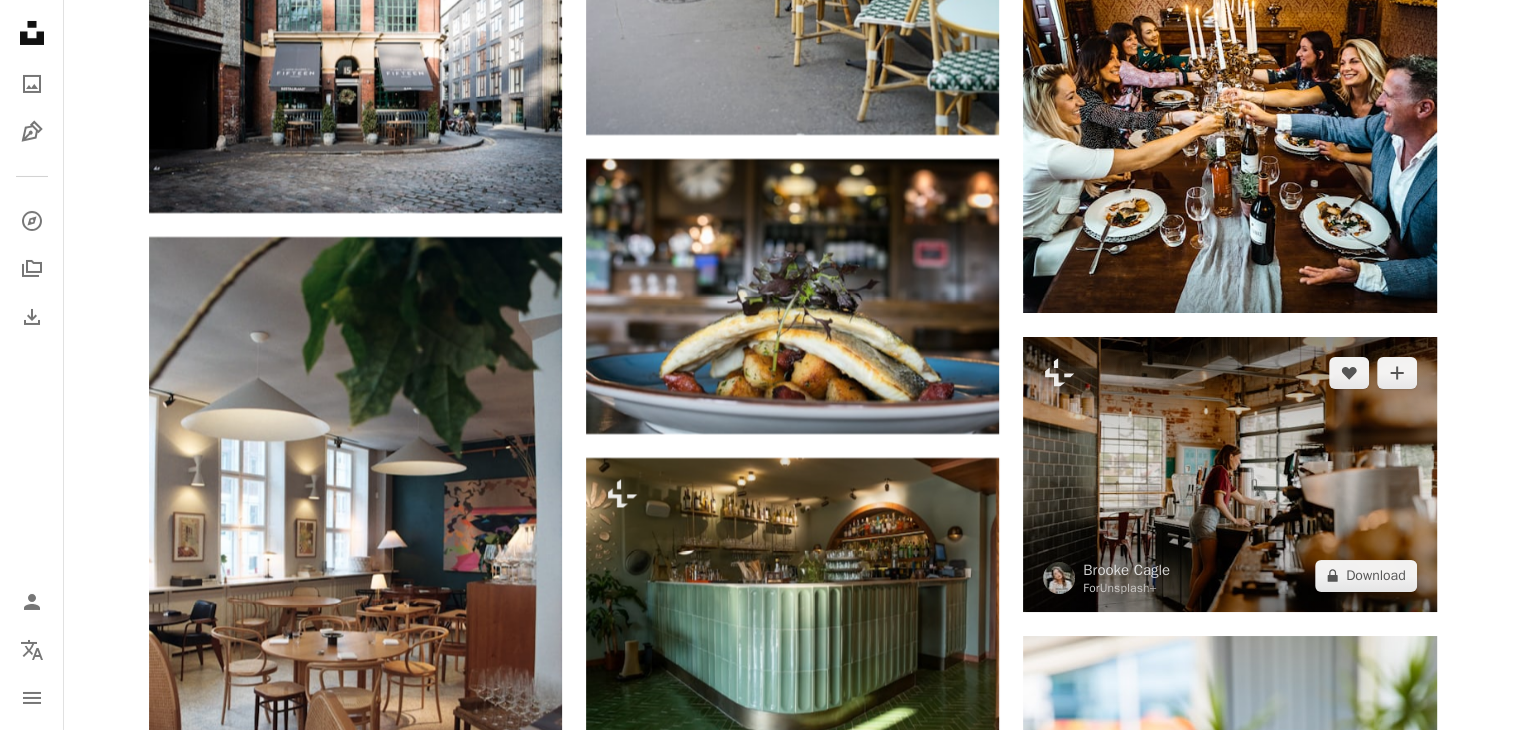 click at bounding box center [1229, 474] 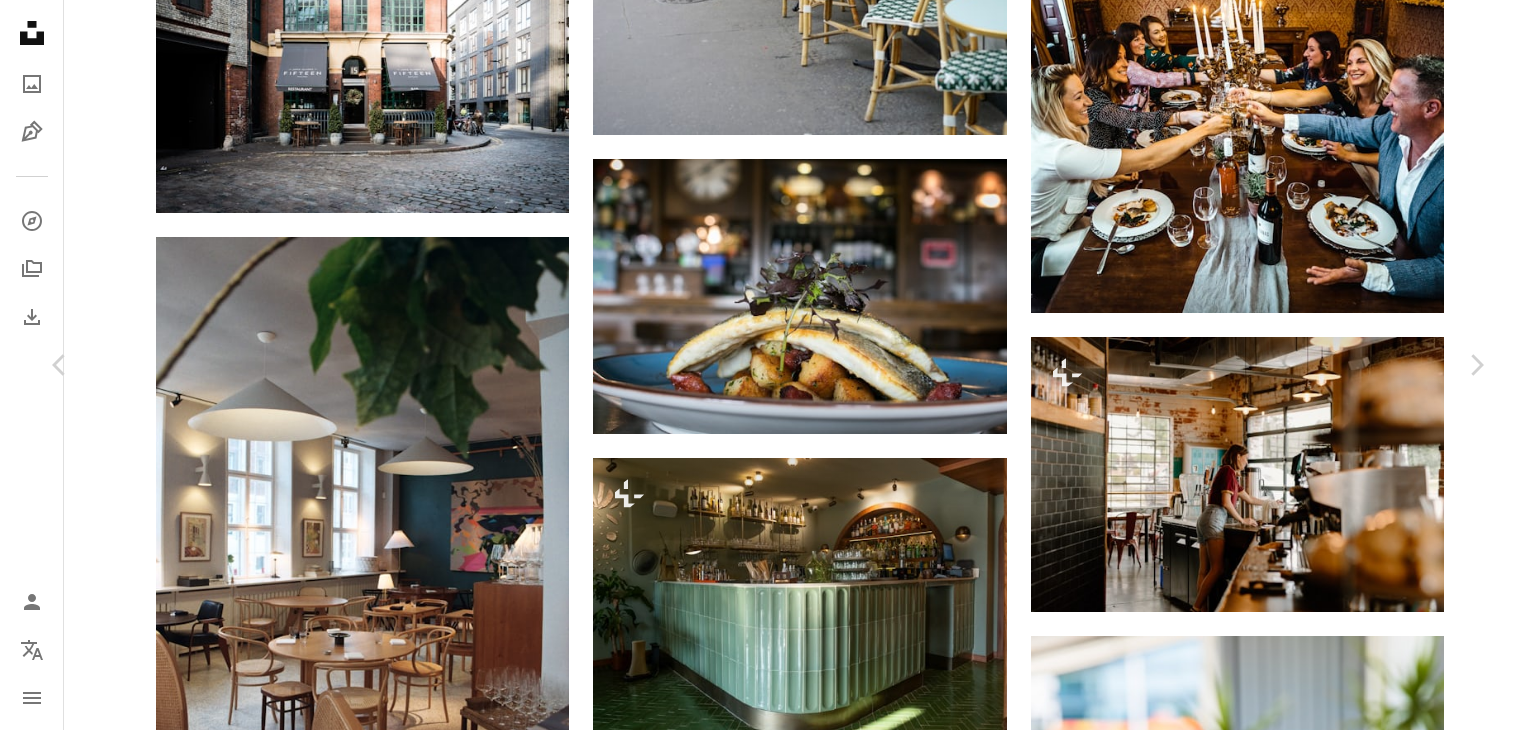 scroll, scrollTop: 0, scrollLeft: 0, axis: both 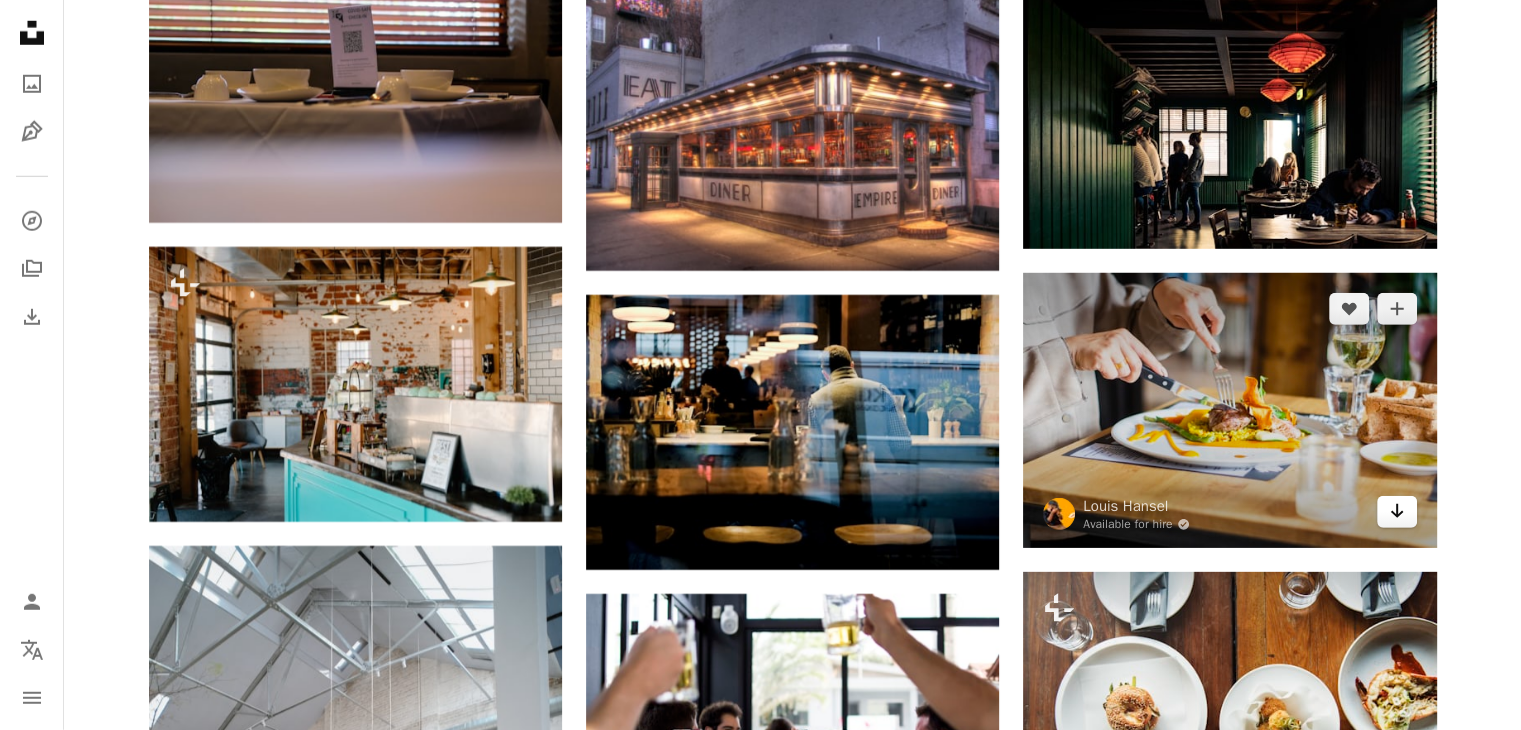 click on "Arrow pointing down" 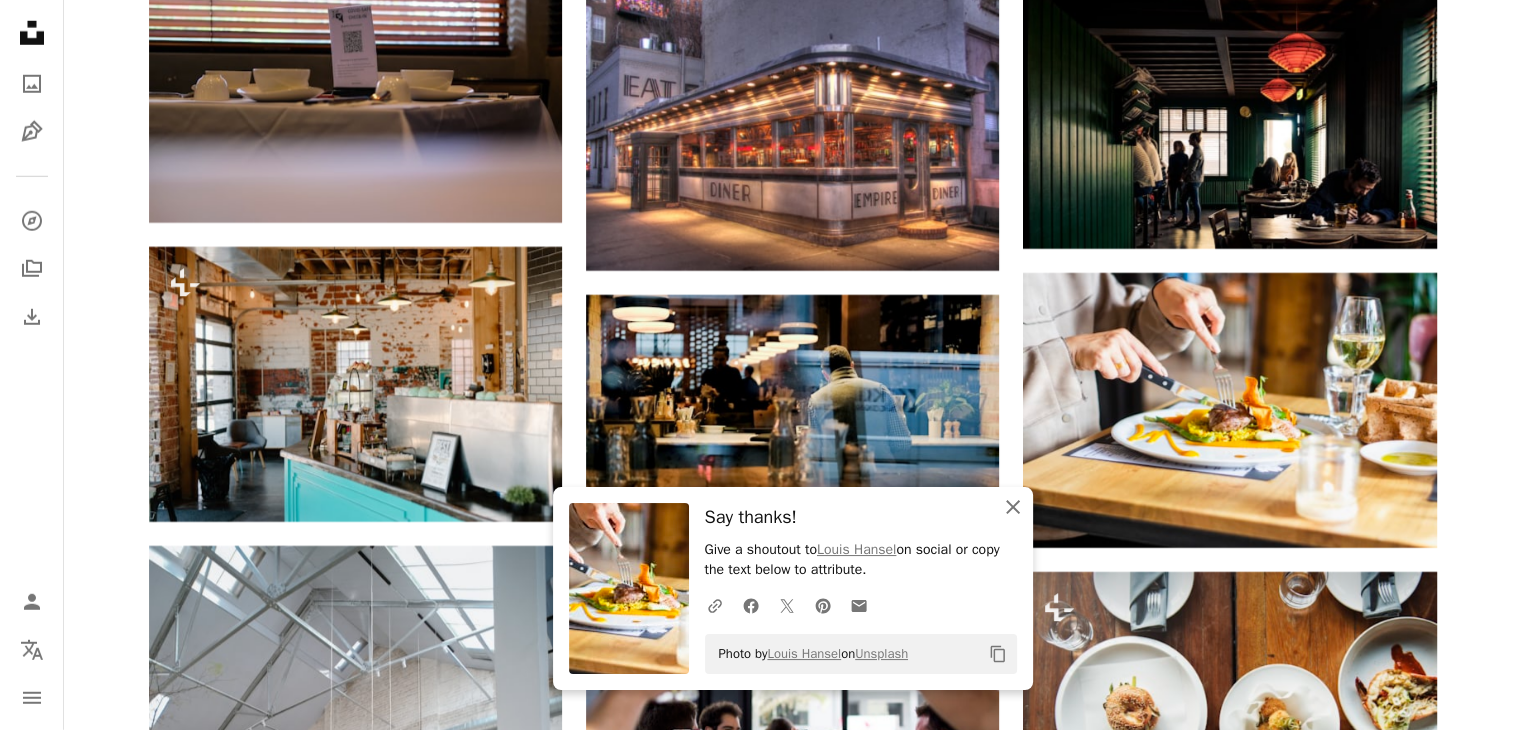 click on "An X shape" 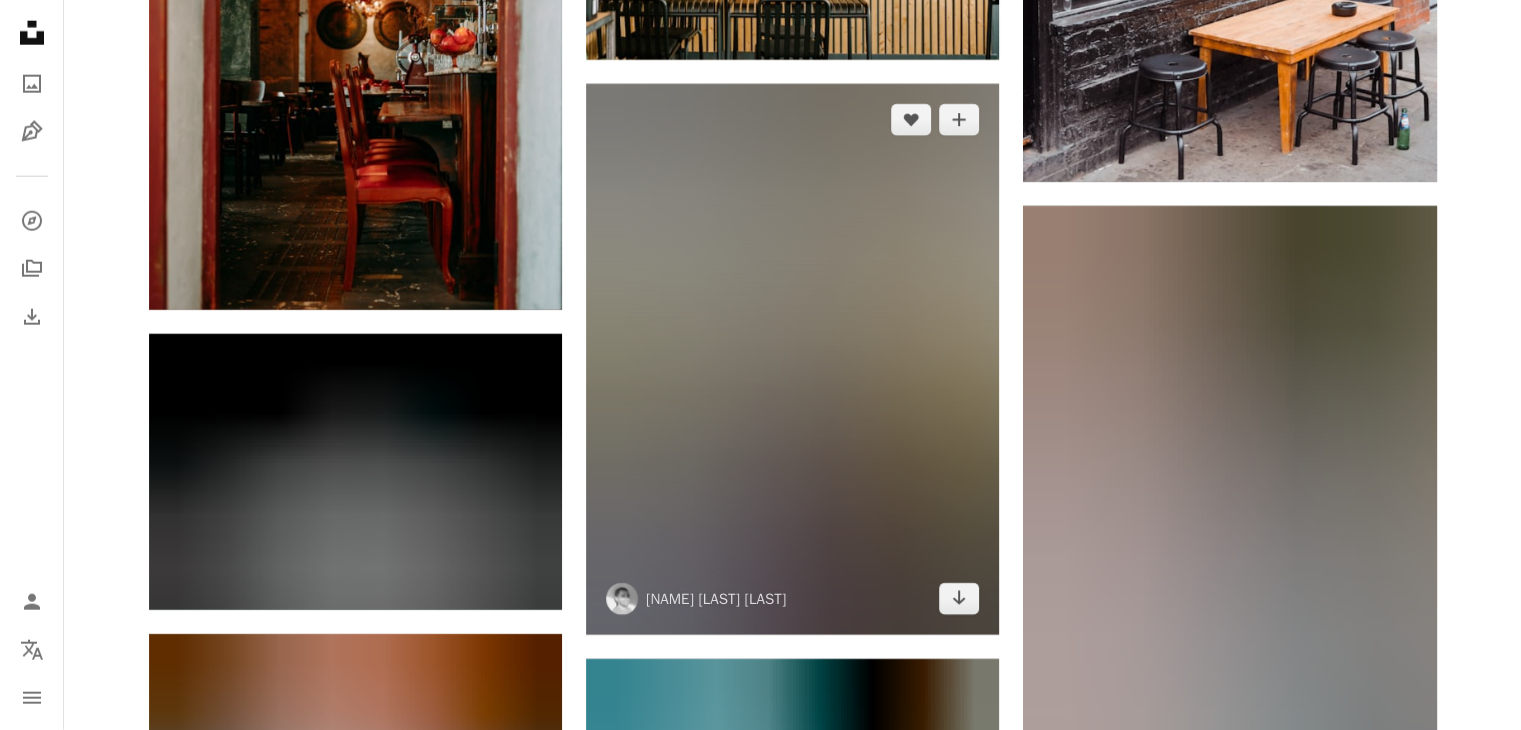 scroll, scrollTop: 74120, scrollLeft: 0, axis: vertical 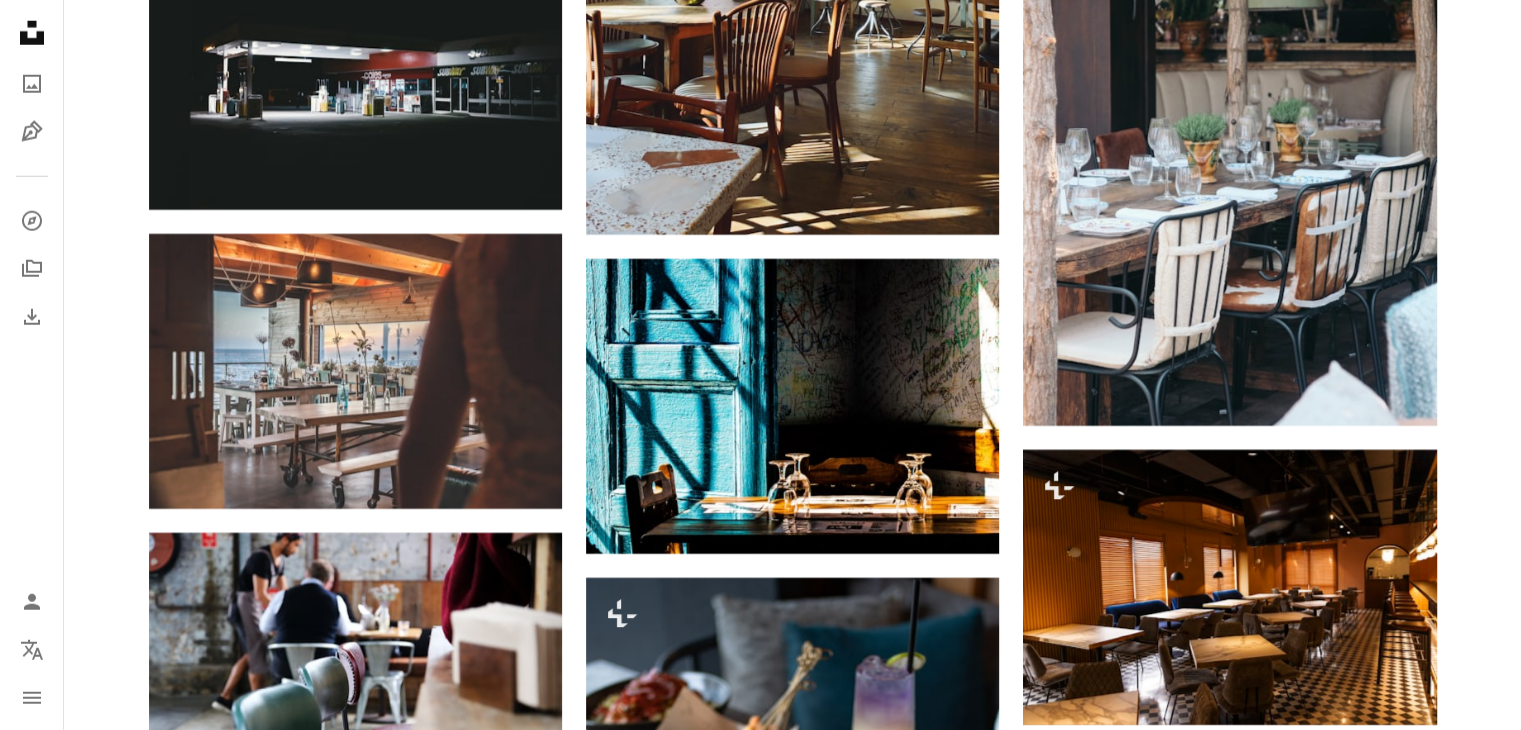 click on "Promoted Collaboration with   Clay Banks A heart A plus sign Square Payments made easy   ↗ Arrow pointing down A heart A plus sign Patrick Tomasso Available for hire A checkmark inside of a circle Arrow pointing down Plus sign for Unsplash+ A heart A plus sign Getty Images For  Unsplash+ A lock Download A heart A plus sign Shawn Arrow pointing down A heart A plus sign Pablo Merchán Montes Available for hire A checkmark inside of a circle Arrow pointing down A heart A plus sign Chris Liverani Arrow pointing down A heart A plus sign Volkan Vardar Available for hire A checkmark inside of a circle Arrow pointing down Plus sign for Unsplash+ A heart A plus sign Davey Gravy For  Unsplash+ A lock Download A heart A plus sign Jenn Kosar Arrow pointing down A heart A plus sign Alex Haney Available for hire A checkmark inside of a circle Arrow pointing down Plus sign for Unsplash+ A heart A plus sign Pablo Merchán Montes For  Unsplash+ A lock Download A heart A plus sign Siyuan Arrow pointing down A heart A heart" at bounding box center [792, -35329] 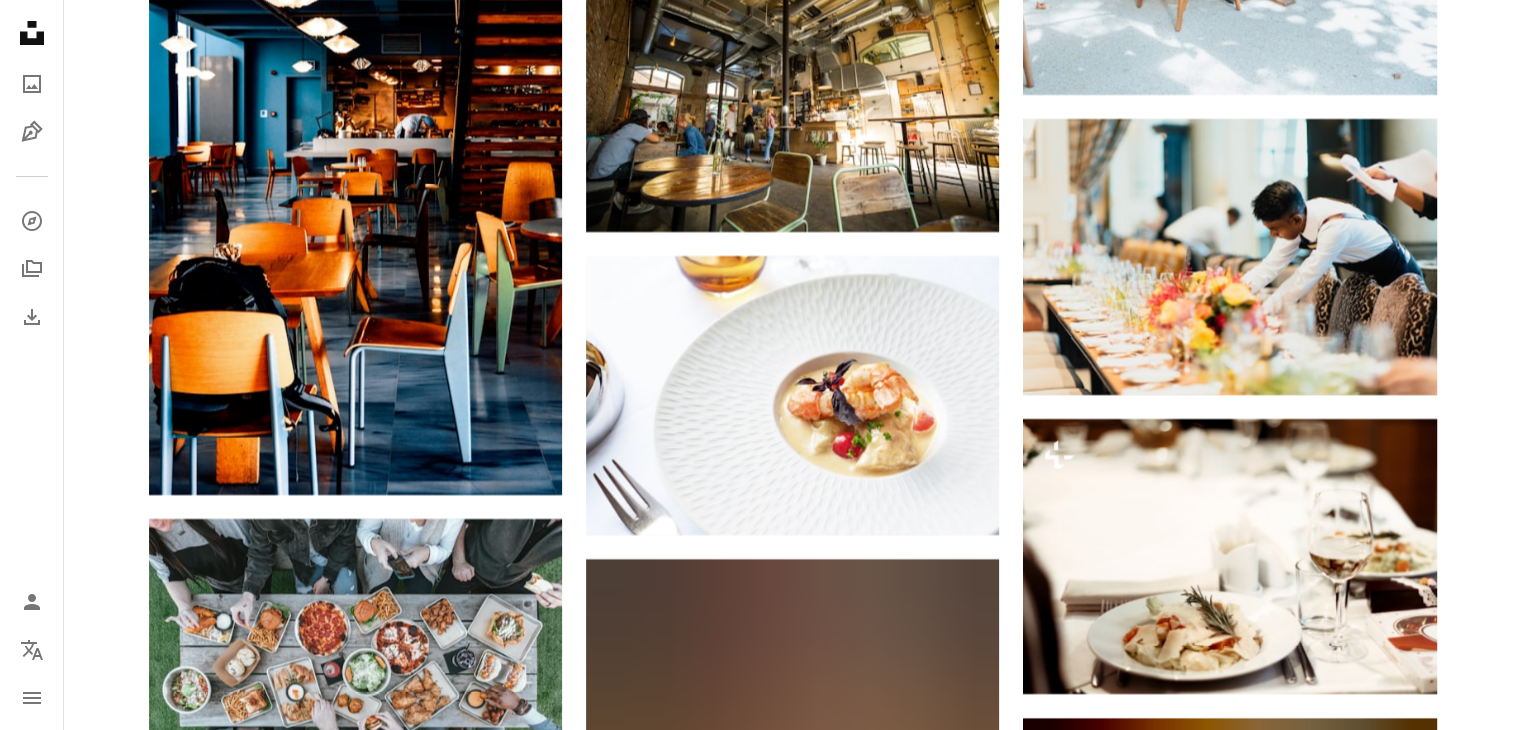 scroll, scrollTop: 0, scrollLeft: 0, axis: both 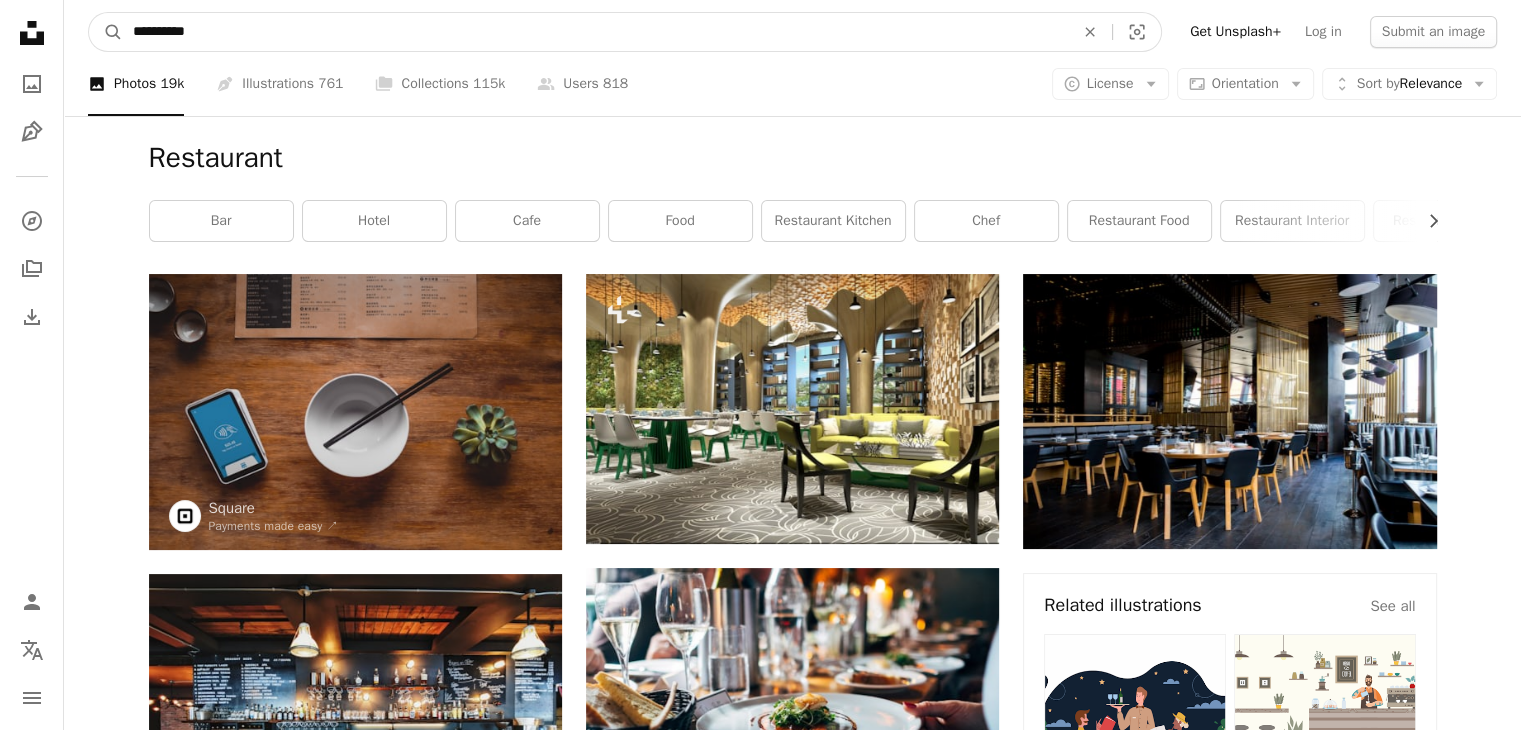 click on "**********" at bounding box center [595, 32] 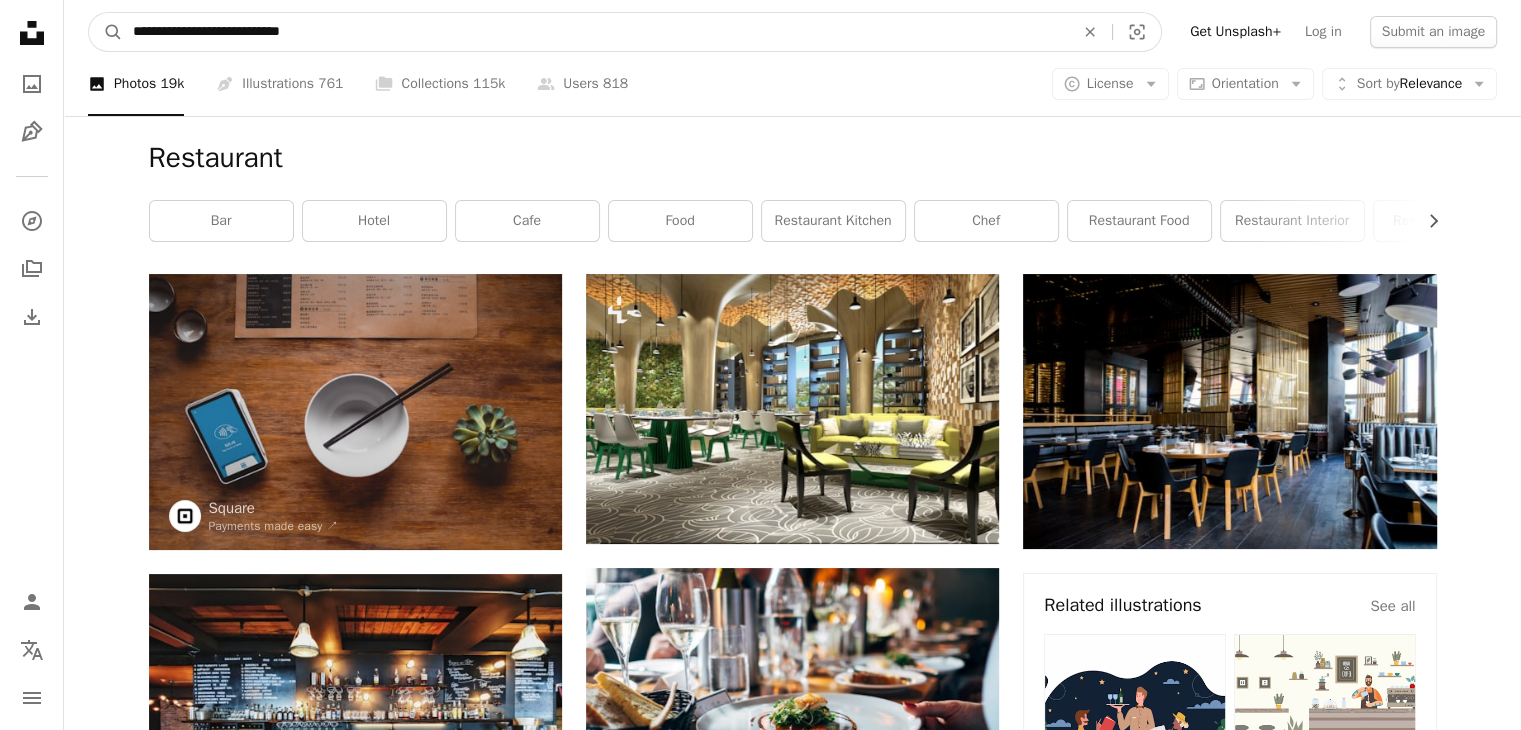 type on "**********" 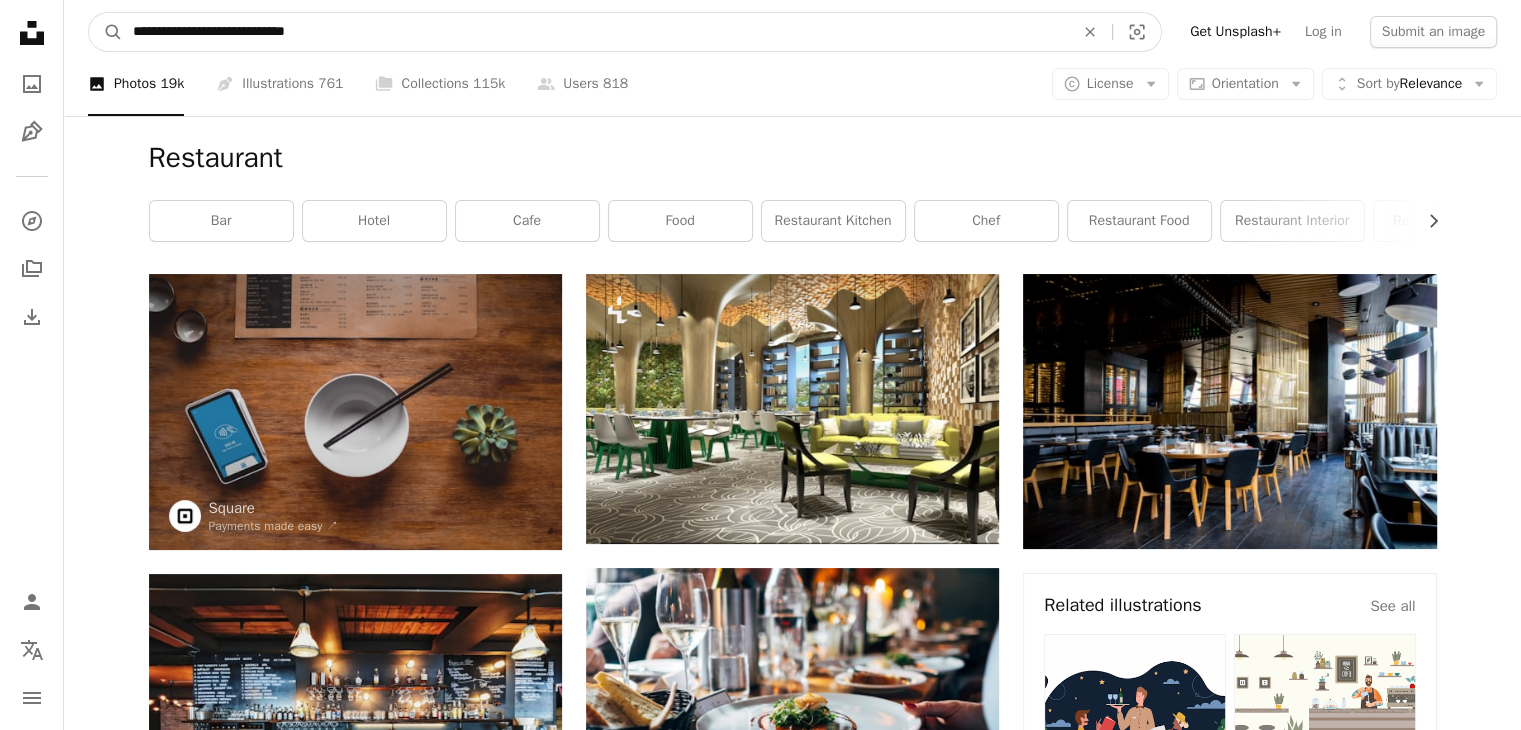 click on "A magnifying glass" at bounding box center [106, 32] 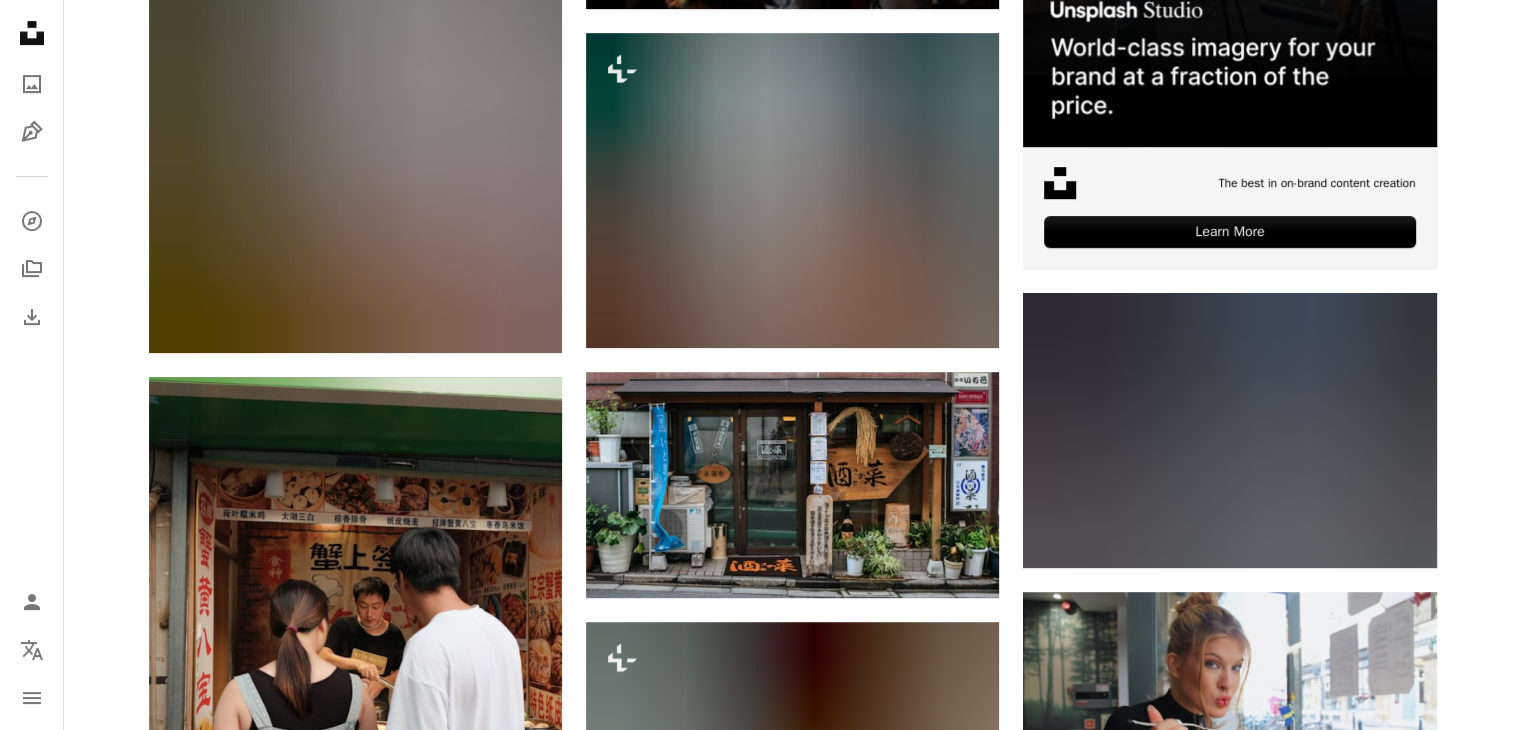 scroll, scrollTop: 800, scrollLeft: 0, axis: vertical 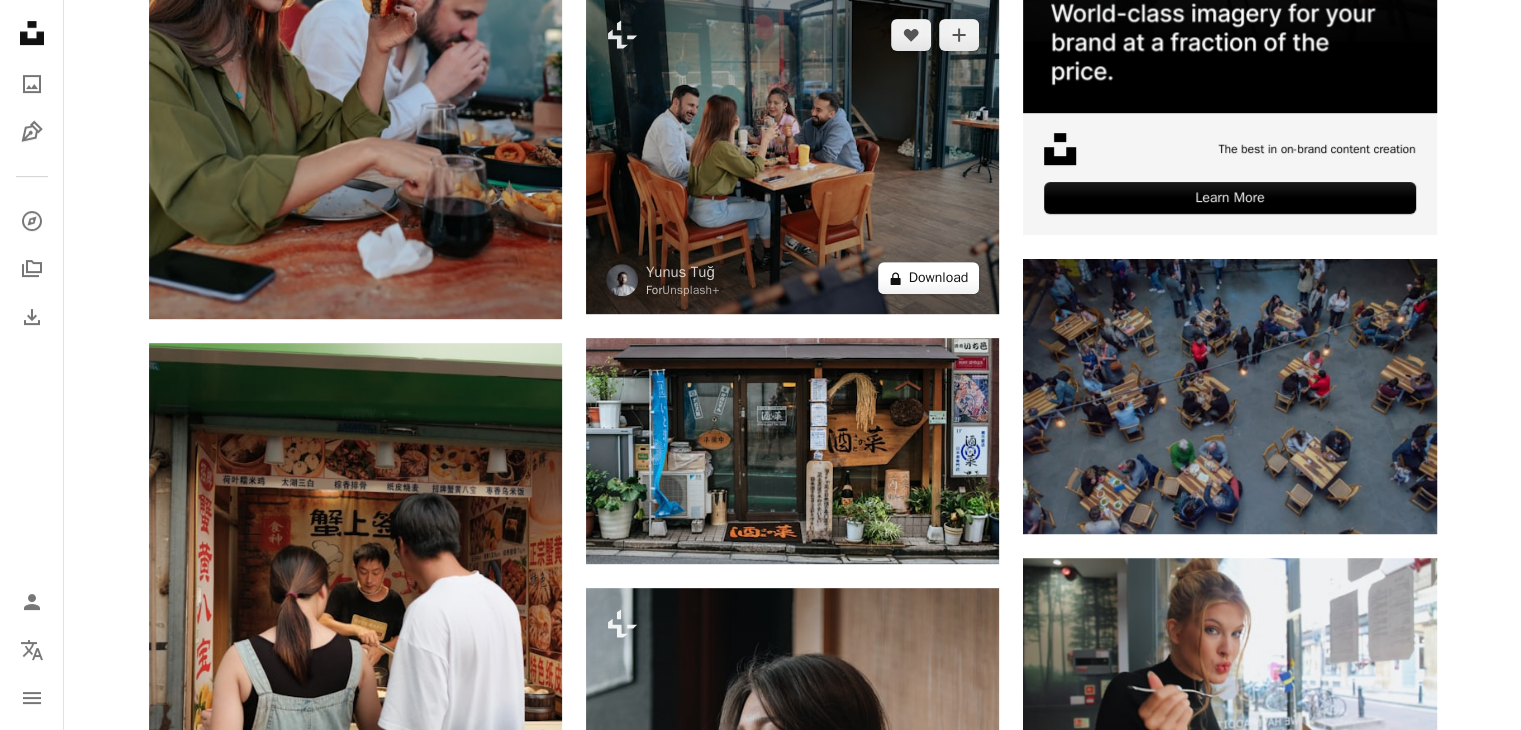 click on "A lock Download" at bounding box center [929, 278] 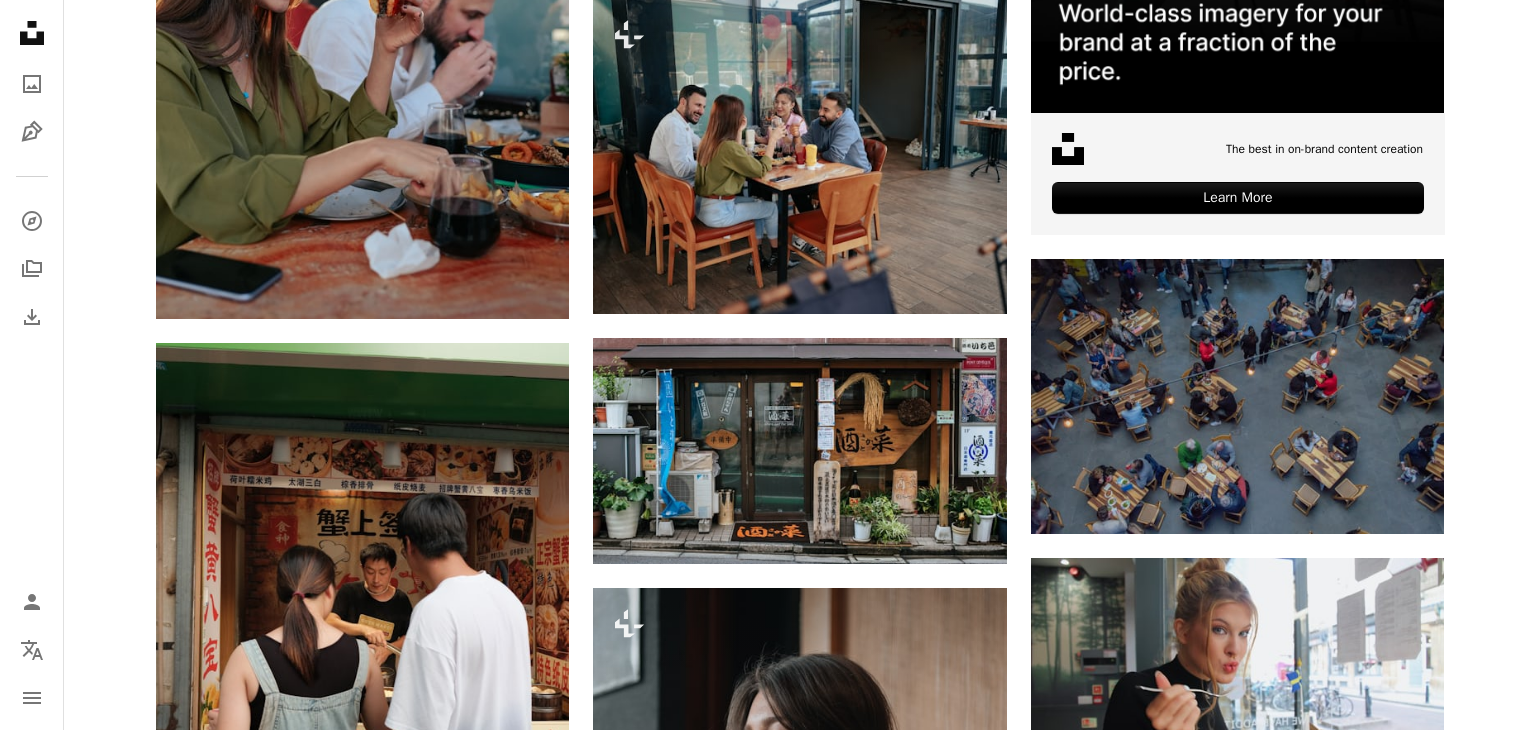 click on "An X shape Premium, ready to use images. Get unlimited access. A plus sign Members-only content added monthly A plus sign Unlimited royalty-free downloads A plus sign Illustrations  New A plus sign Enhanced legal protections yearly 66%  off monthly $12   $4 USD per month * Get  Unsplash+ * When paid annually, billed upfront  $48 Taxes where applicable. Renews automatically. Cancel anytime." at bounding box center (768, 4461) 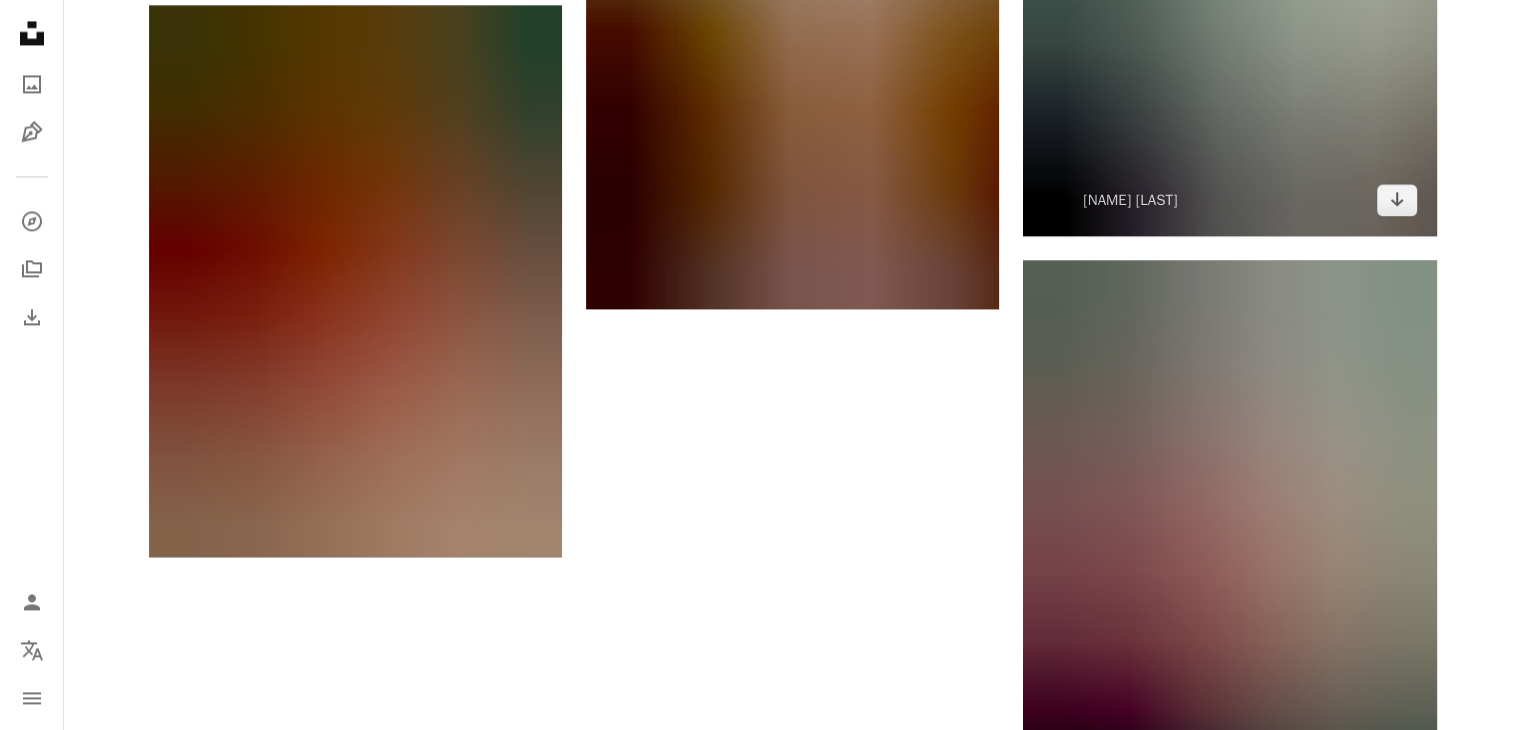 scroll, scrollTop: 3400, scrollLeft: 0, axis: vertical 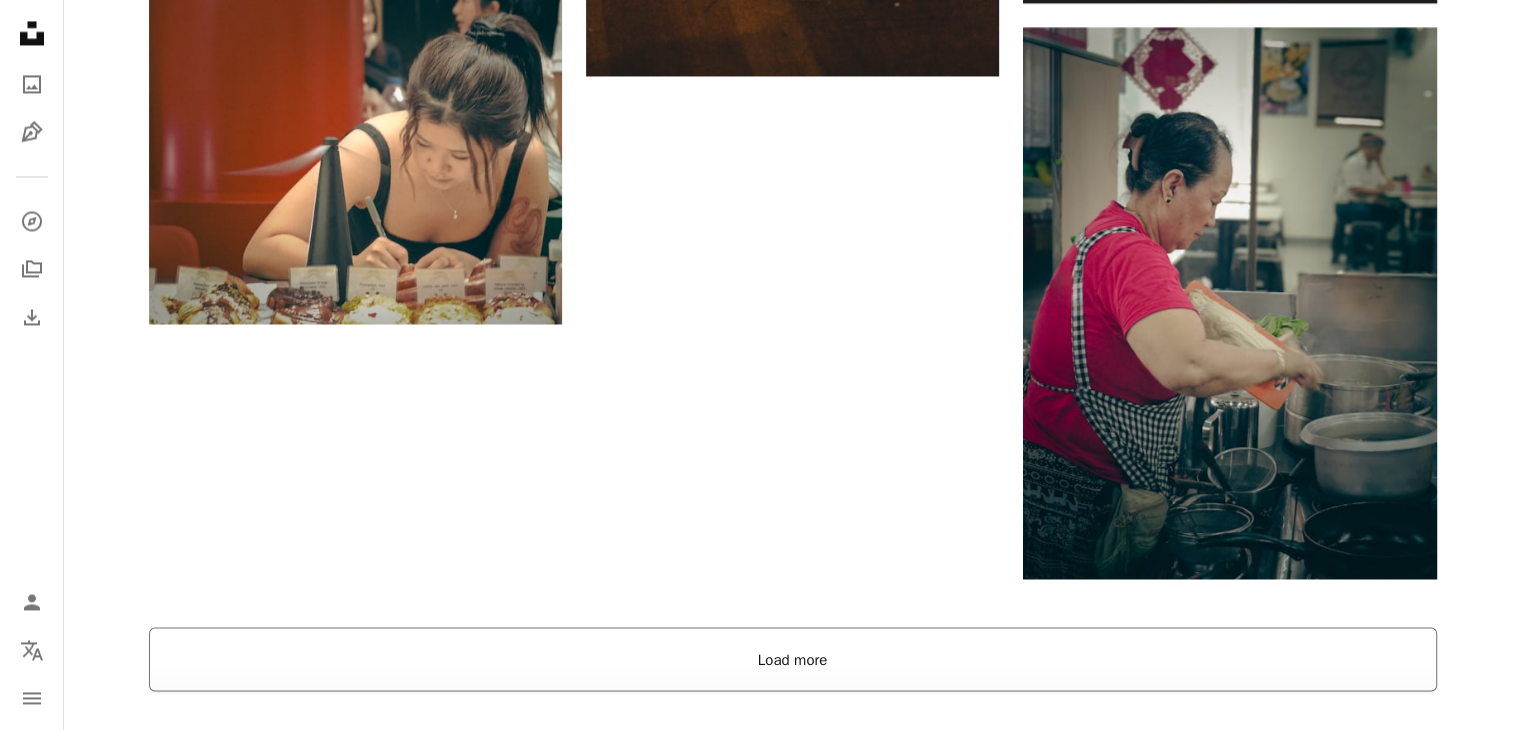 click on "Load more" at bounding box center (793, 659) 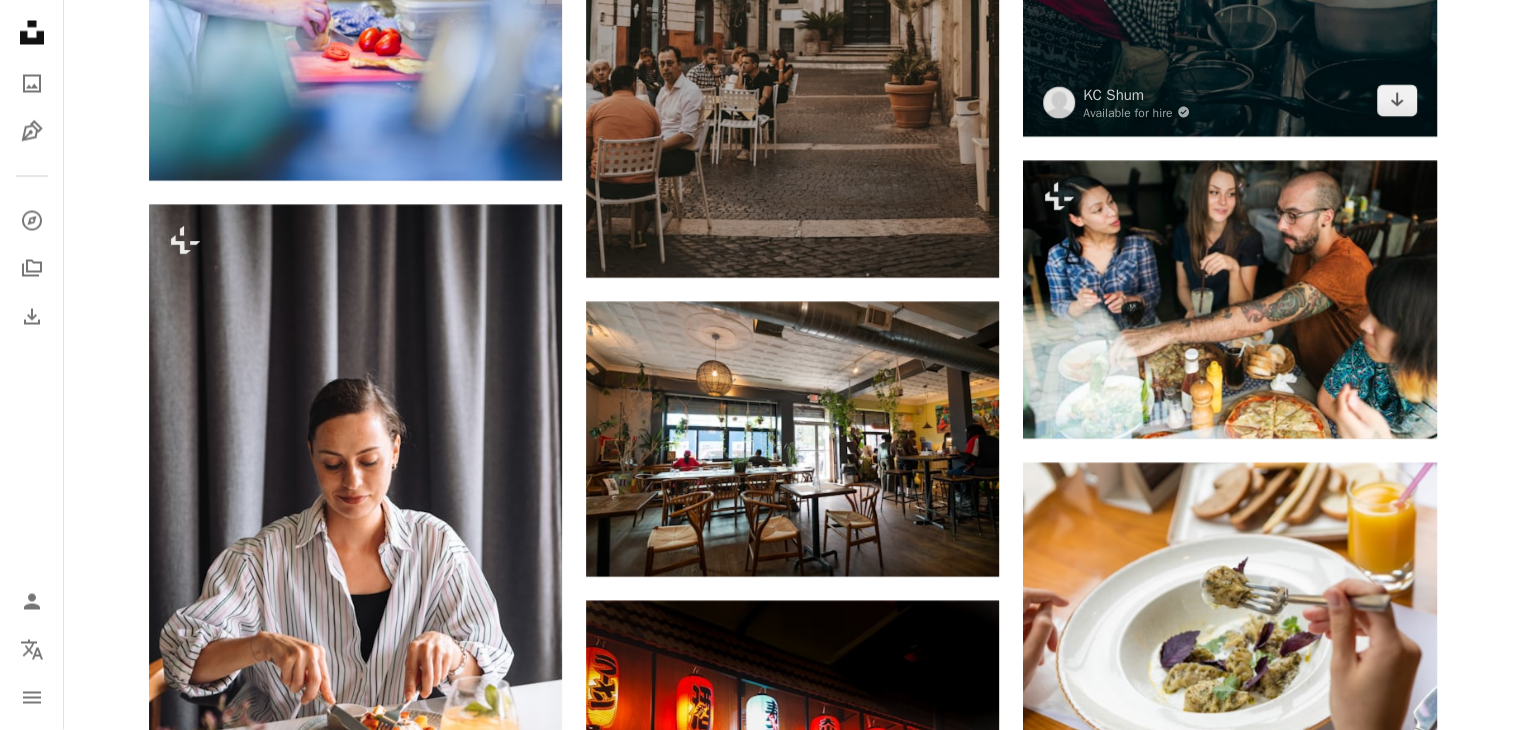 scroll, scrollTop: 3900, scrollLeft: 0, axis: vertical 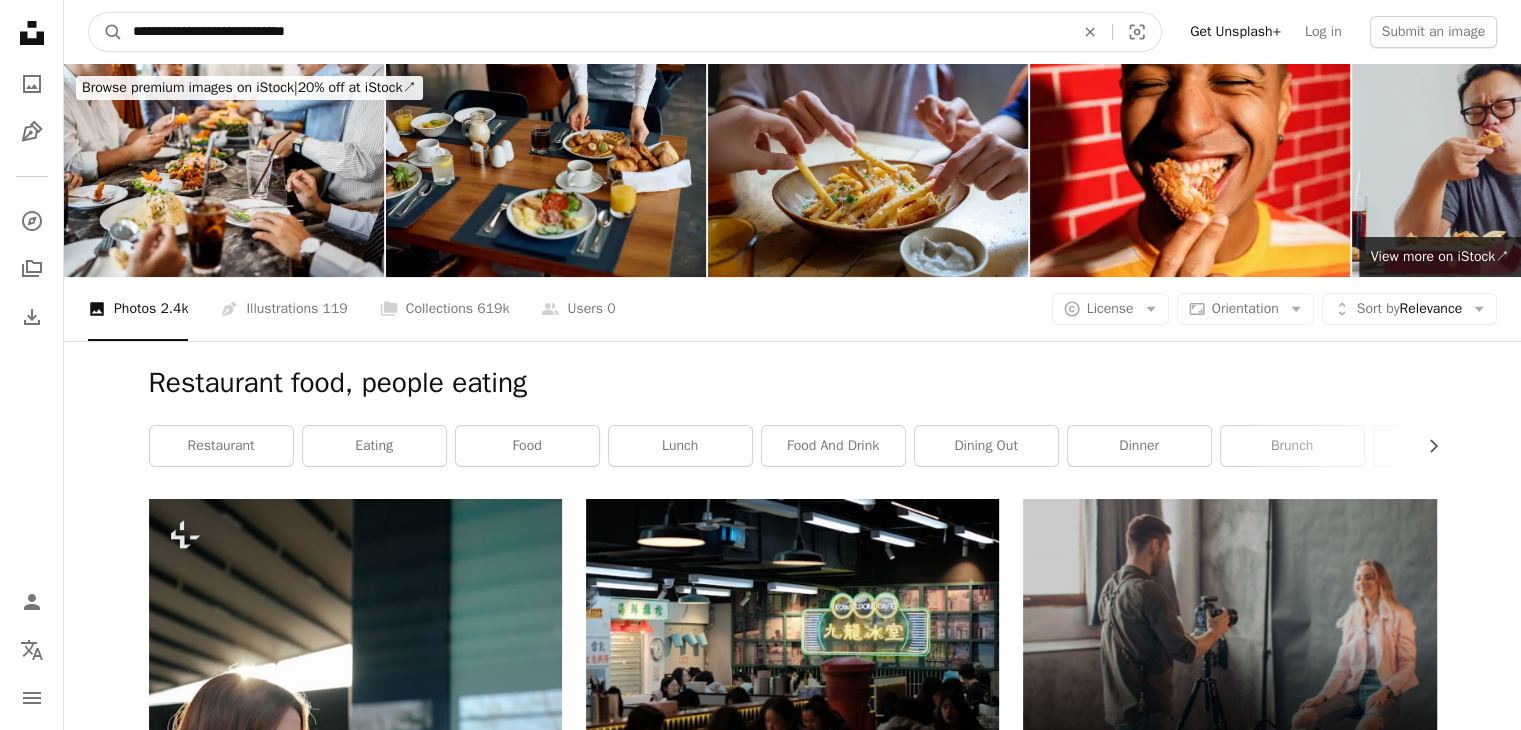 drag, startPoint x: 448, startPoint y: 31, endPoint x: 227, endPoint y: 30, distance: 221.00226 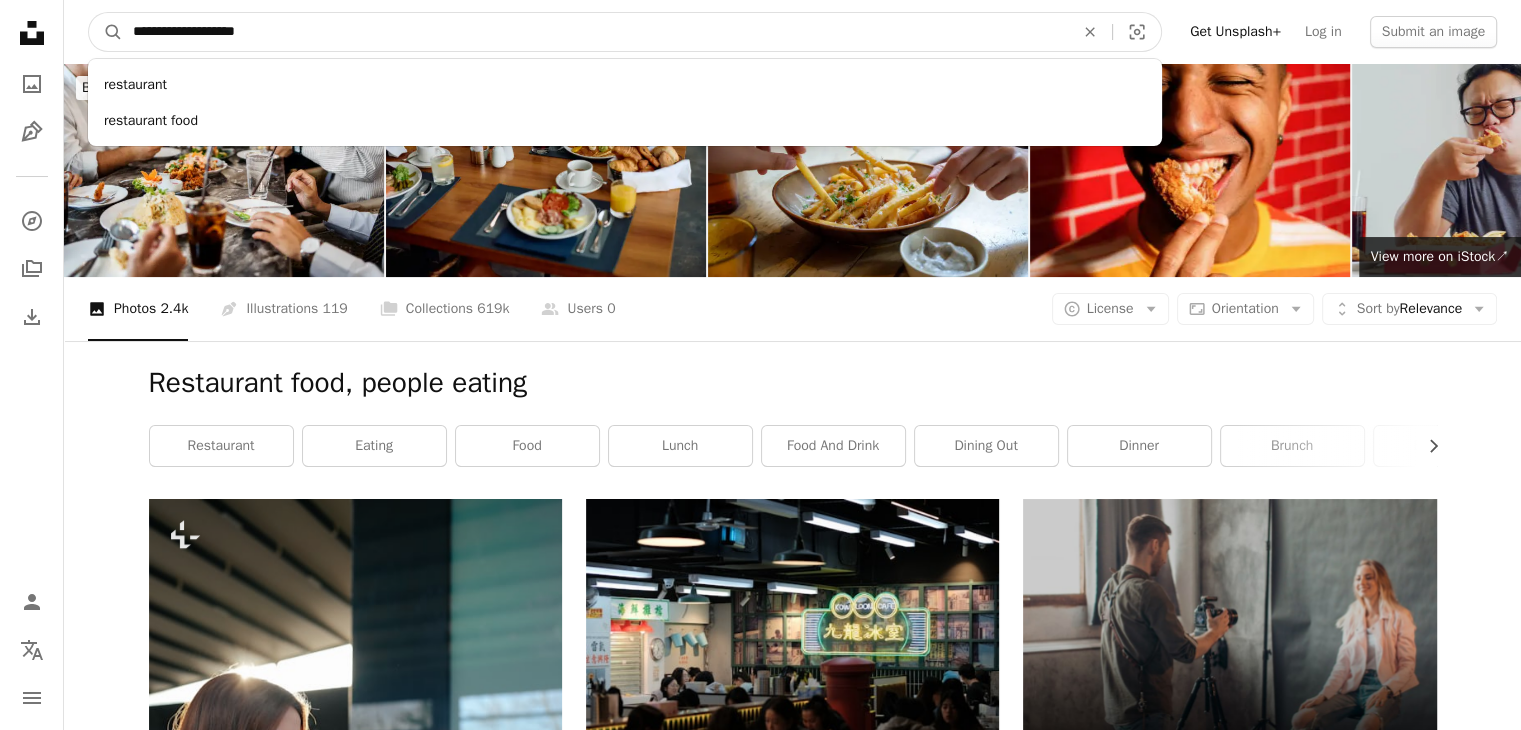 type on "**********" 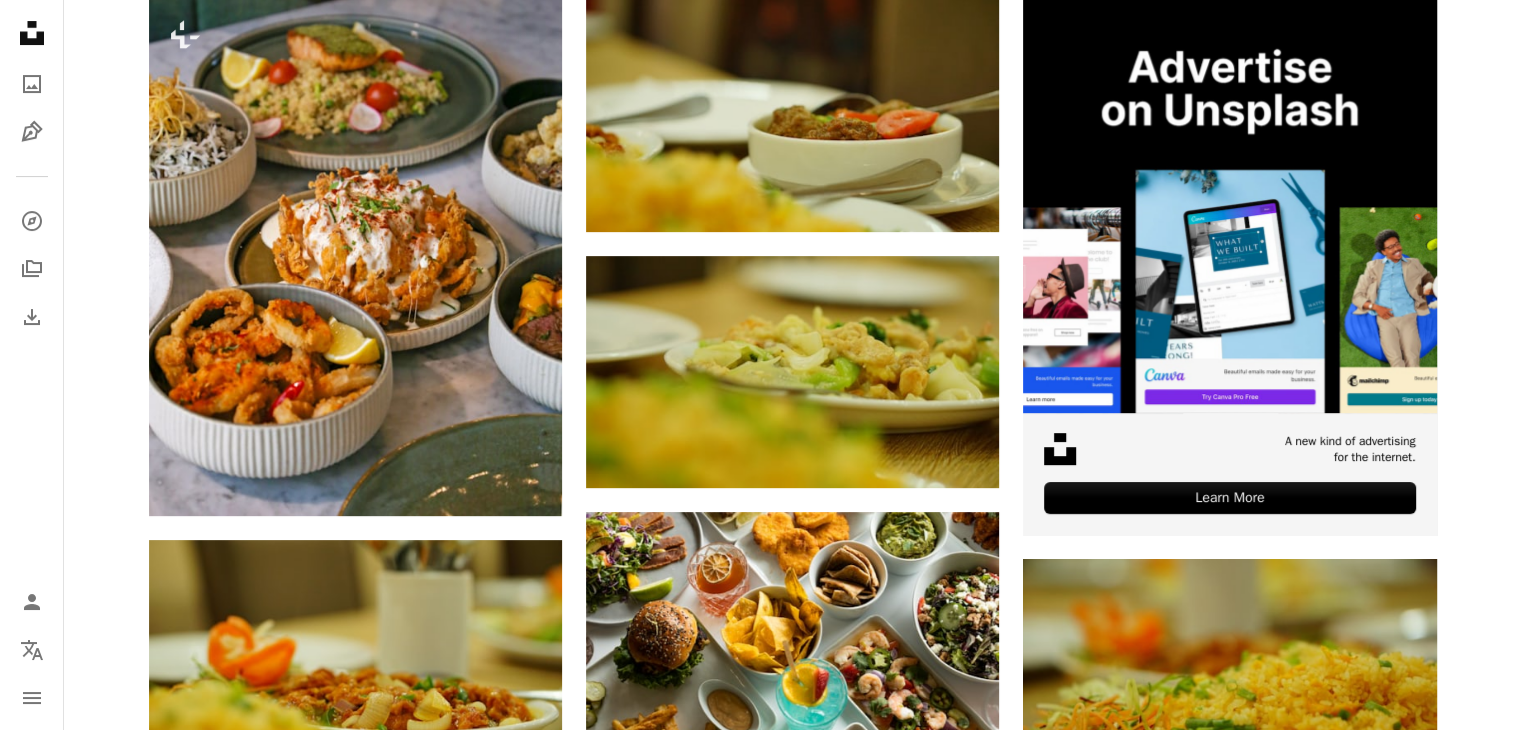 scroll, scrollTop: 800, scrollLeft: 0, axis: vertical 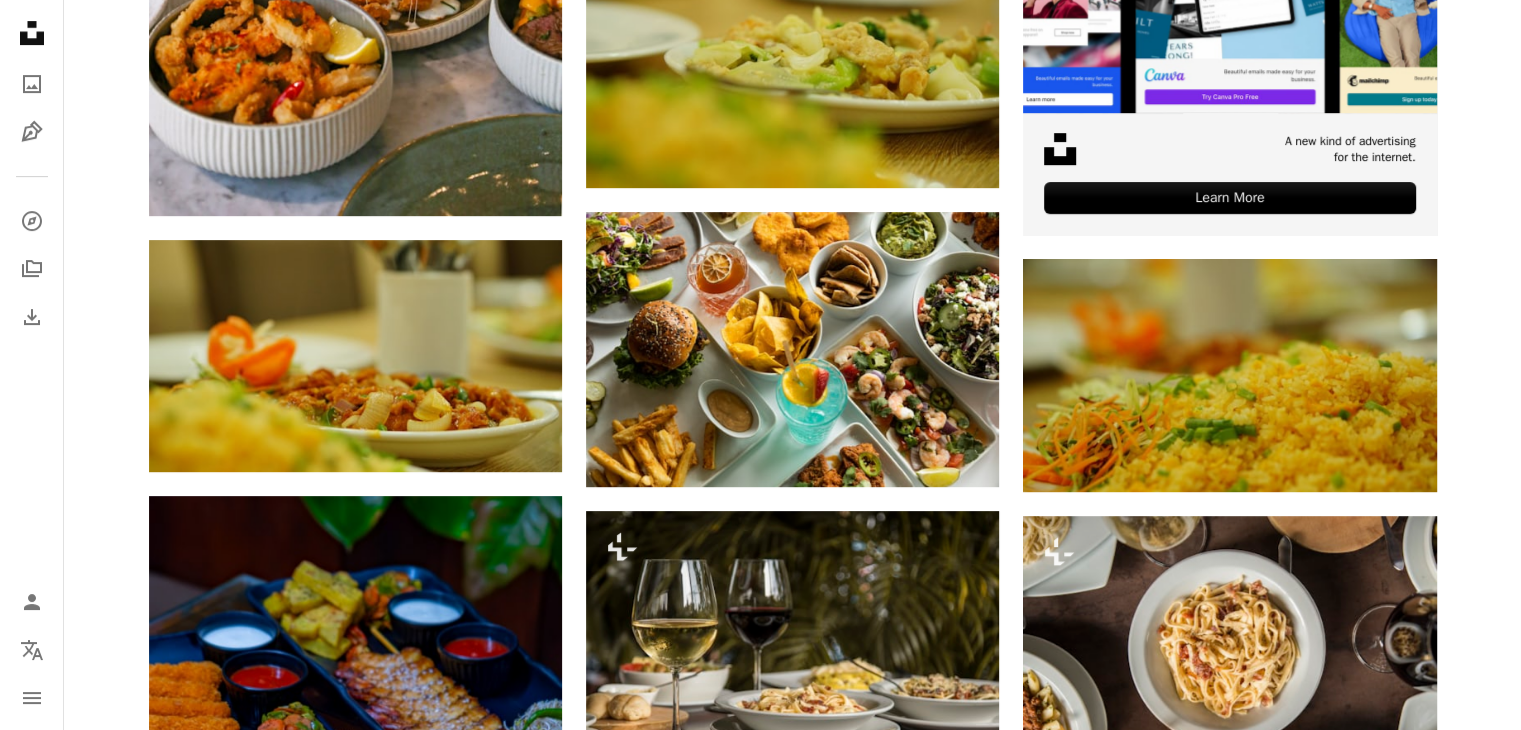 click on "[NAME] [LAST]" at bounding box center [792, 1378] 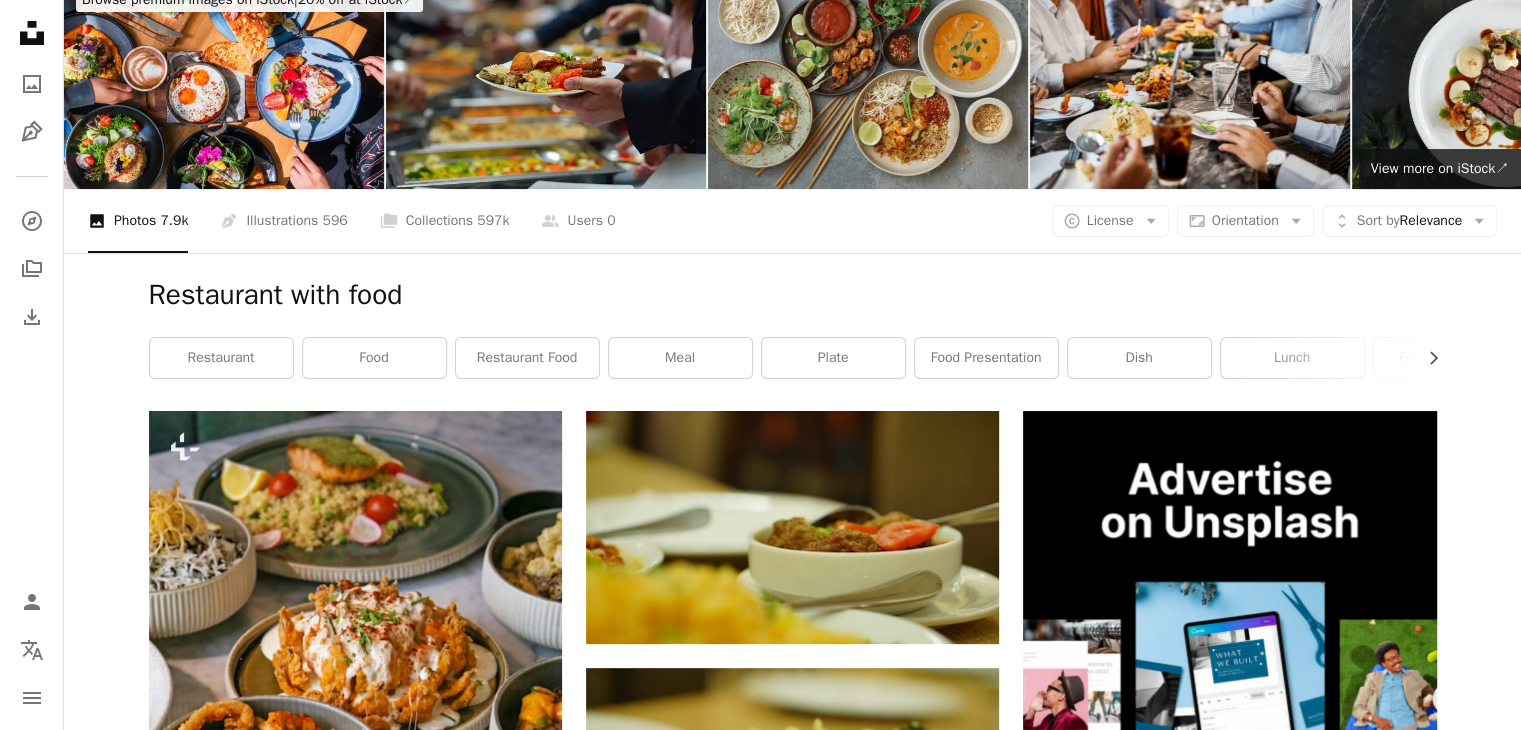 scroll, scrollTop: 0, scrollLeft: 0, axis: both 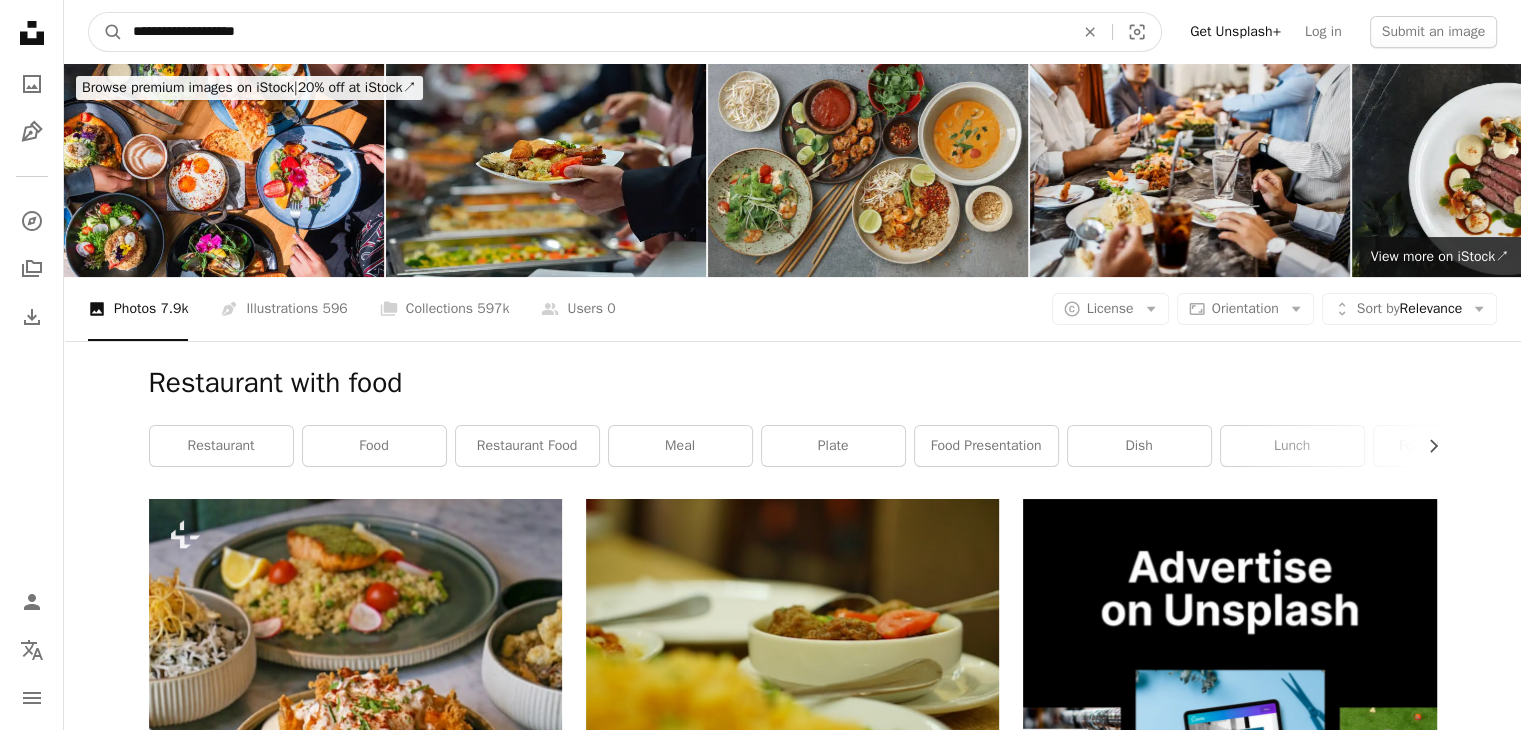 drag, startPoint x: 291, startPoint y: 29, endPoint x: 196, endPoint y: 41, distance: 95.7549 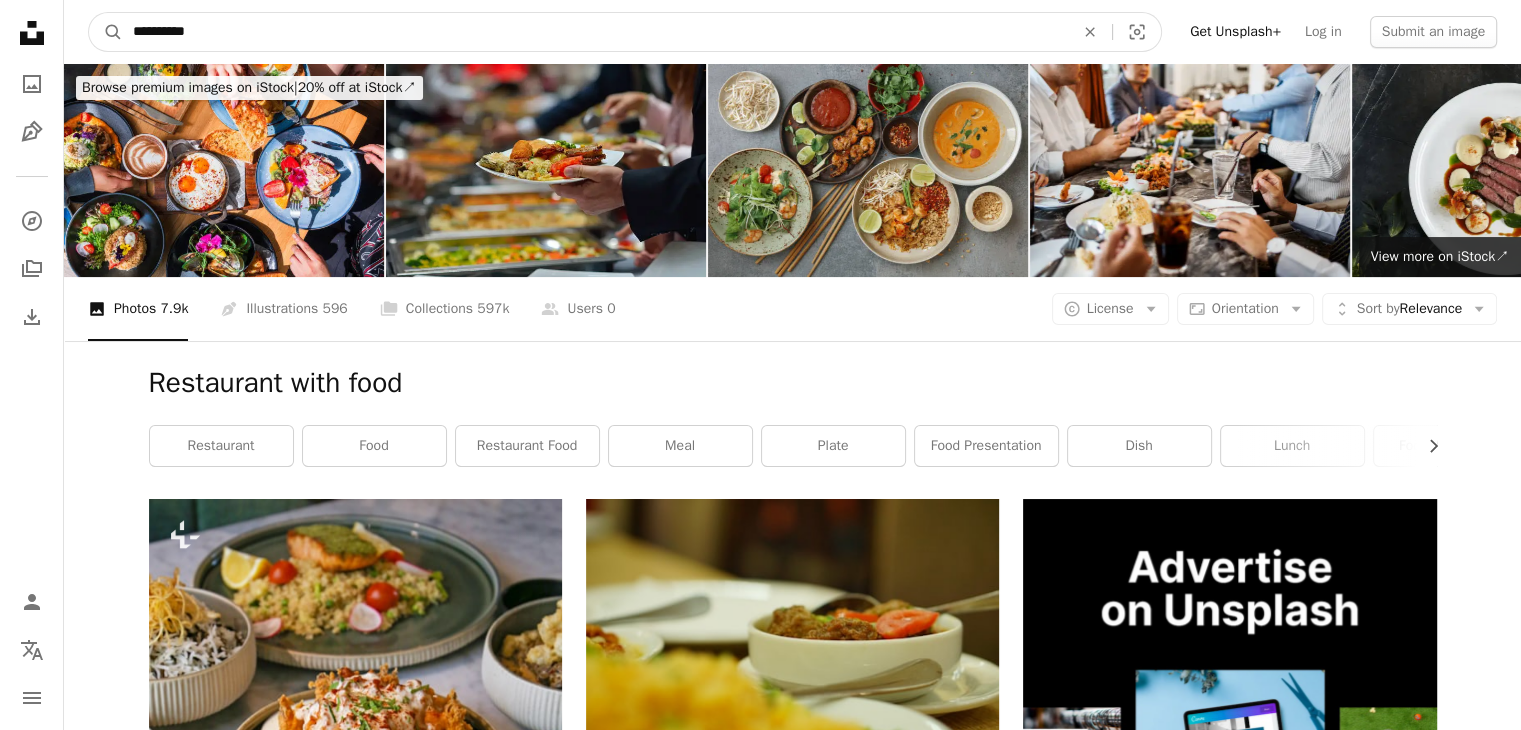 type on "**********" 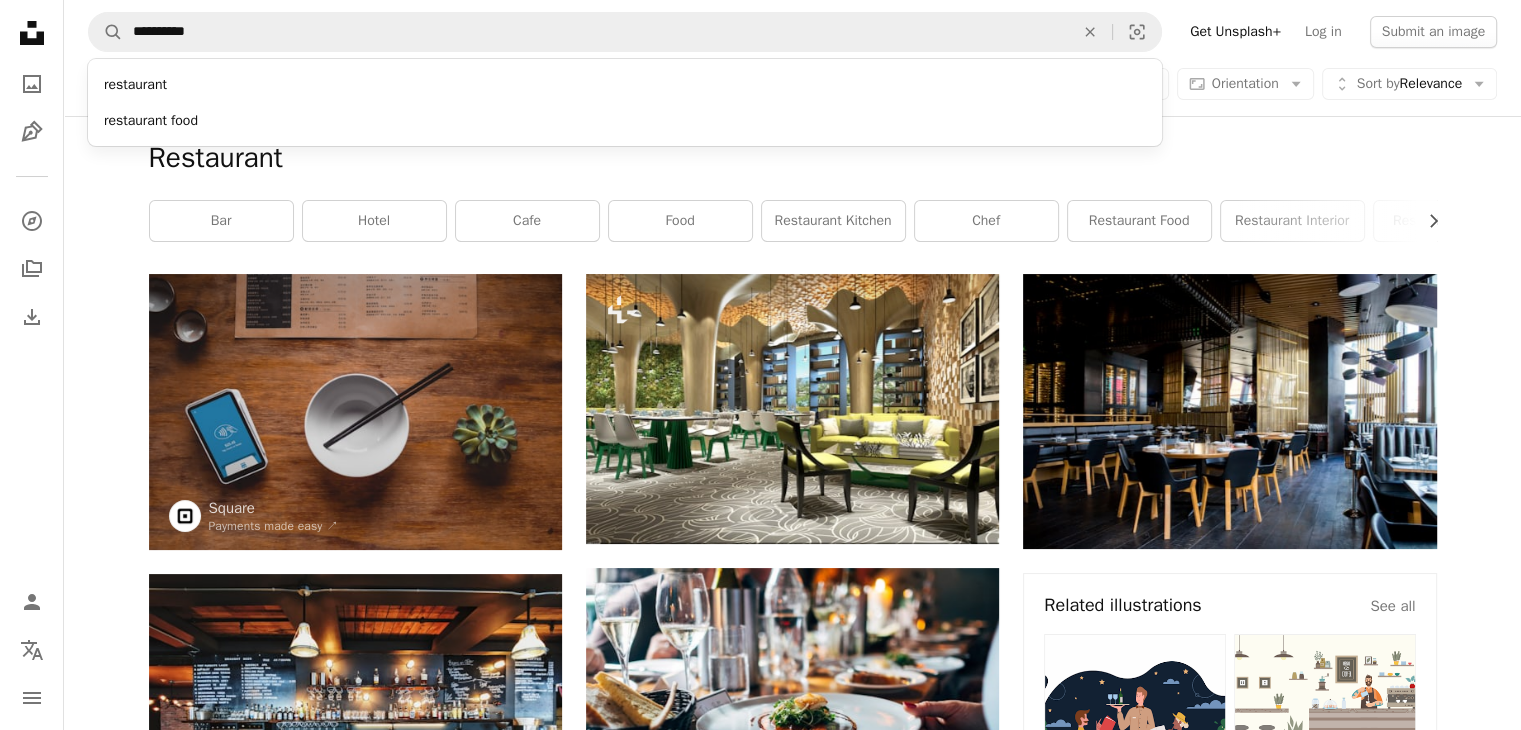 click on "A magnifying glass" at bounding box center (106, 32) 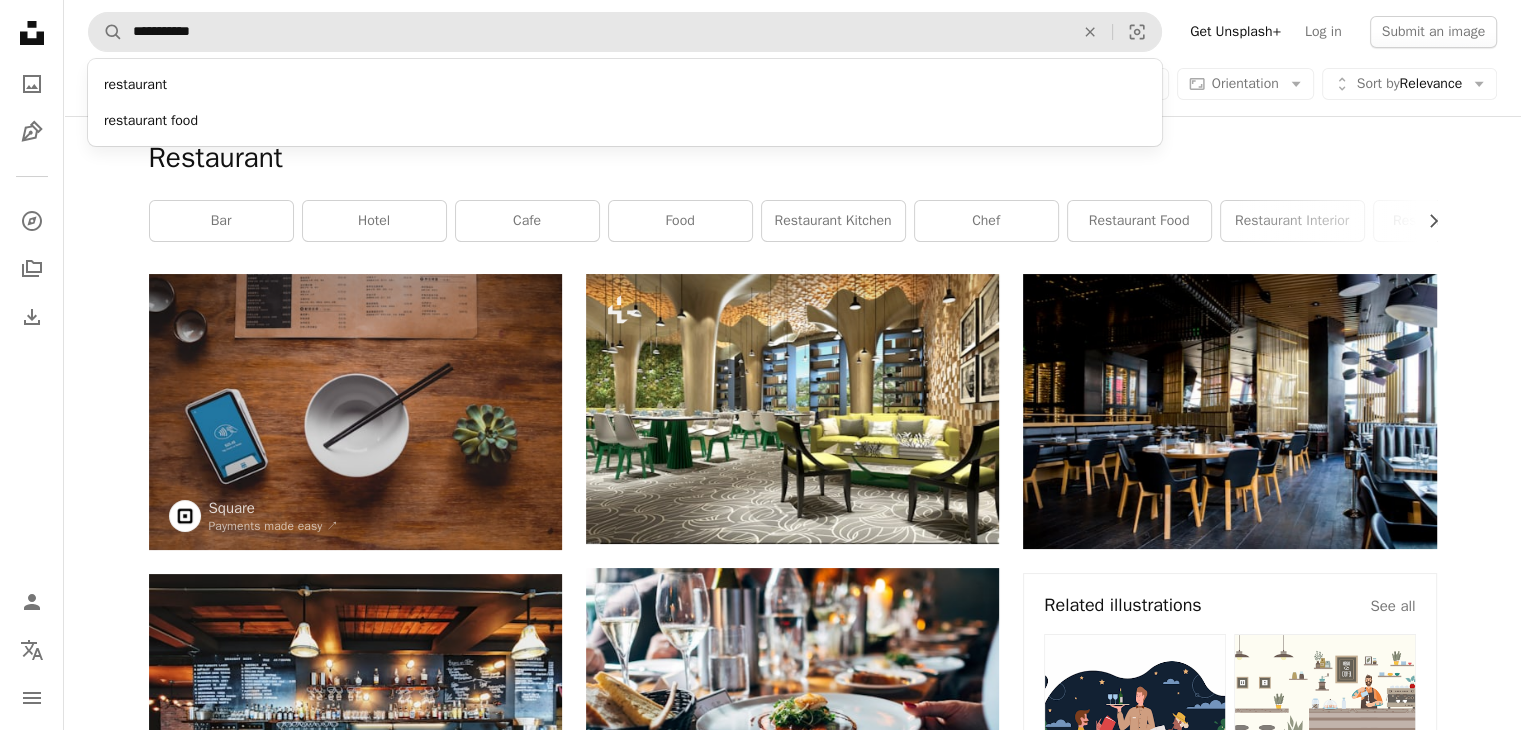 type on "**********" 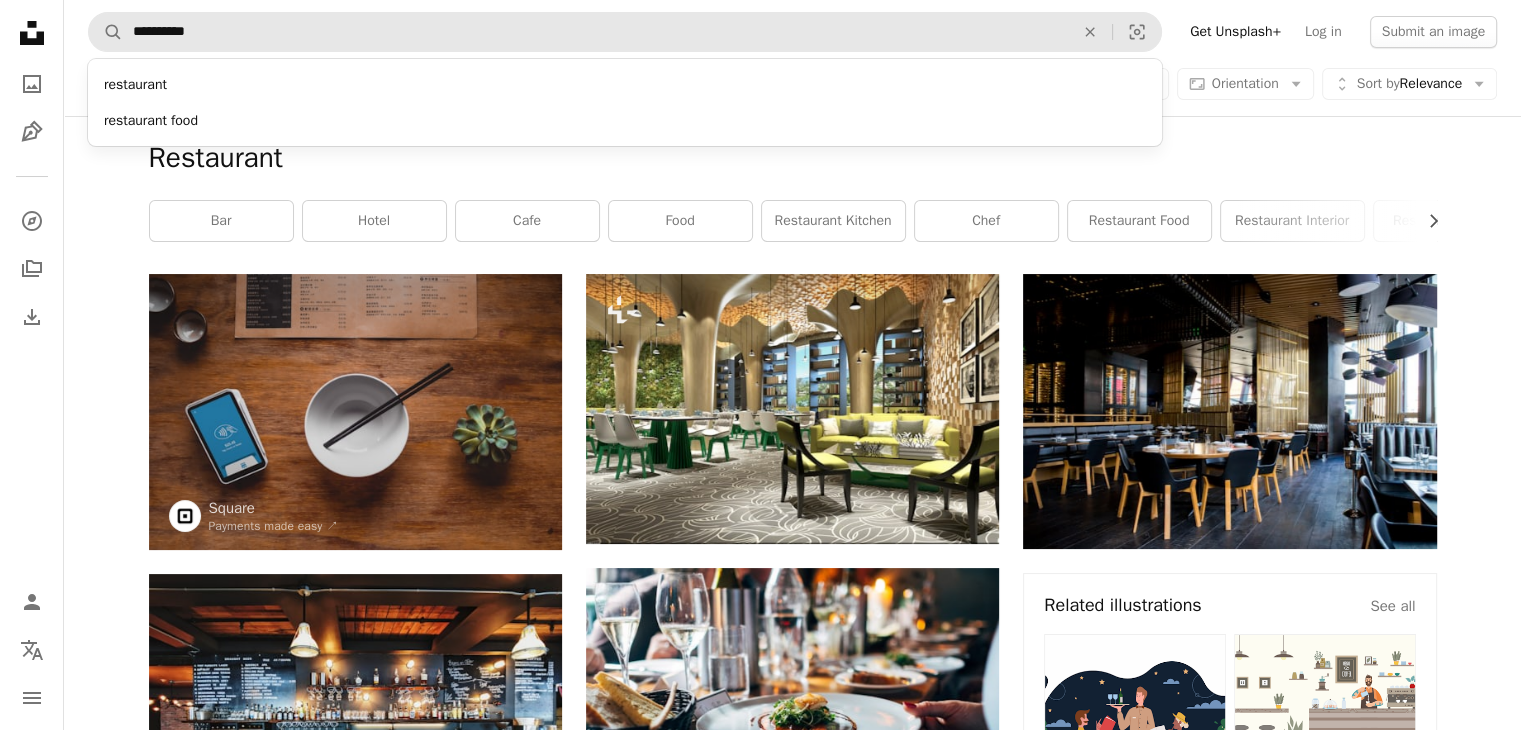 click on "A magnifying glass" at bounding box center [106, 32] 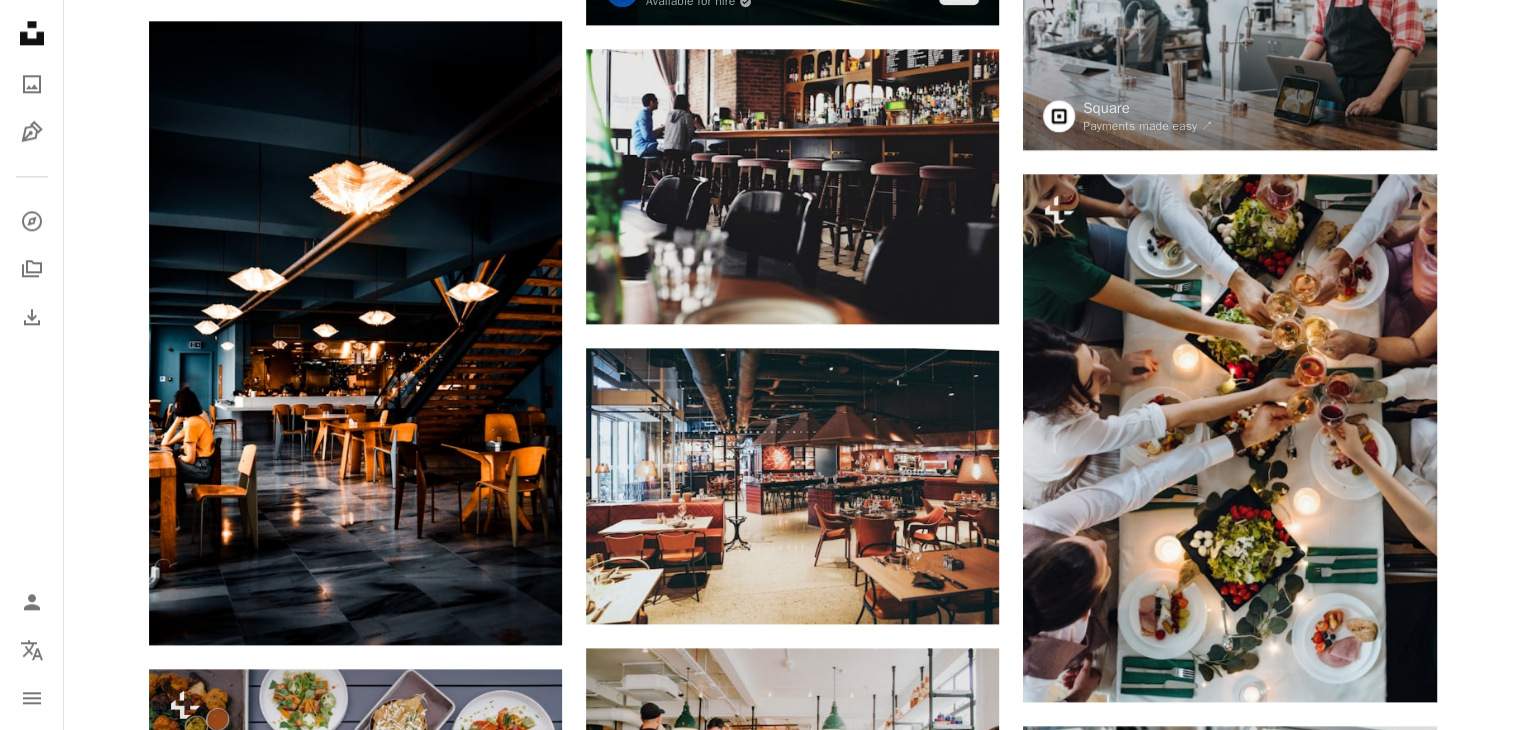 scroll, scrollTop: 2400, scrollLeft: 0, axis: vertical 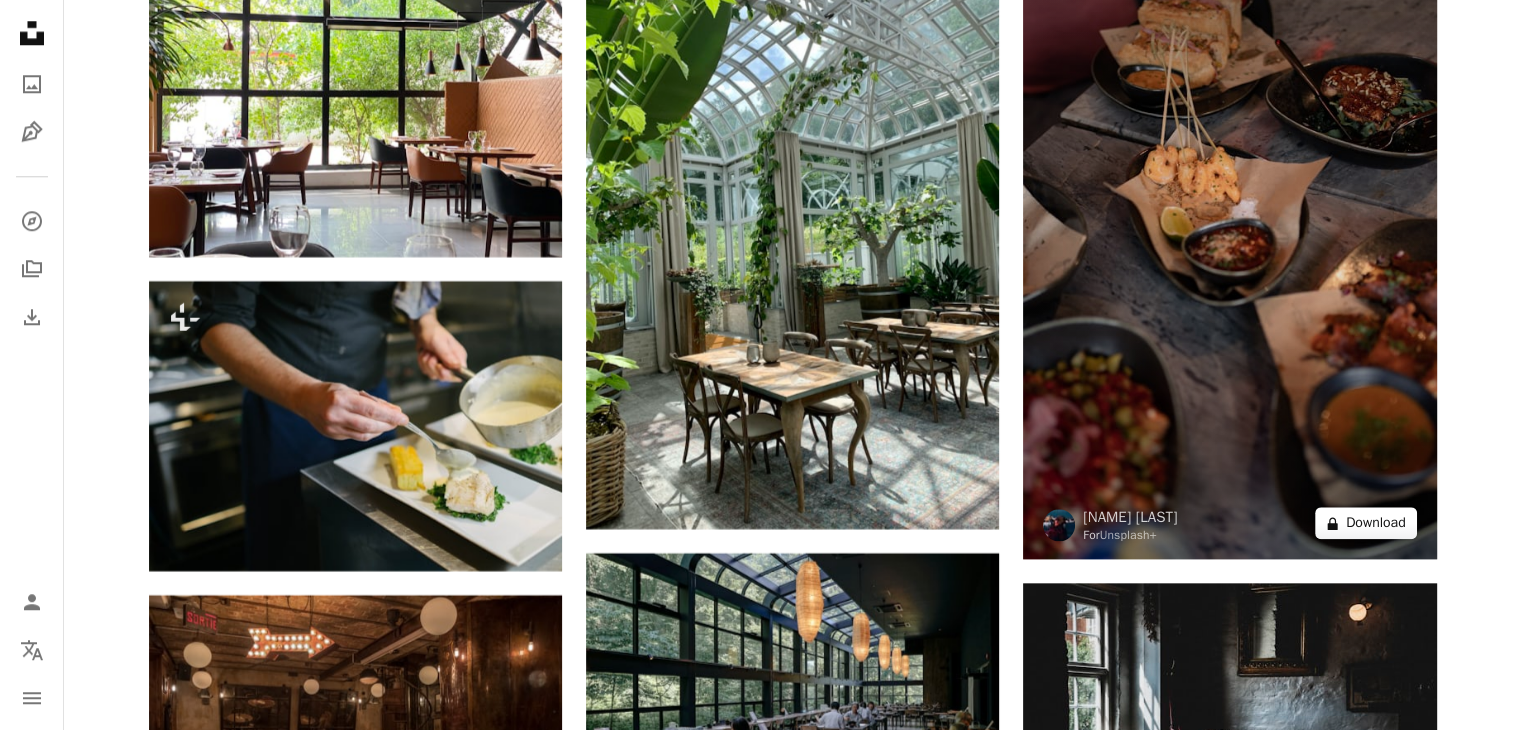 click on "A lock Download" at bounding box center [1366, 523] 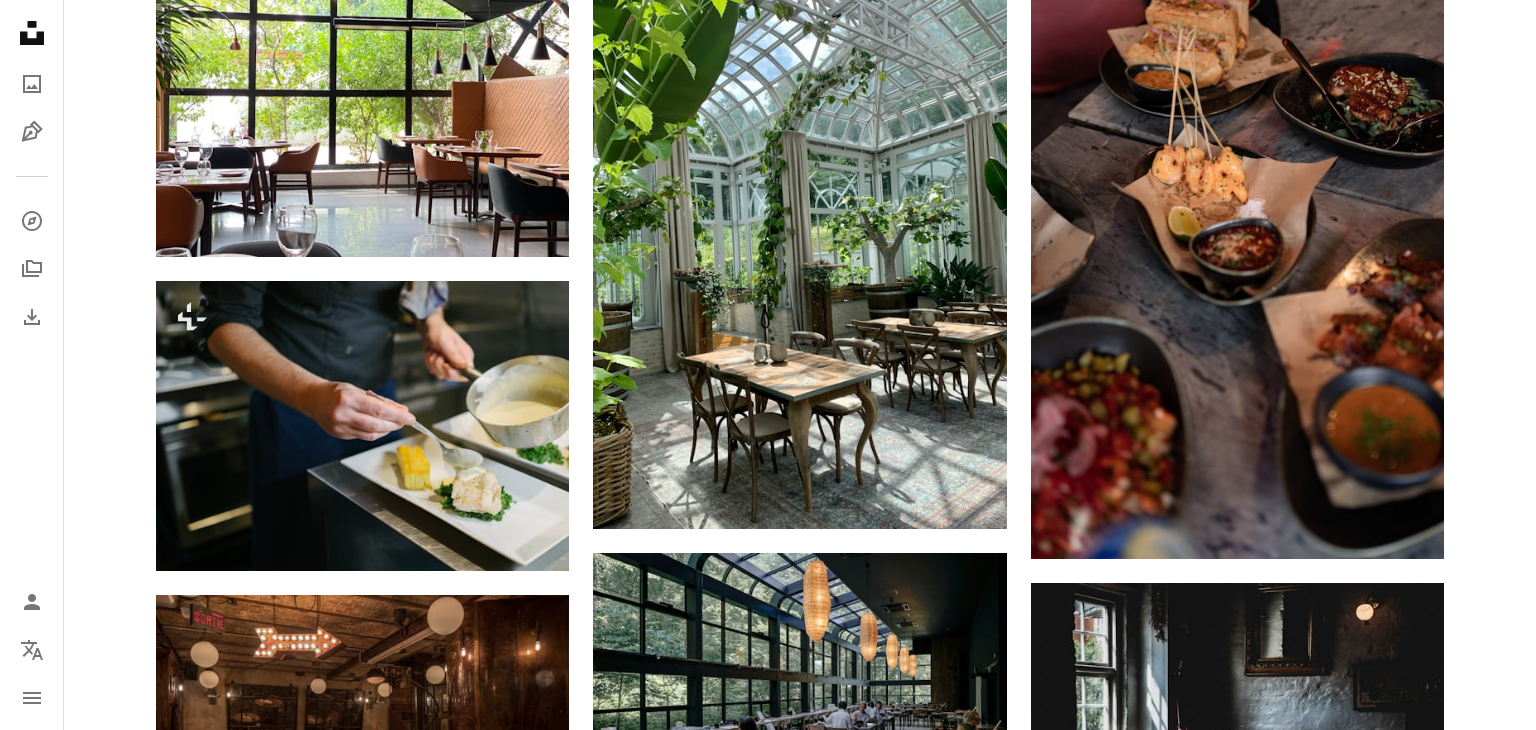 click on "An X shape Premium, ready to use images. Get unlimited access. A plus sign Members-only content added monthly A plus sign Unlimited royalty-free downloads A plus sign Illustrations  New A plus sign Enhanced legal protections yearly 66%  off monthly $12   $4 USD per month * Get  Unsplash+ * When paid annually, billed upfront  $48 Taxes where applicable. Renews automatically. Cancel anytime." at bounding box center (768, 53203) 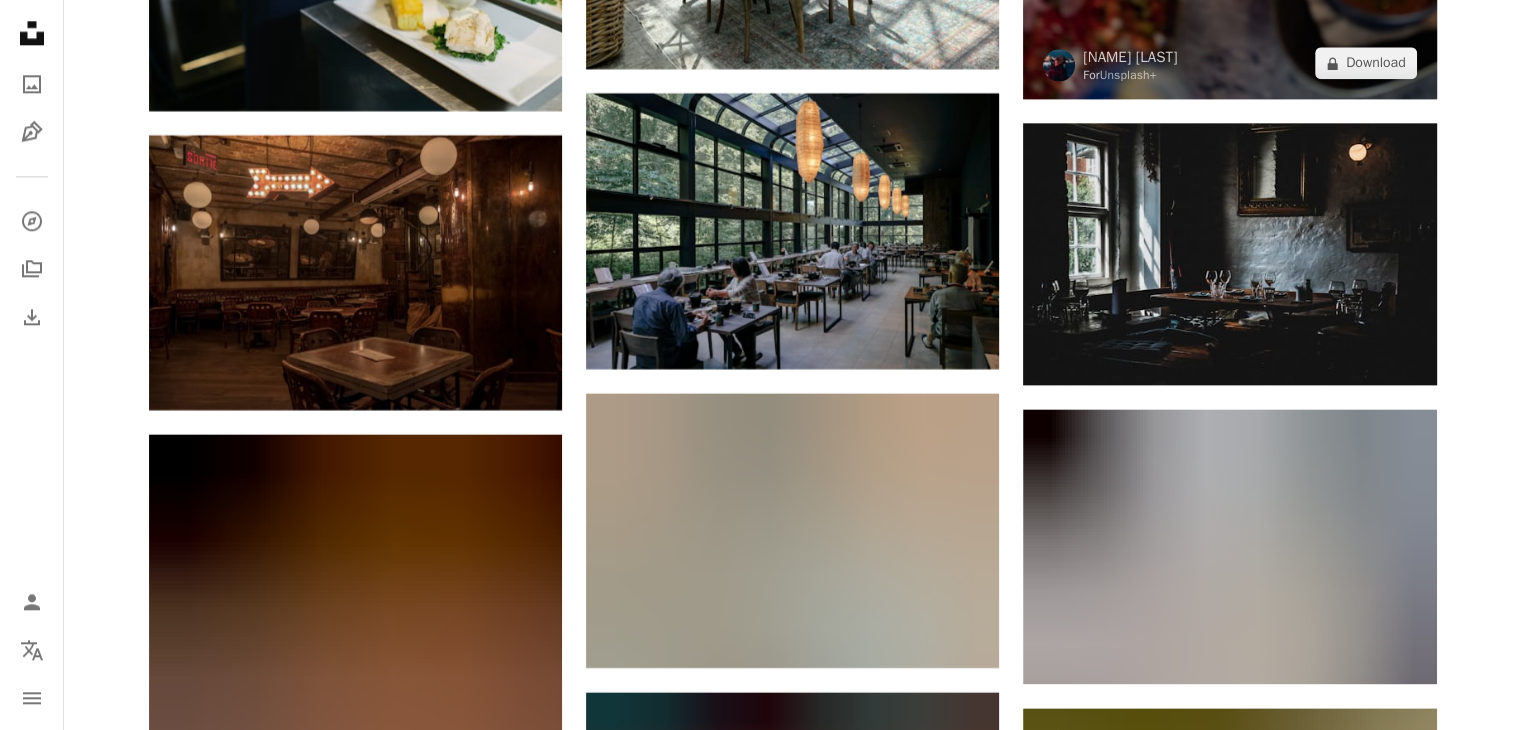 scroll, scrollTop: 25312, scrollLeft: 0, axis: vertical 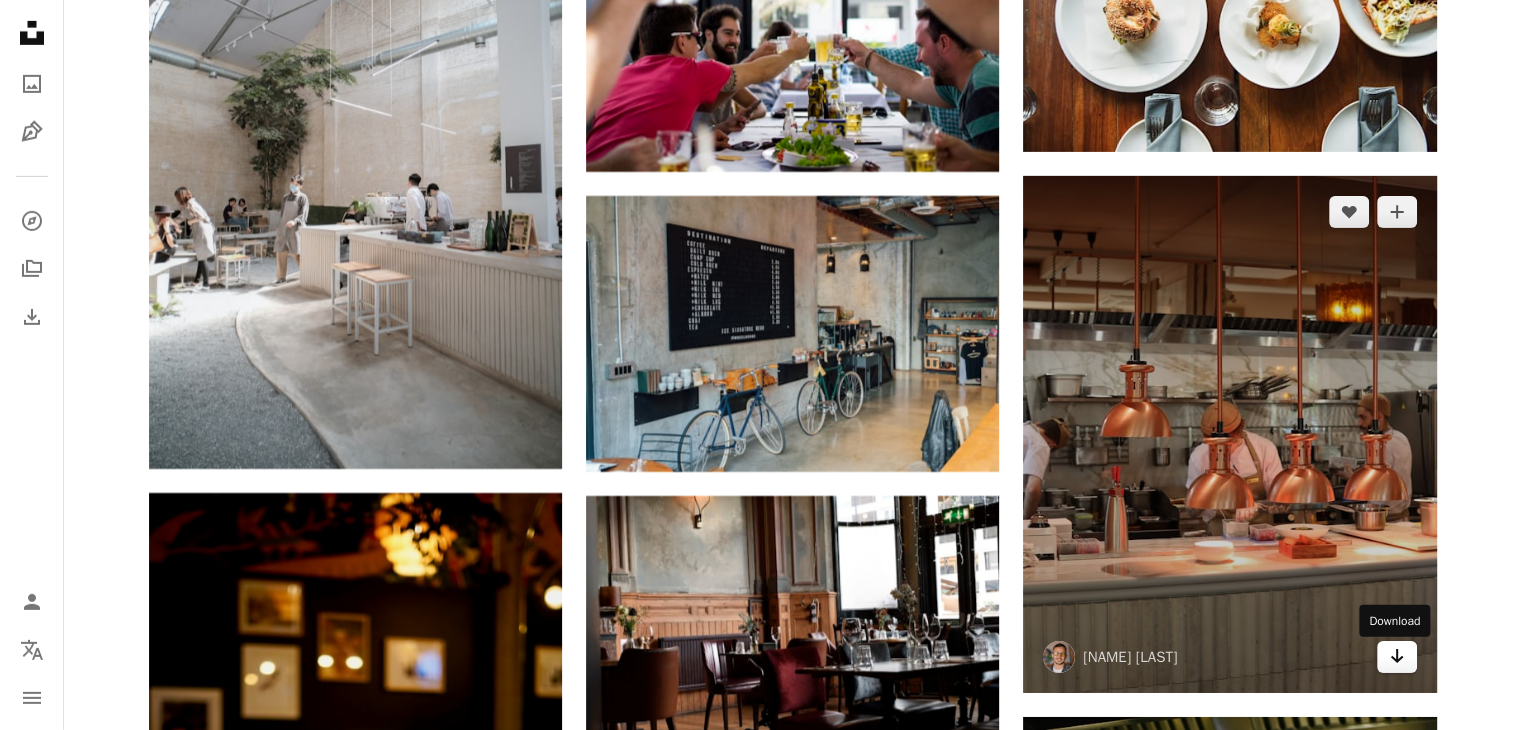 click on "Arrow pointing down" 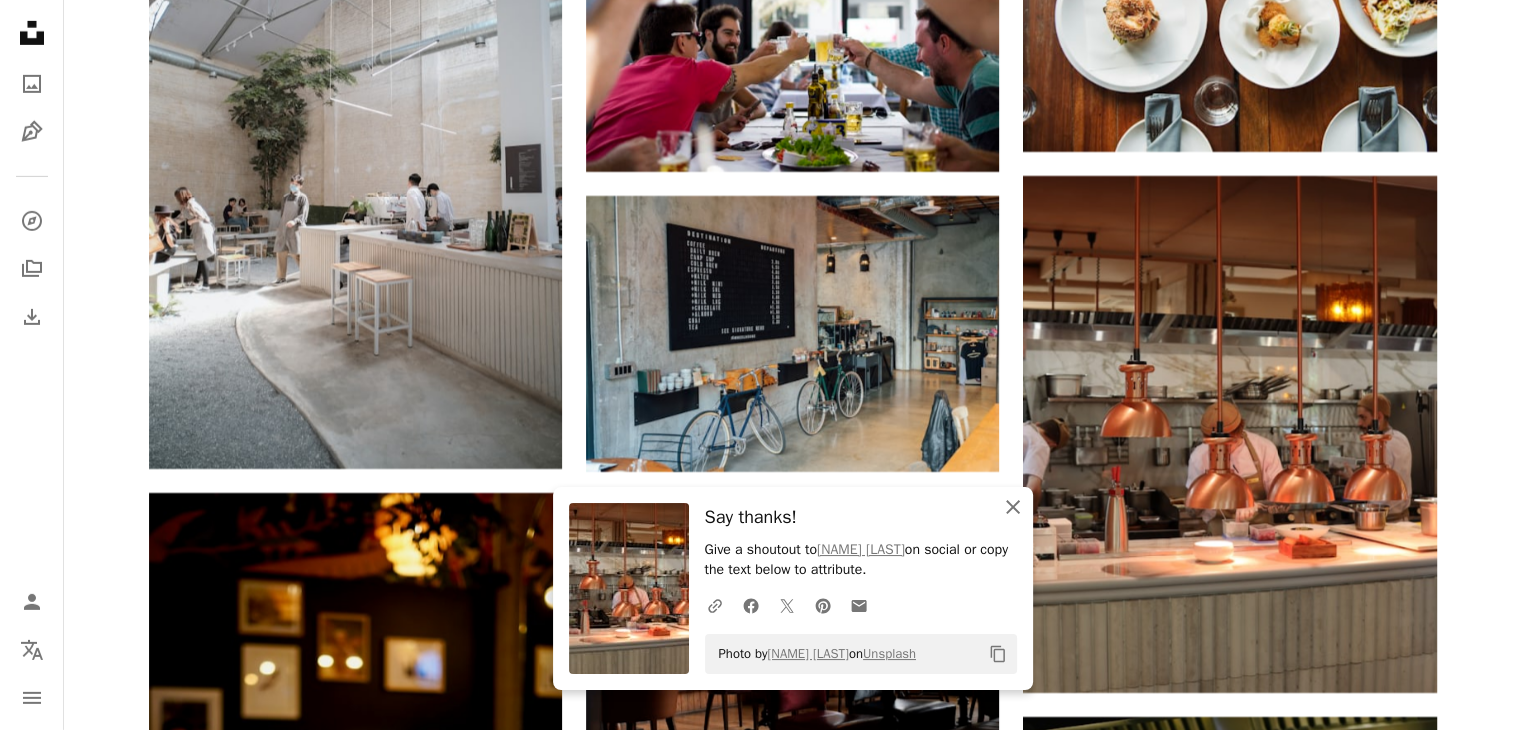 click on "An X shape" 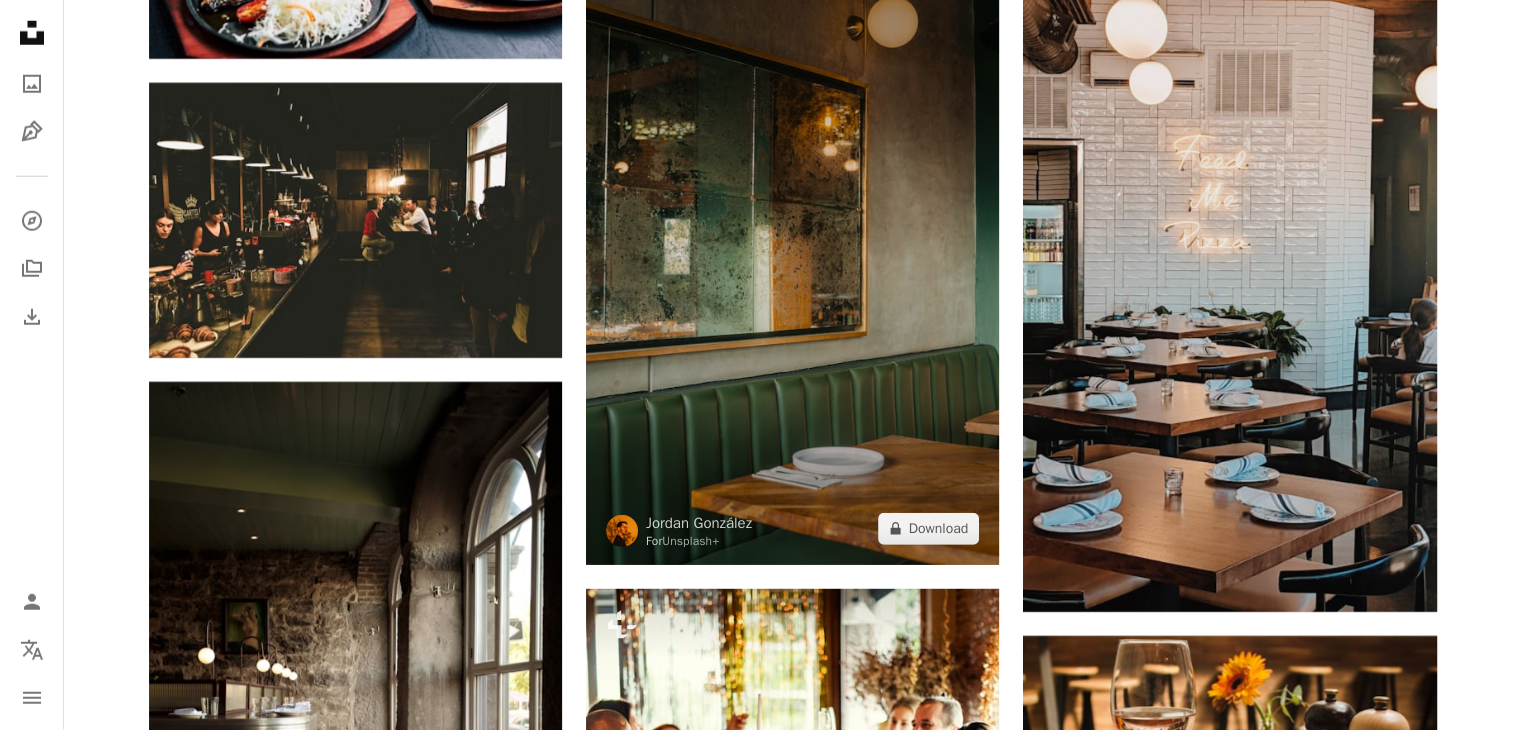 scroll, scrollTop: 51316, scrollLeft: 0, axis: vertical 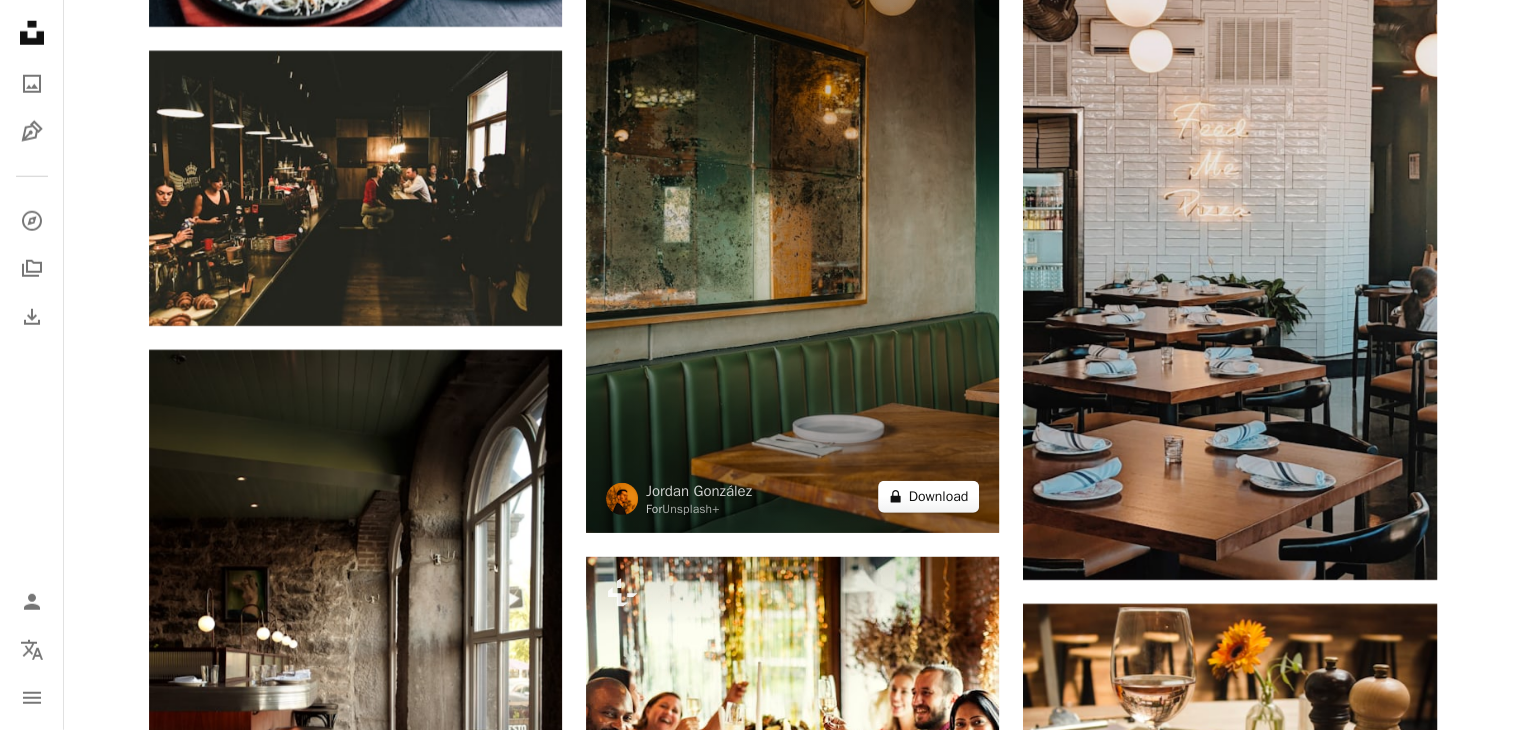 click on "A lock Download" at bounding box center [929, 497] 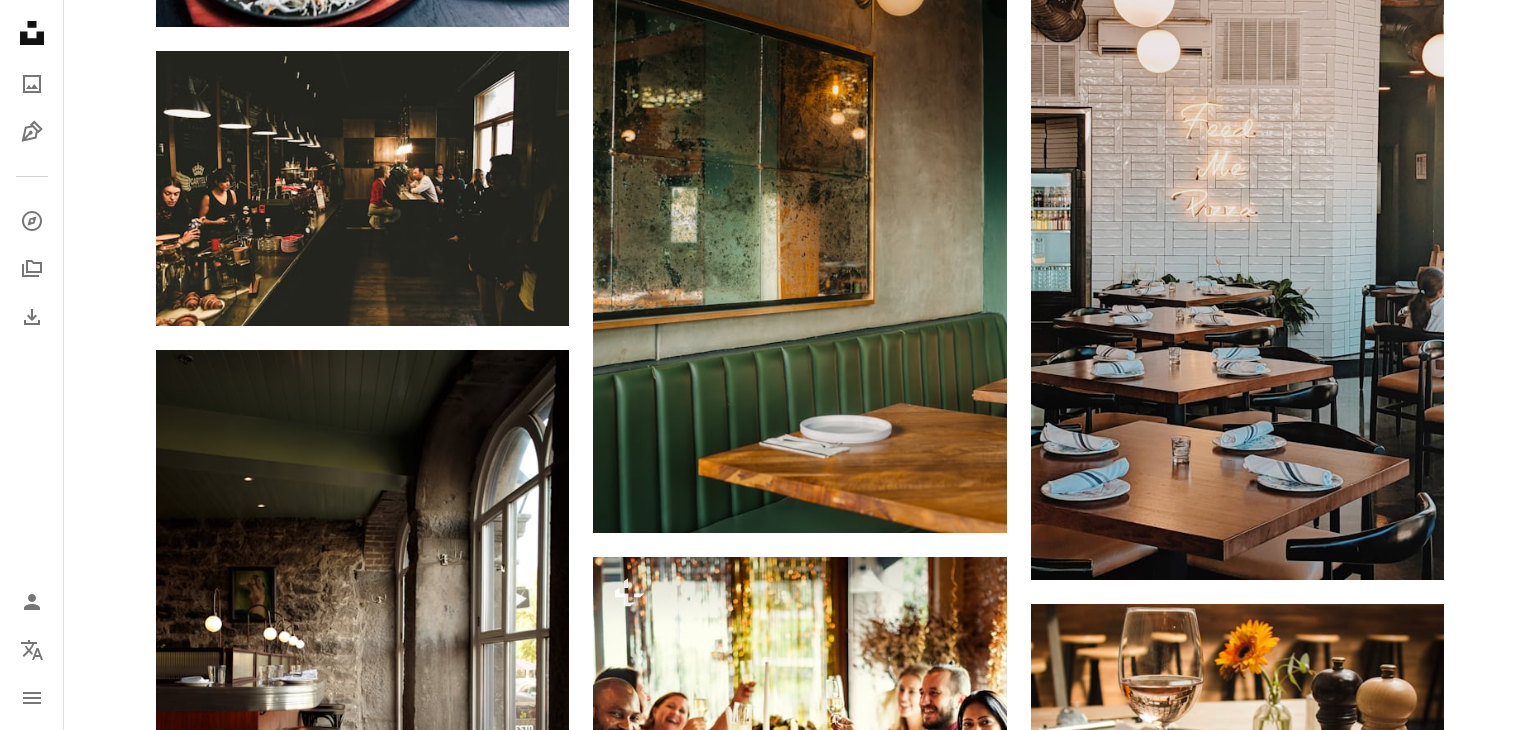 click on "An X shape Premium, ready to use images. Get unlimited access. A plus sign Members-only content added monthly A plus sign Unlimited royalty-free downloads A plus sign Illustrations  New A plus sign Enhanced legal protections yearly 66%  off monthly $12   $4 USD per month * Get  Unsplash+ * When paid annually, billed upfront  $48 Taxes where applicable. Renews automatically. Cancel anytime." at bounding box center (768, 26699) 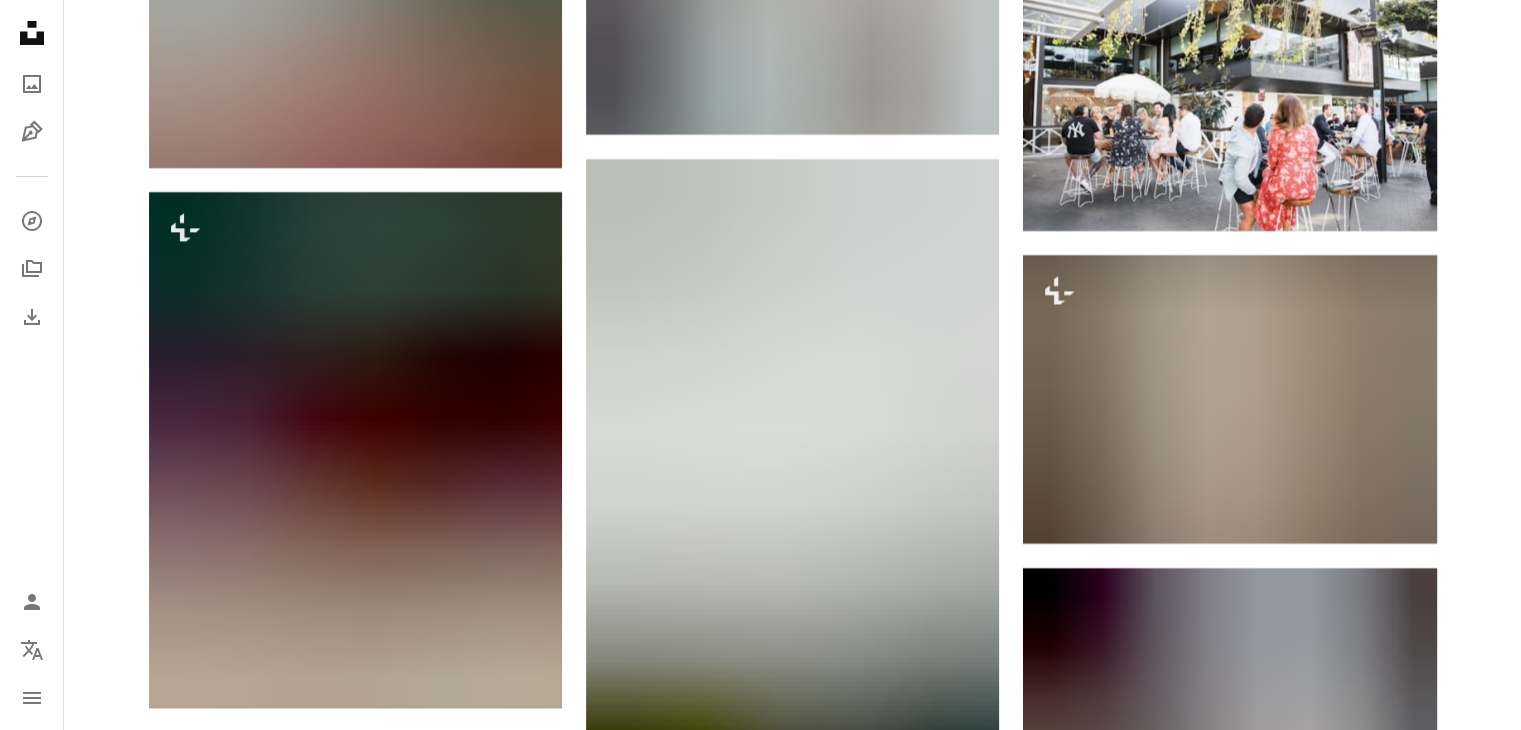 scroll, scrollTop: 52841, scrollLeft: 0, axis: vertical 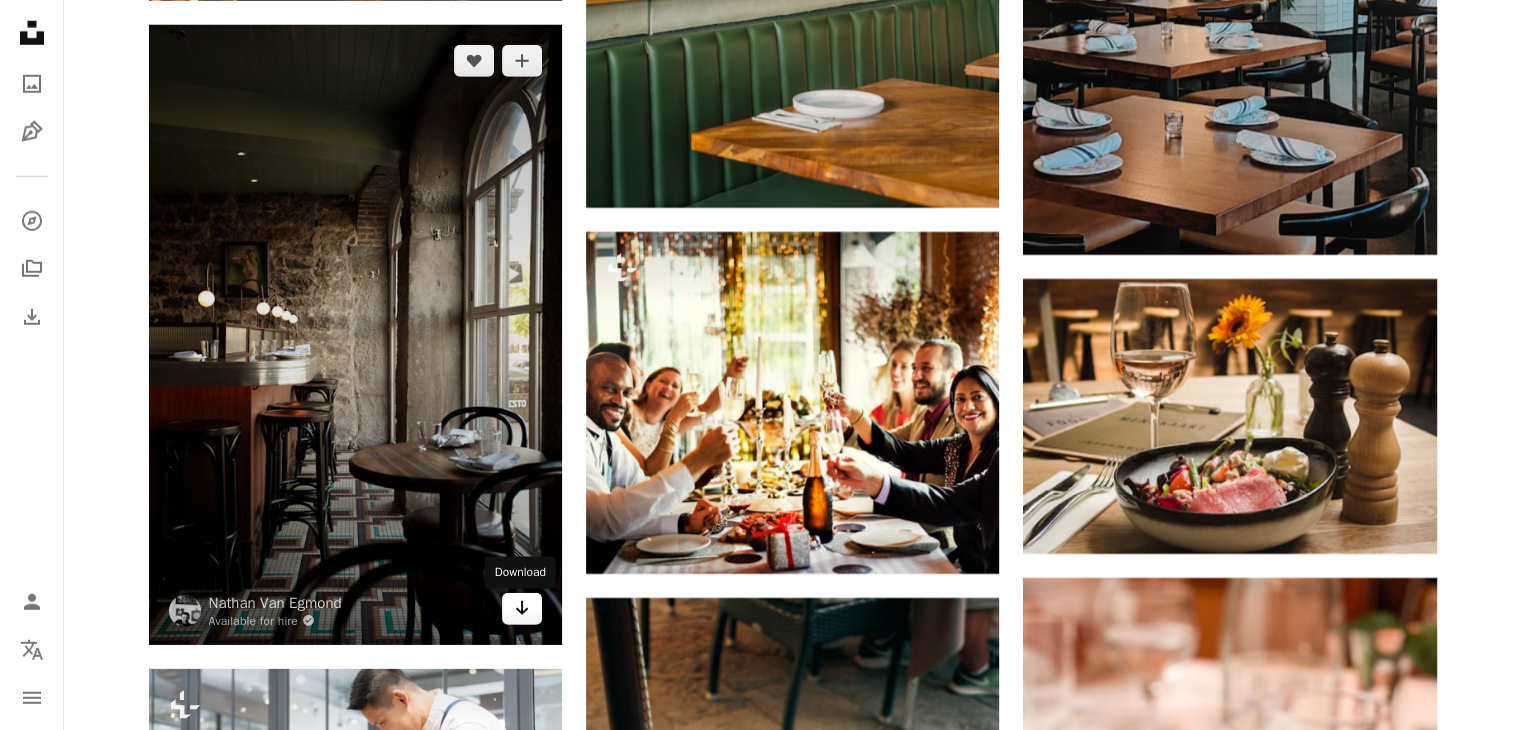 click on "Arrow pointing down" 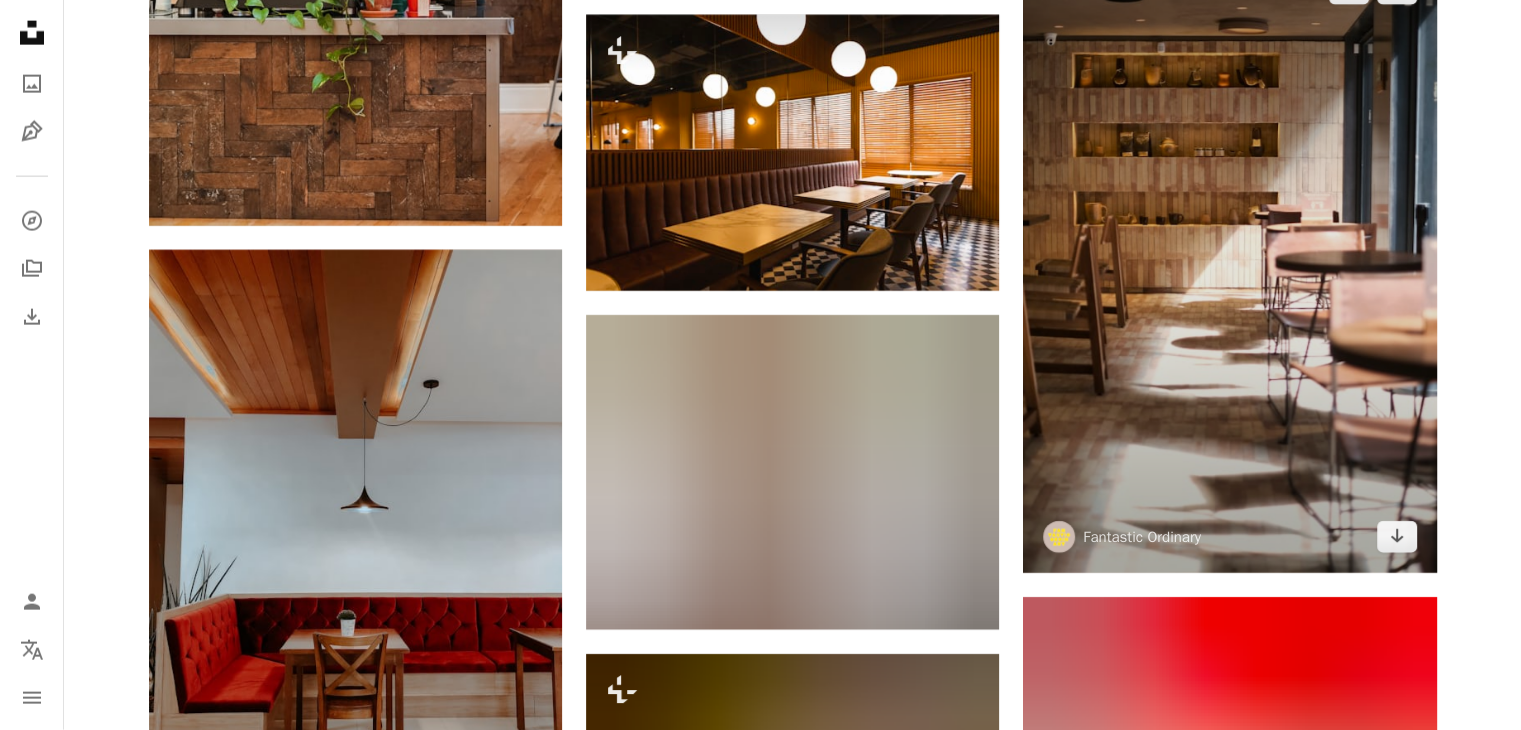 scroll, scrollTop: 58041, scrollLeft: 0, axis: vertical 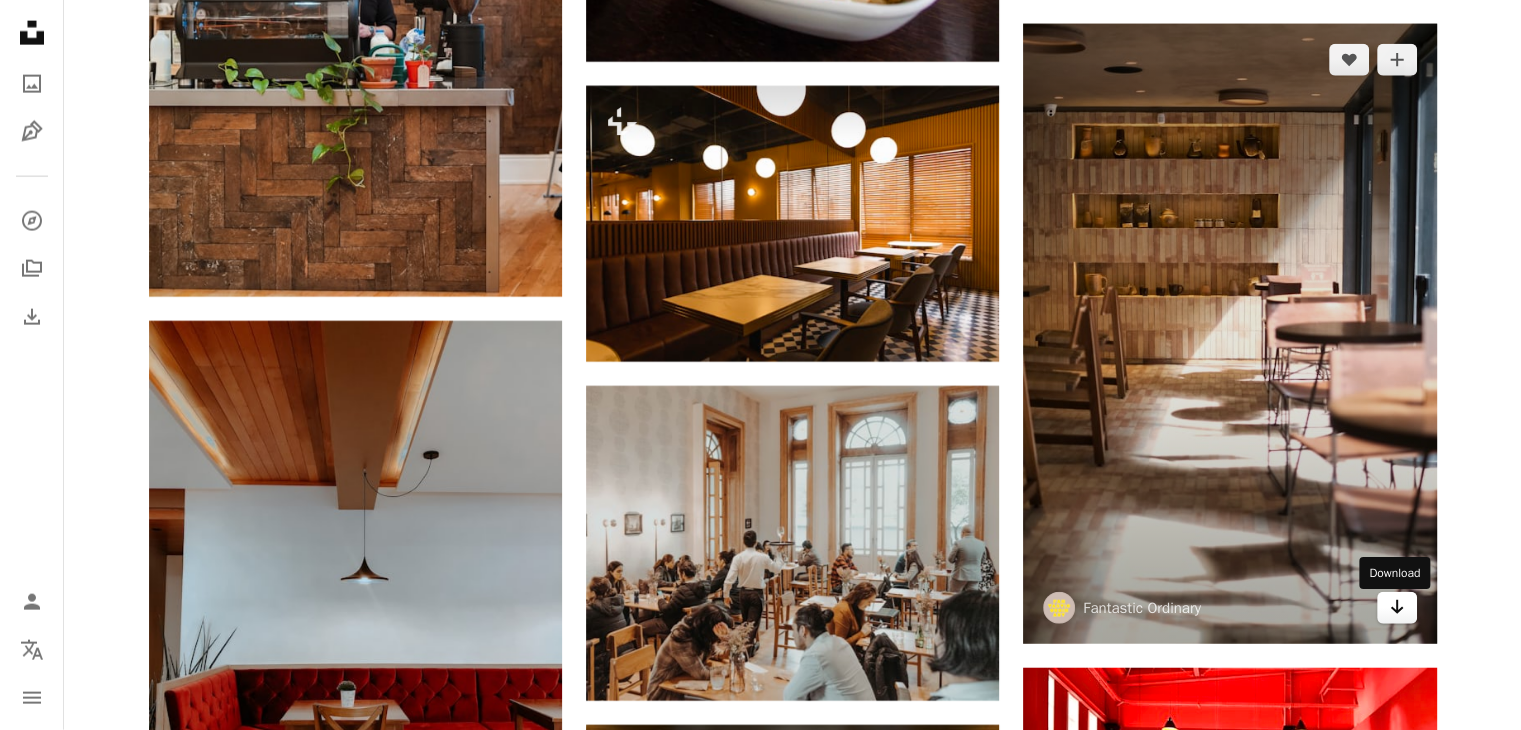click on "Arrow pointing down" 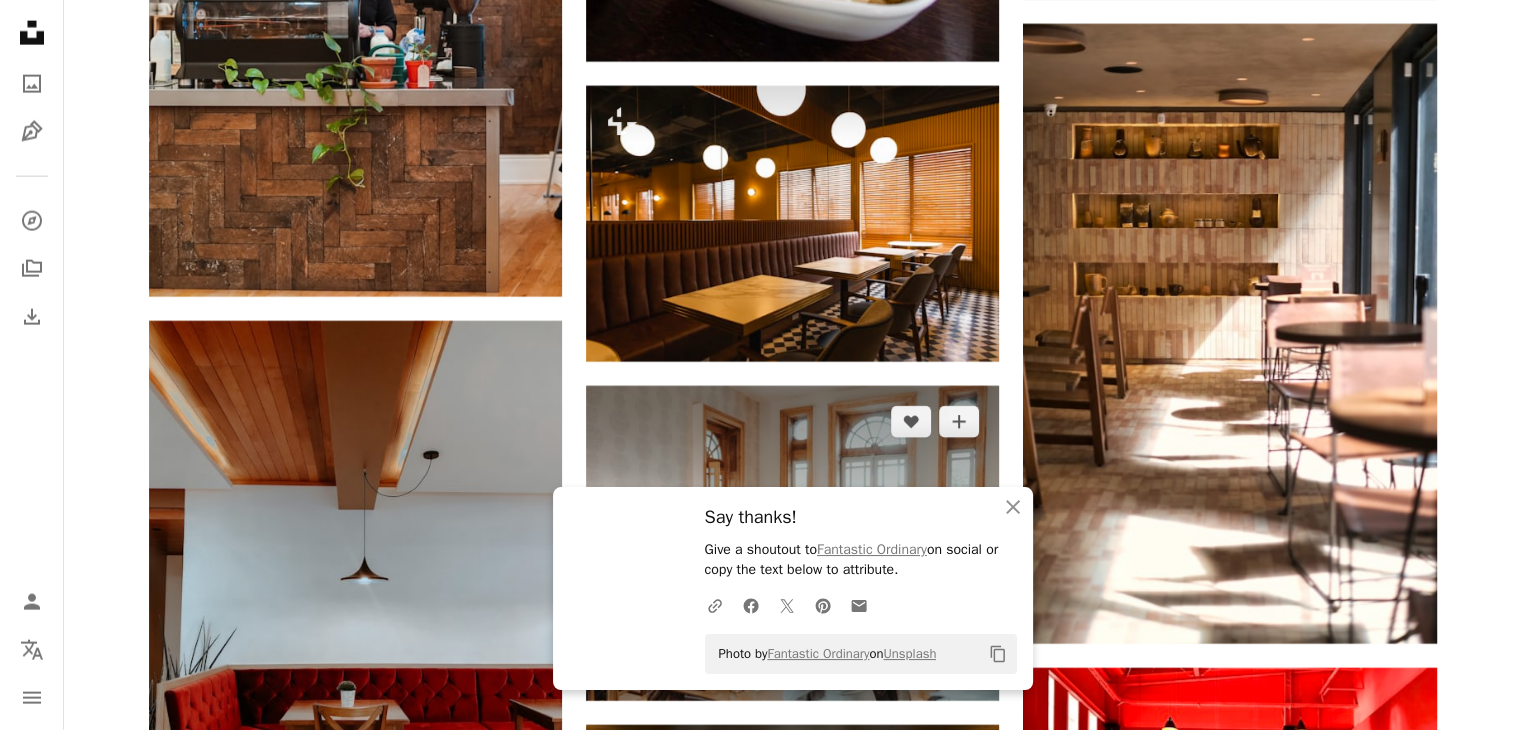scroll, scrollTop: 58541, scrollLeft: 0, axis: vertical 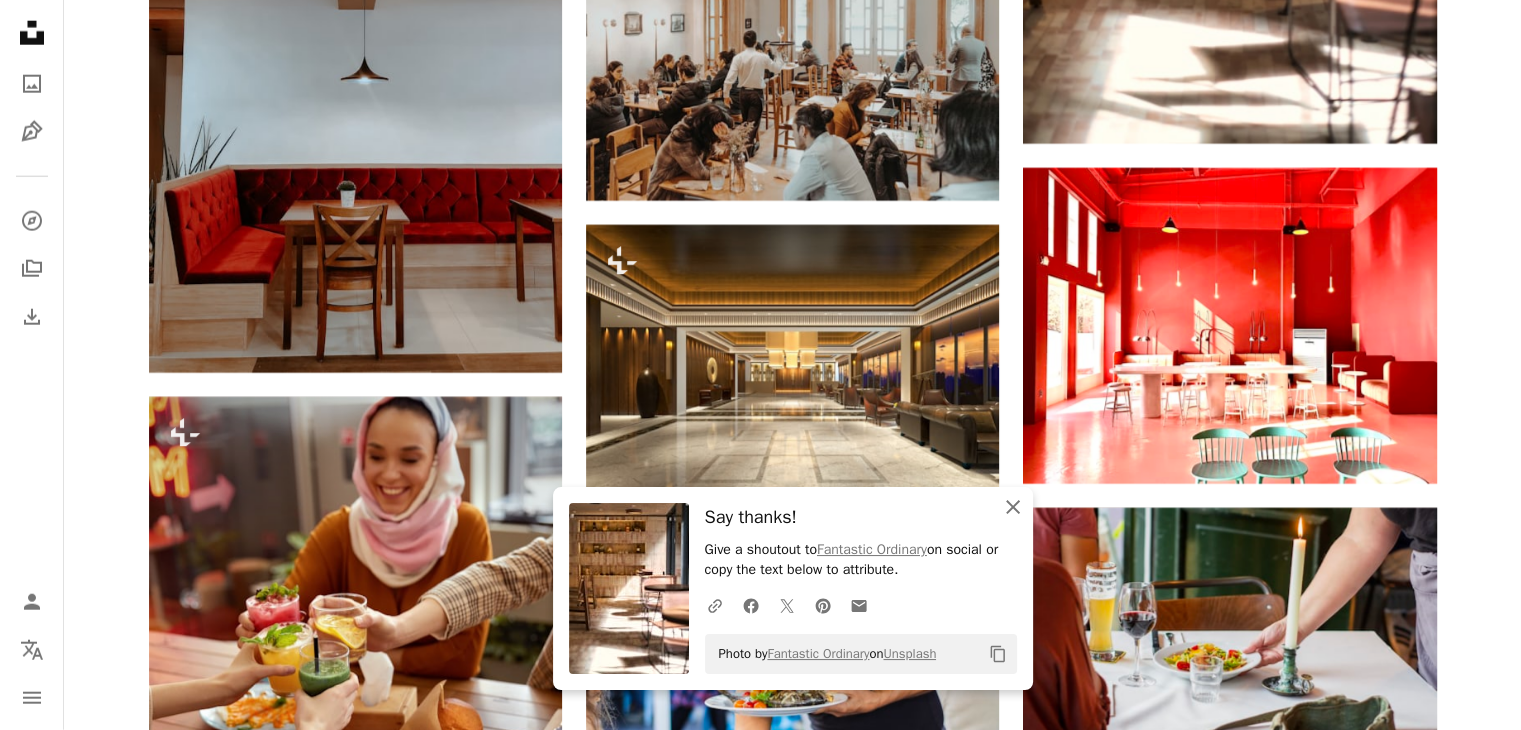 click on "An X shape" 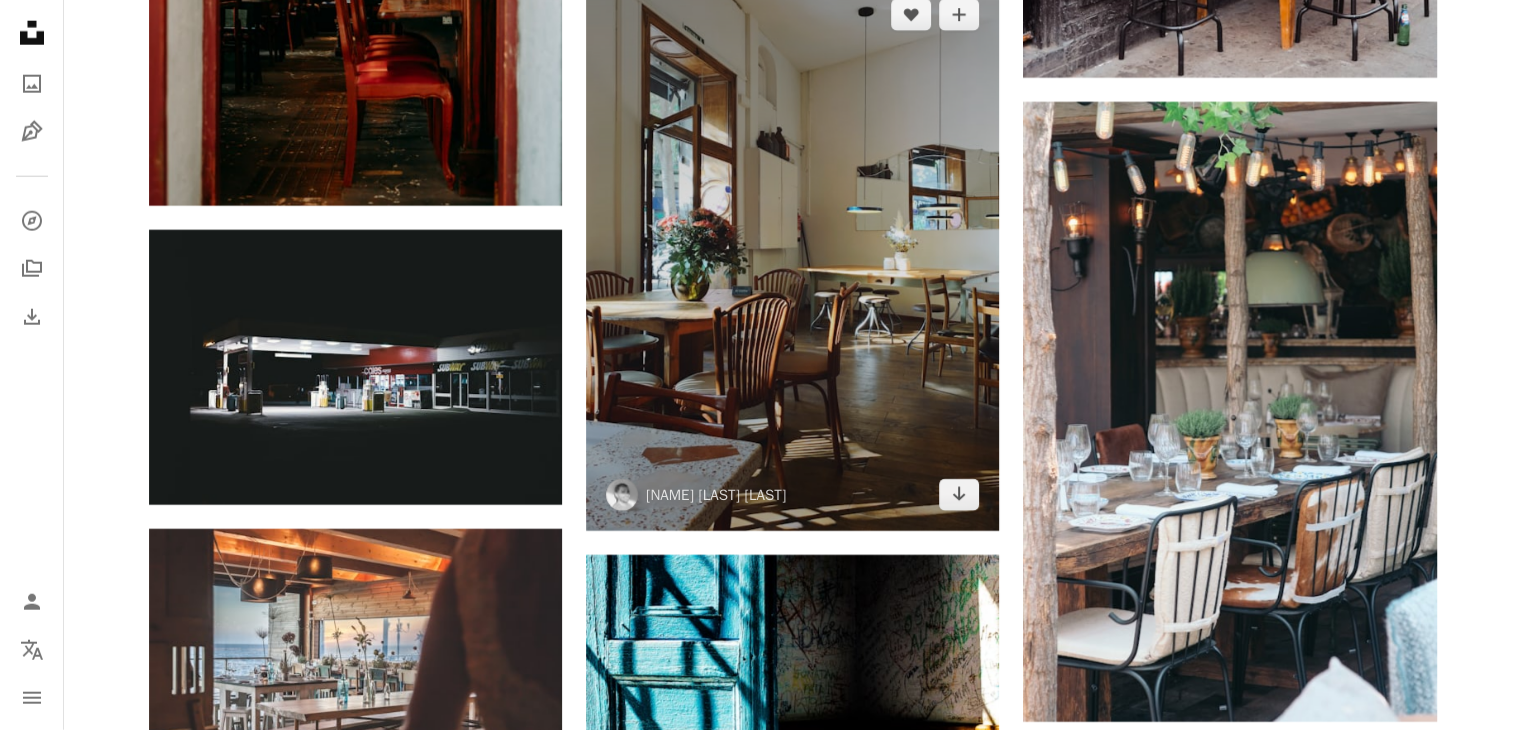 scroll, scrollTop: 73841, scrollLeft: 0, axis: vertical 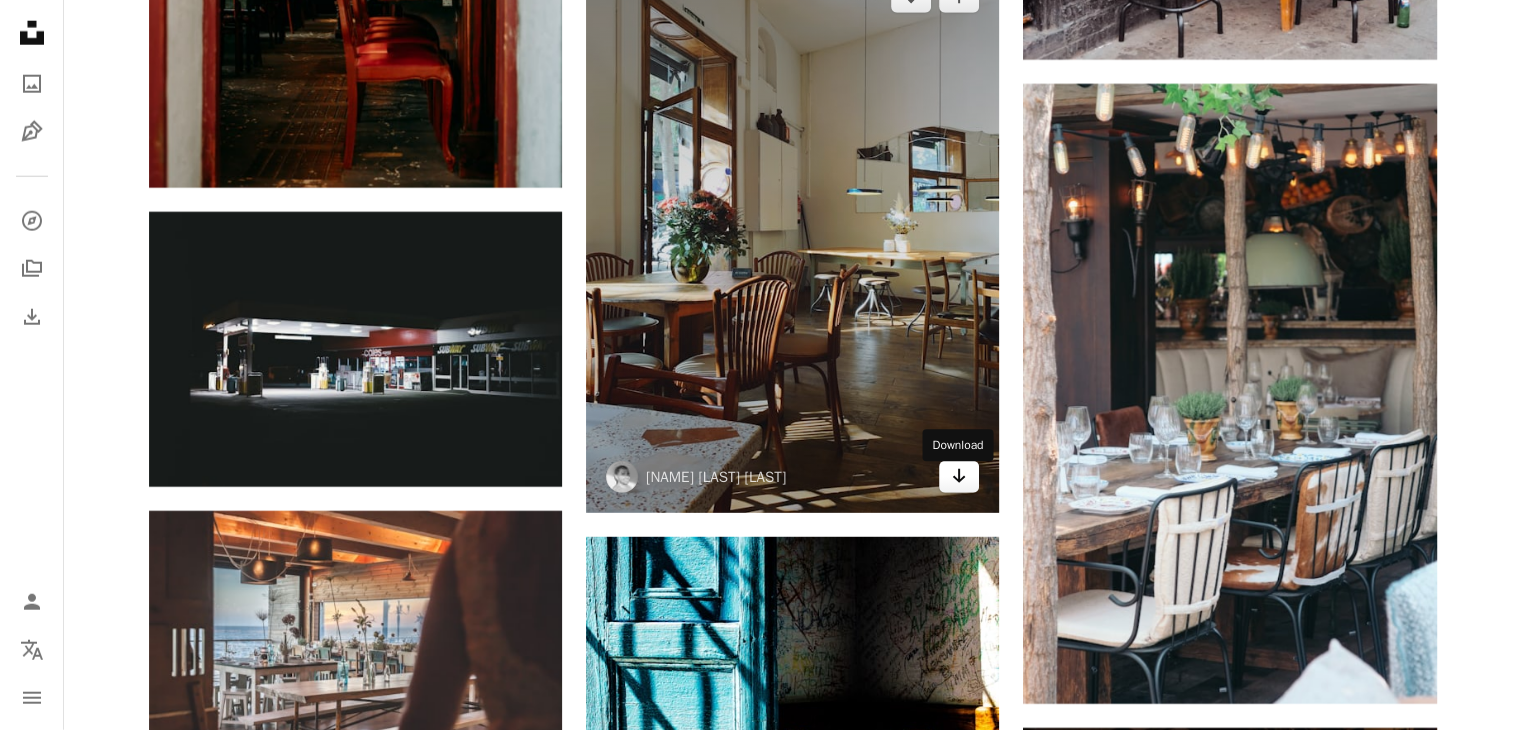 click on "Arrow pointing down" 